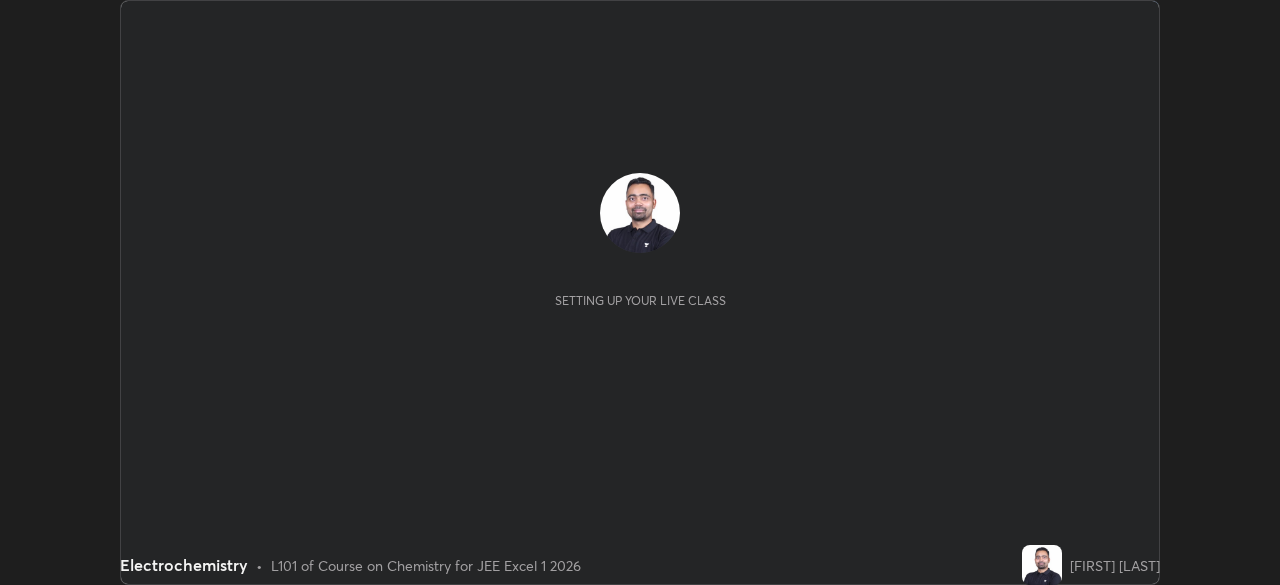 scroll, scrollTop: 0, scrollLeft: 0, axis: both 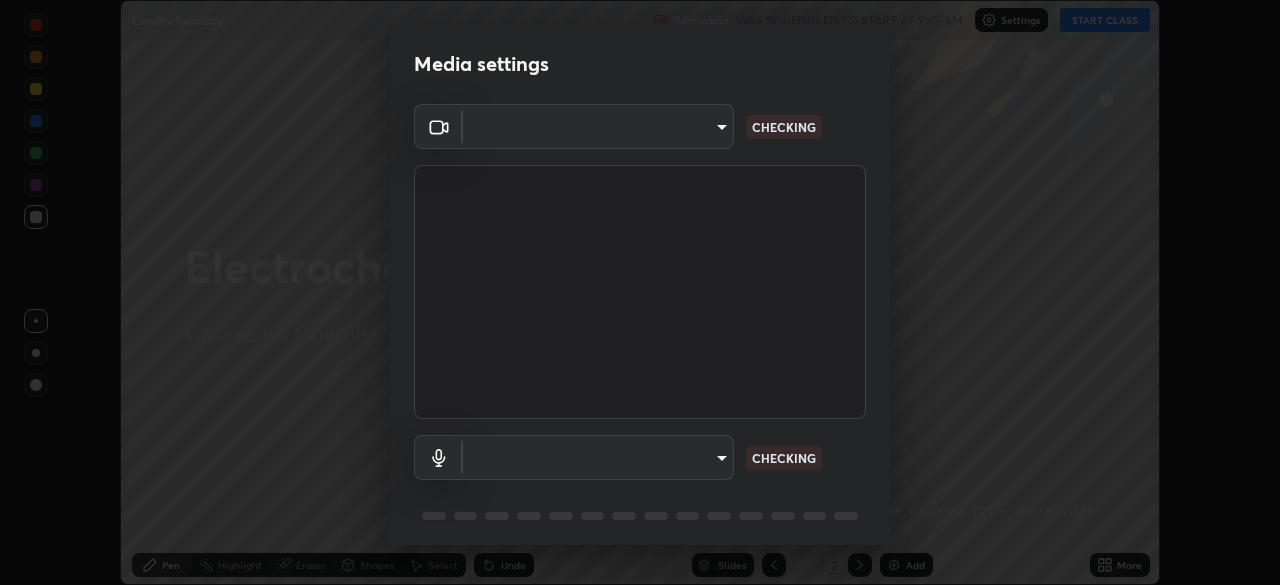 type on "2e9b027d6a4255688e554df818383ce9ed5f881db366686a8468352ce6a31e43" 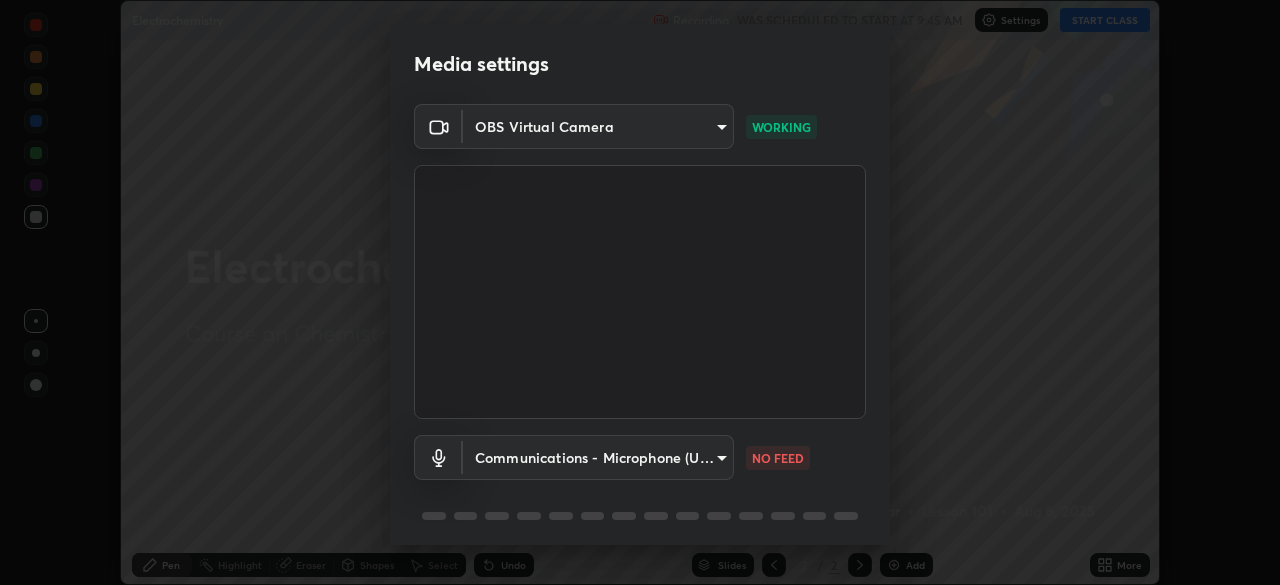 click on "Erase all Electrochemistry Recording WAS SCHEDULED TO START AT  9:45 AM Settings START CLASS Setting up your live class Electrochemistry • L101 of Course on Chemistry for JEE Excel 1 2026 [FIRST] [LAST] Pen Highlight Eraser Shapes Select Undo Slides 2 / 2 Add More No doubts shared Encourage your learners to ask a doubt for better clarity Report an issue Reason for reporting Buffering Chat not working Audio - Video sync issue Educator video quality low ​ Attach an image Report Media settings OBS Virtual Camera [HASH] WORKING Communications - Microphone (USB PnP Sound Device) communications NO FEED 1 / 5 Next" at bounding box center [640, 292] 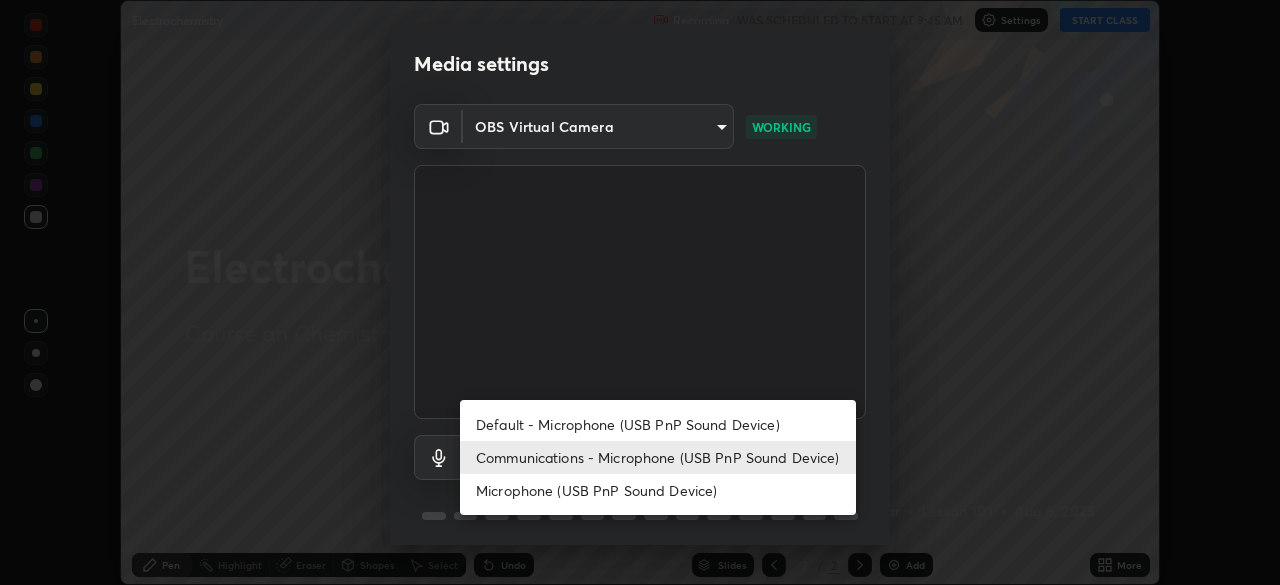 click on "Default - Microphone (USB PnP Sound Device)" at bounding box center (658, 424) 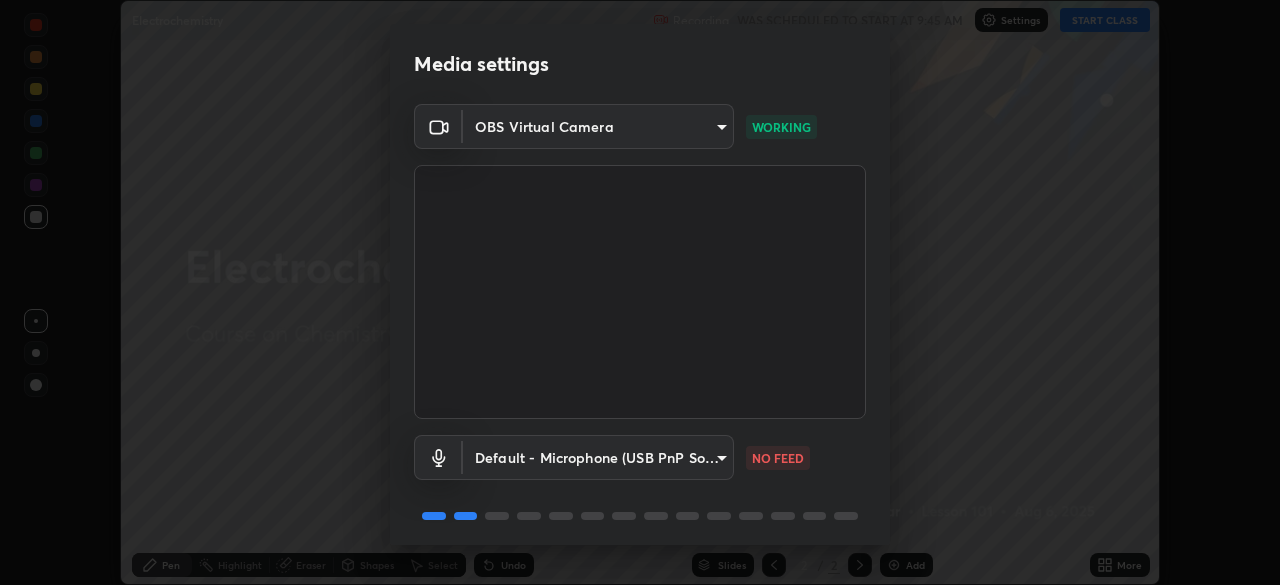 click on "Erase all Electrochemistry Recording WAS SCHEDULED TO START AT  9:45 AM Settings START CLASS Setting up your live class Electrochemistry • L101 of Course on Chemistry for JEE Excel 1 2026 [FIRST] [LAST] Pen Highlight Eraser Shapes Select Undo Slides 2 / 2 Add More No doubts shared Encourage your learners to ask a doubt for better clarity Report an issue Reason for reporting Buffering Chat not working Audio - Video sync issue Educator video quality low ​ Attach an image Report Media settings OBS Virtual Camera [HASH] WORKING Default - Microphone (USB PnP Sound Device) default NO FEED 1 / 5 Next" at bounding box center (640, 292) 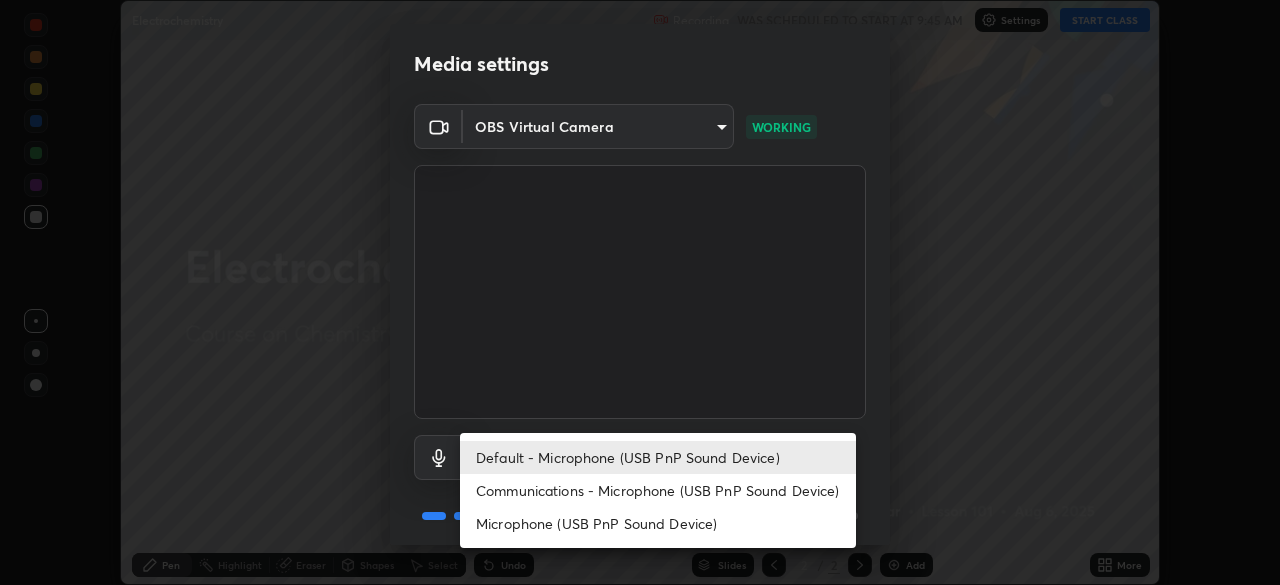 click on "Communications - Microphone (USB PnP Sound Device)" at bounding box center (658, 490) 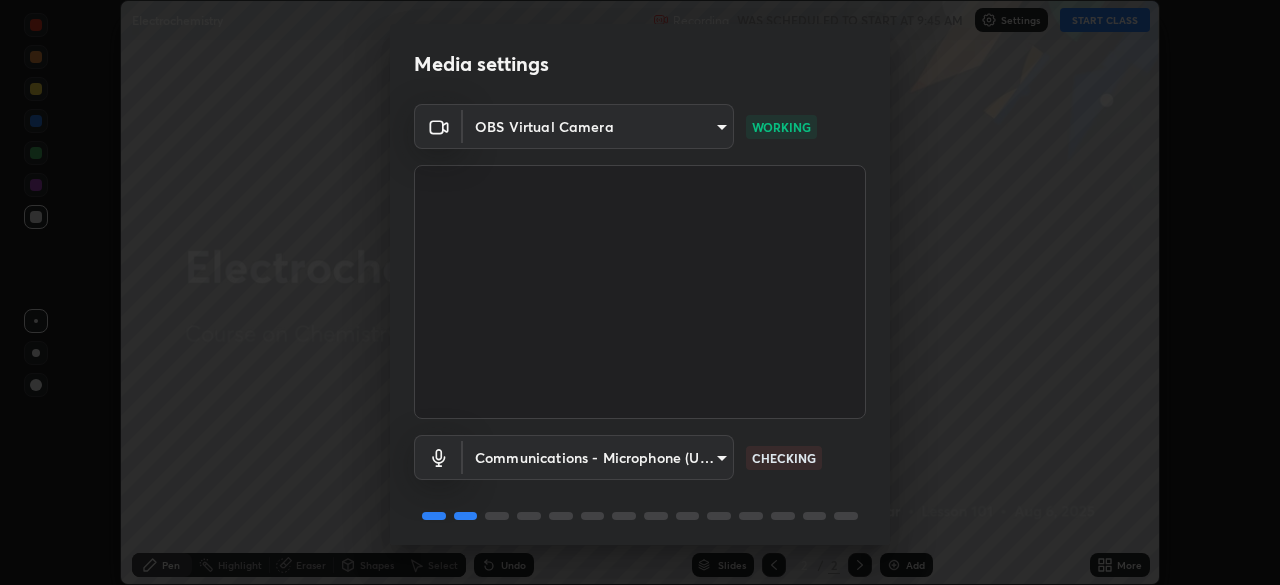scroll, scrollTop: 71, scrollLeft: 0, axis: vertical 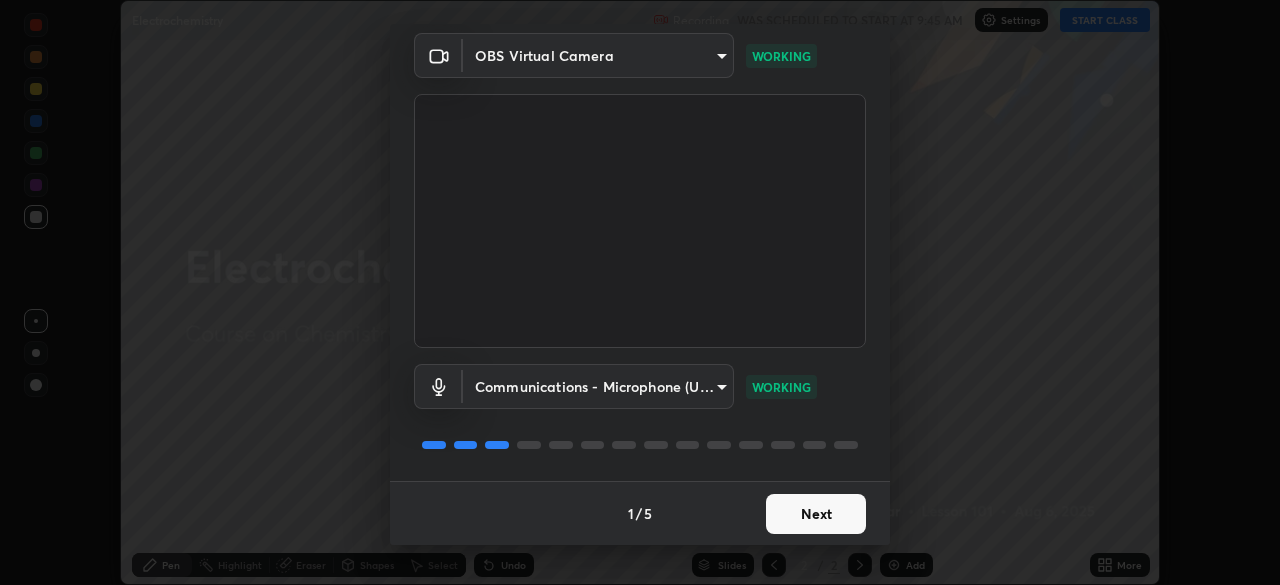 click on "Next" at bounding box center (816, 514) 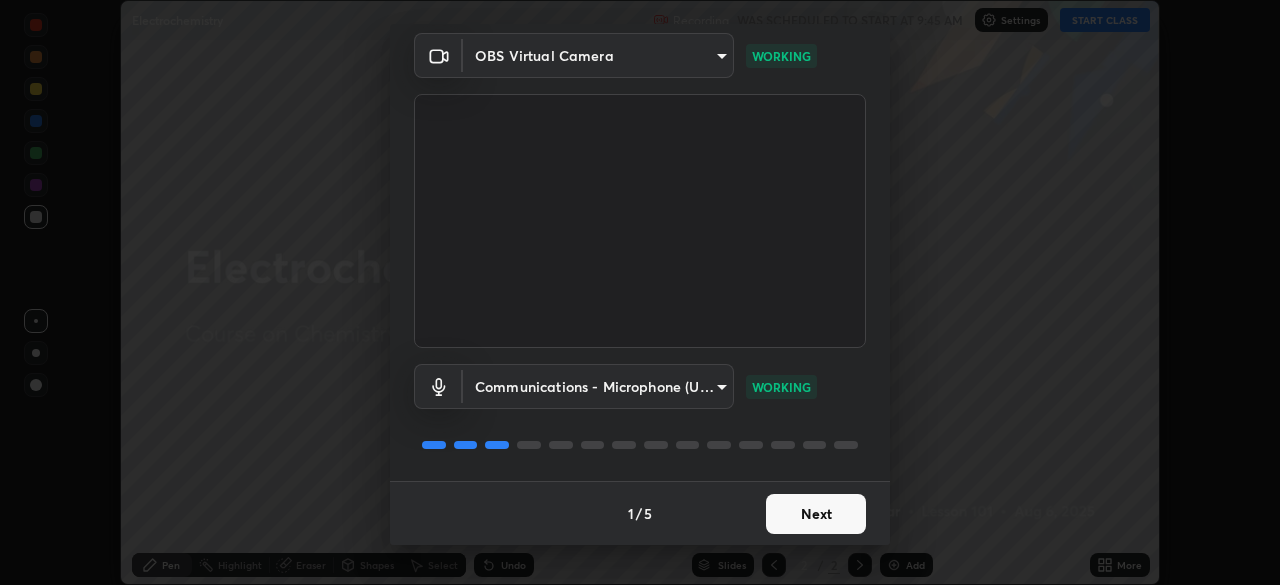 scroll, scrollTop: 0, scrollLeft: 0, axis: both 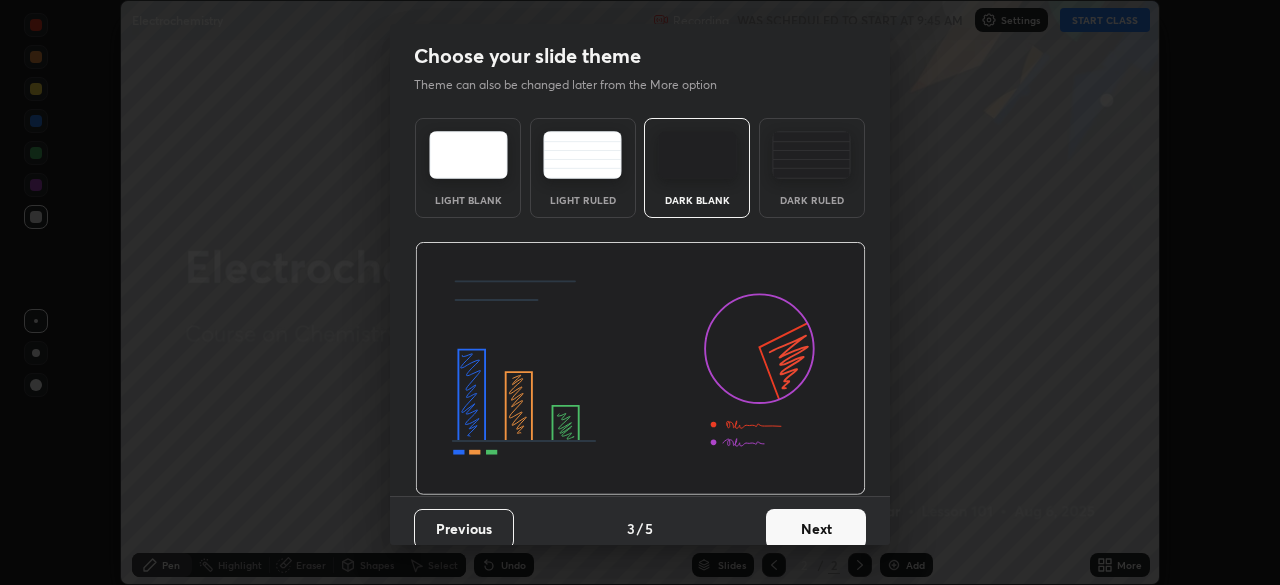 click on "Next" at bounding box center [816, 529] 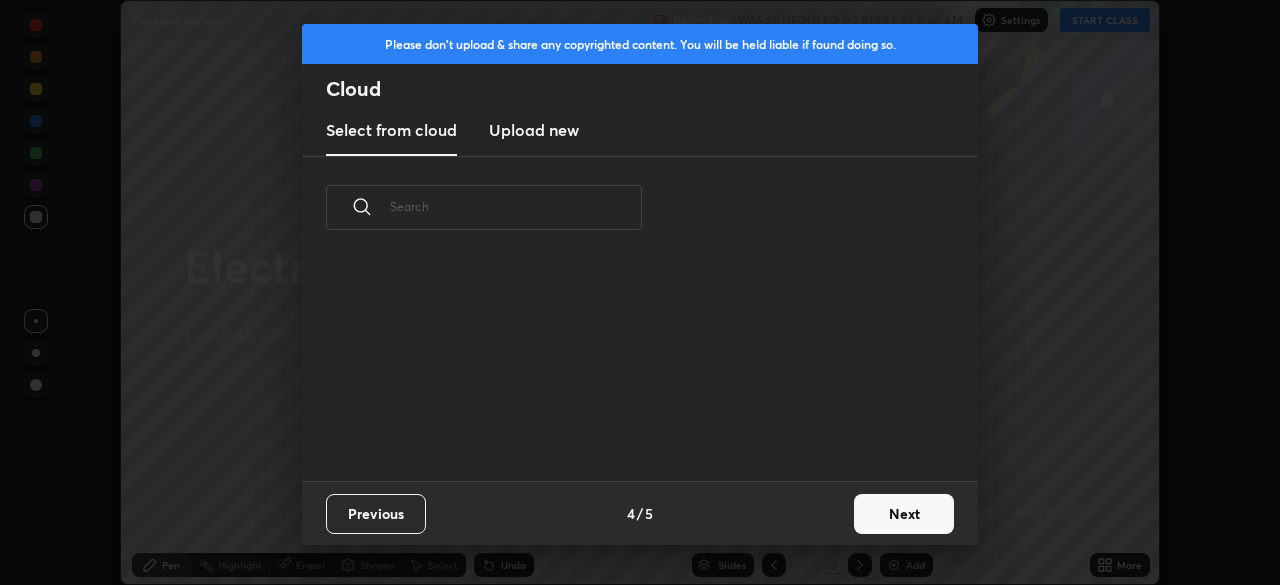 scroll, scrollTop: 7, scrollLeft: 11, axis: both 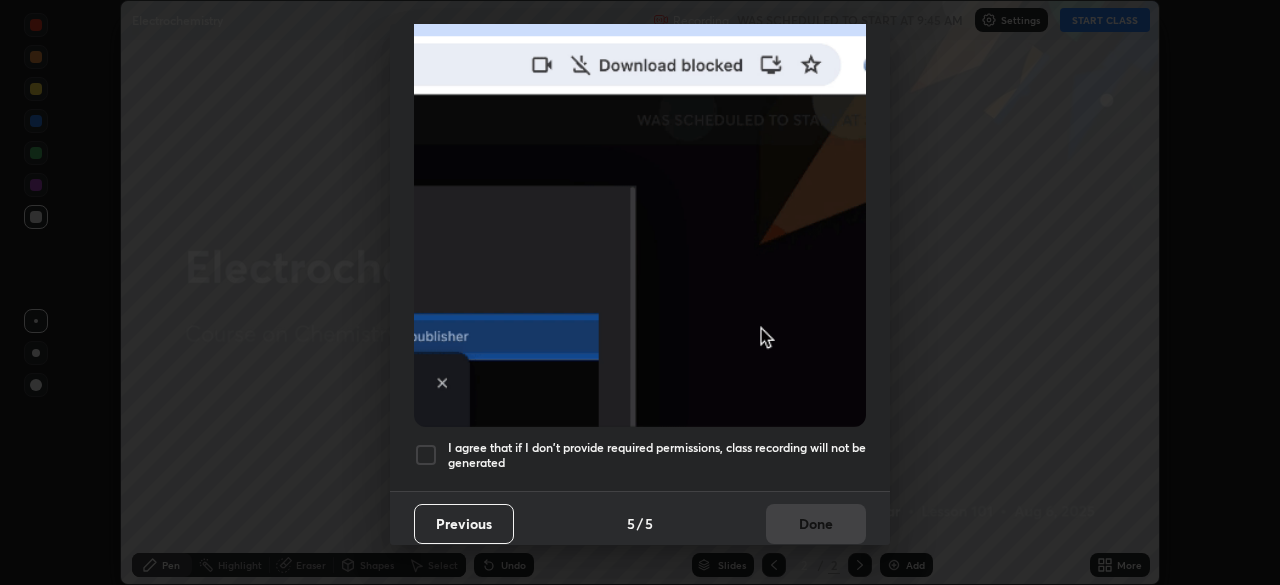 click at bounding box center [426, 455] 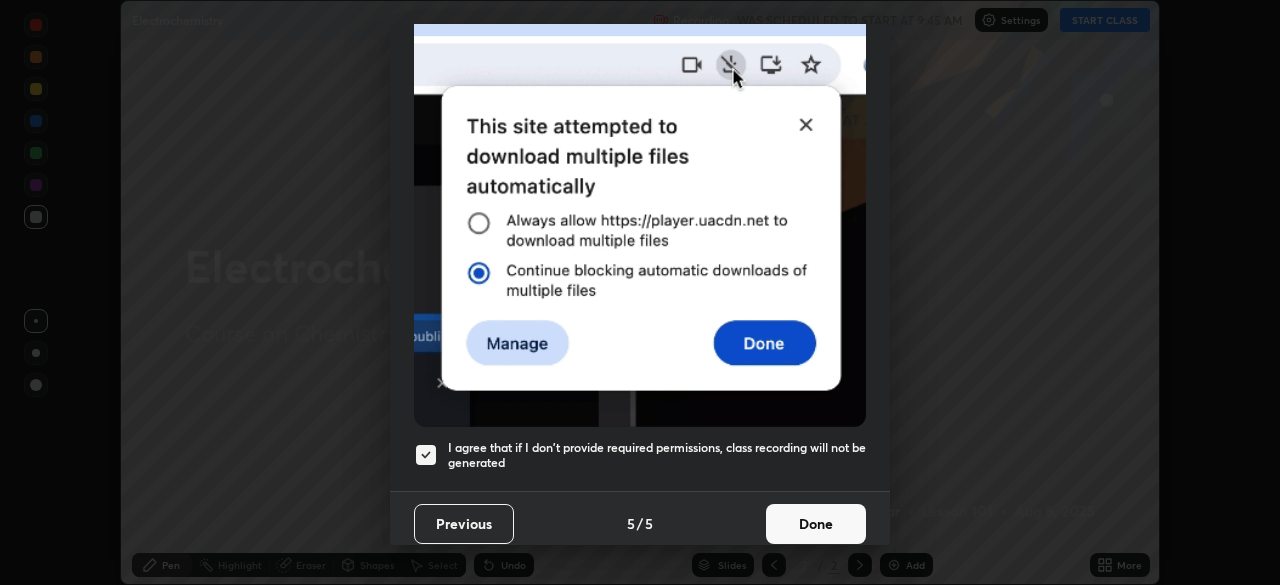 click on "Done" at bounding box center [816, 524] 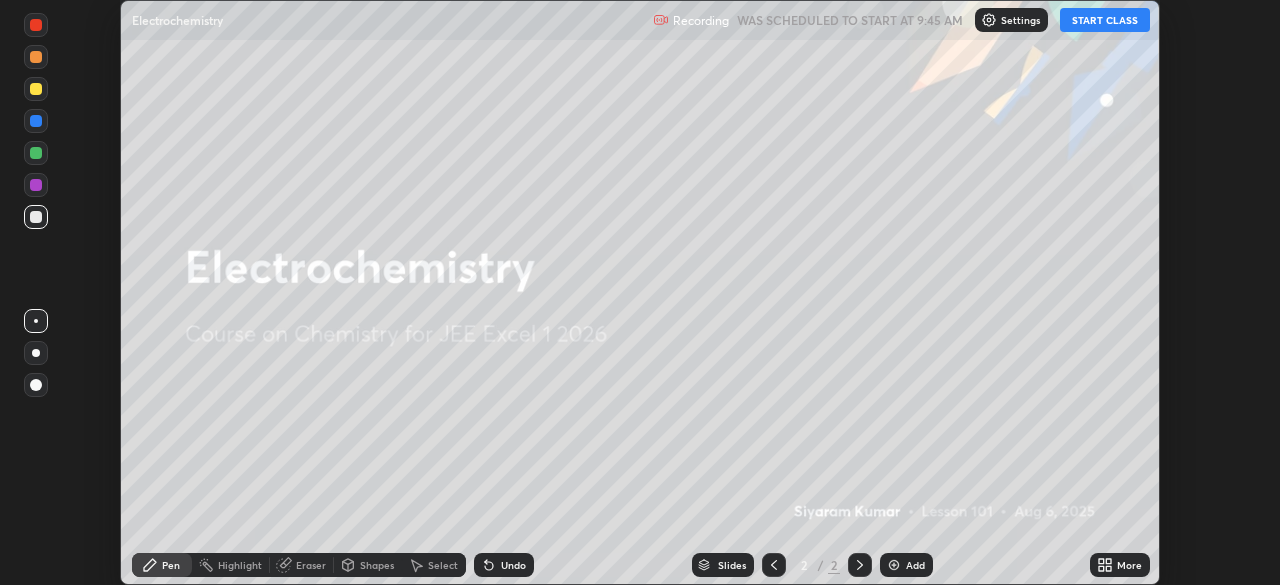 click on "START CLASS" at bounding box center (1105, 20) 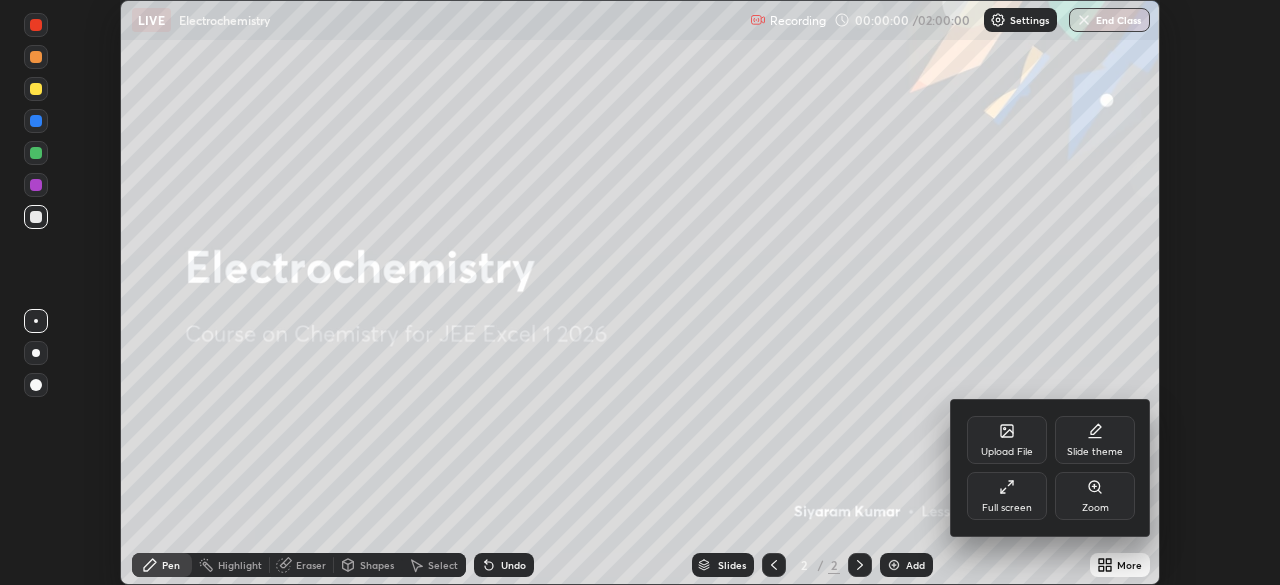 click on "Full screen" at bounding box center (1007, 508) 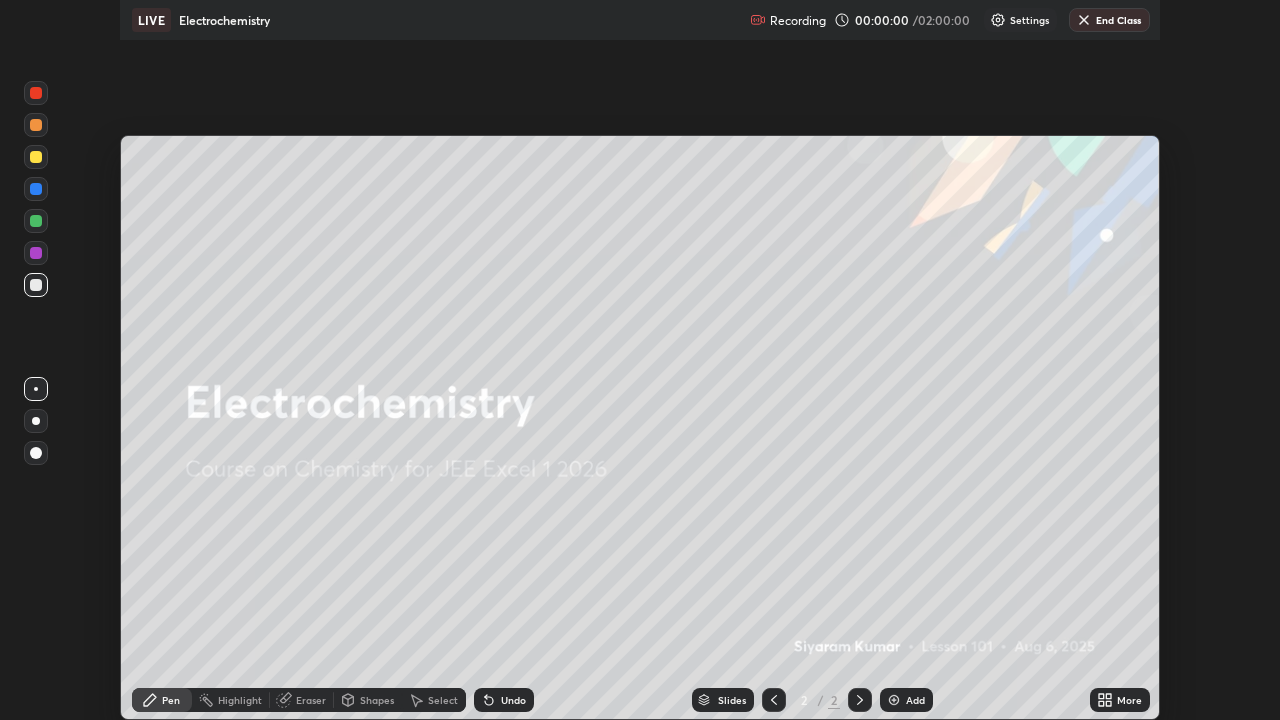 scroll, scrollTop: 99280, scrollLeft: 98720, axis: both 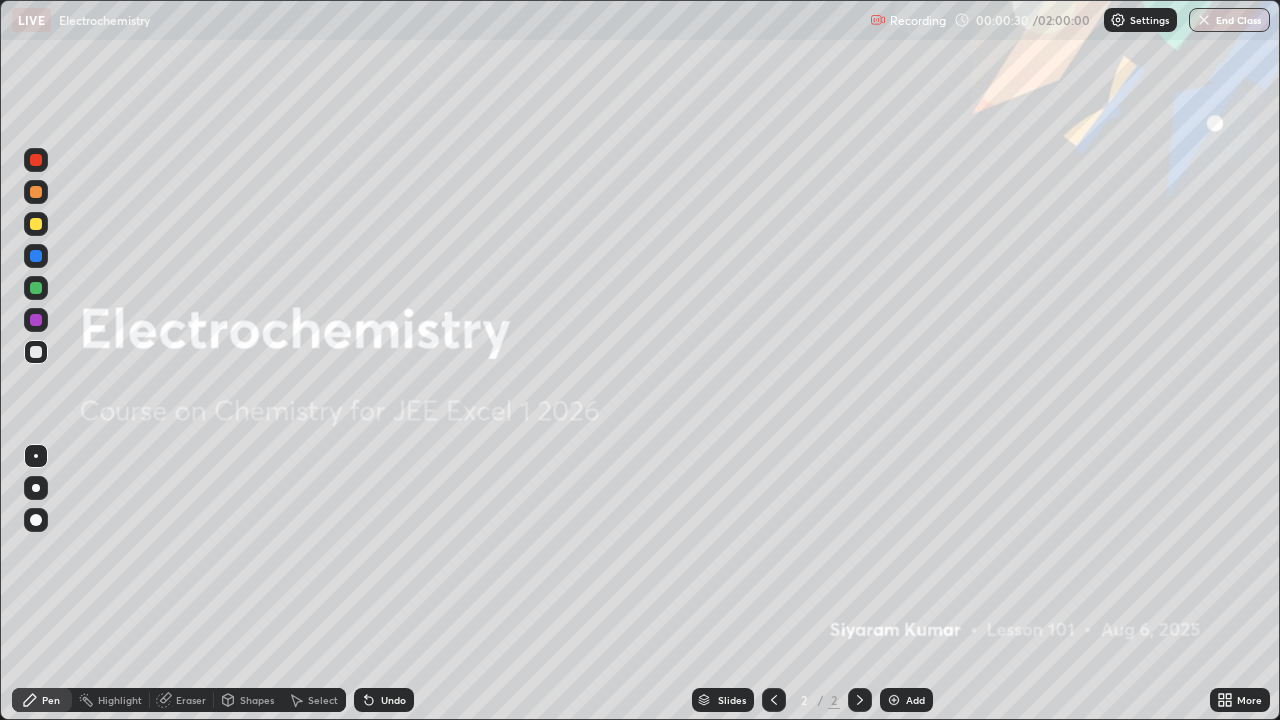 click on "More" at bounding box center [1249, 700] 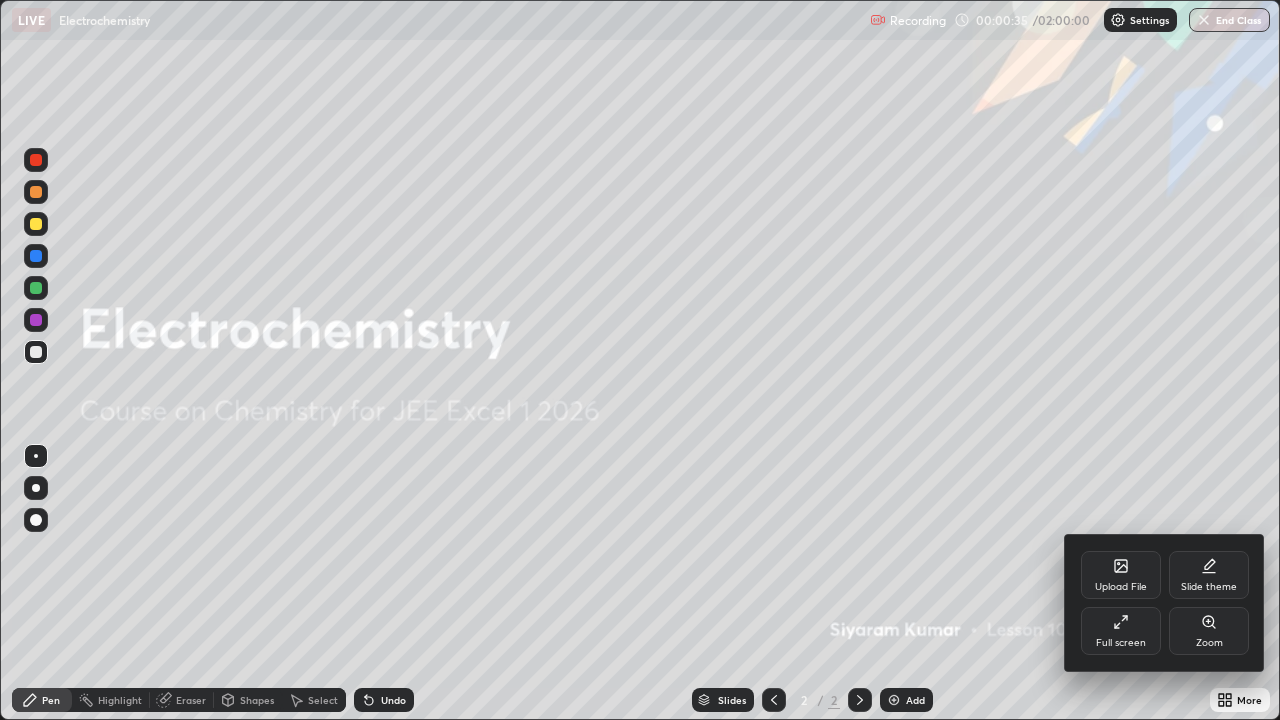 click on "Upload File" at bounding box center [1121, 575] 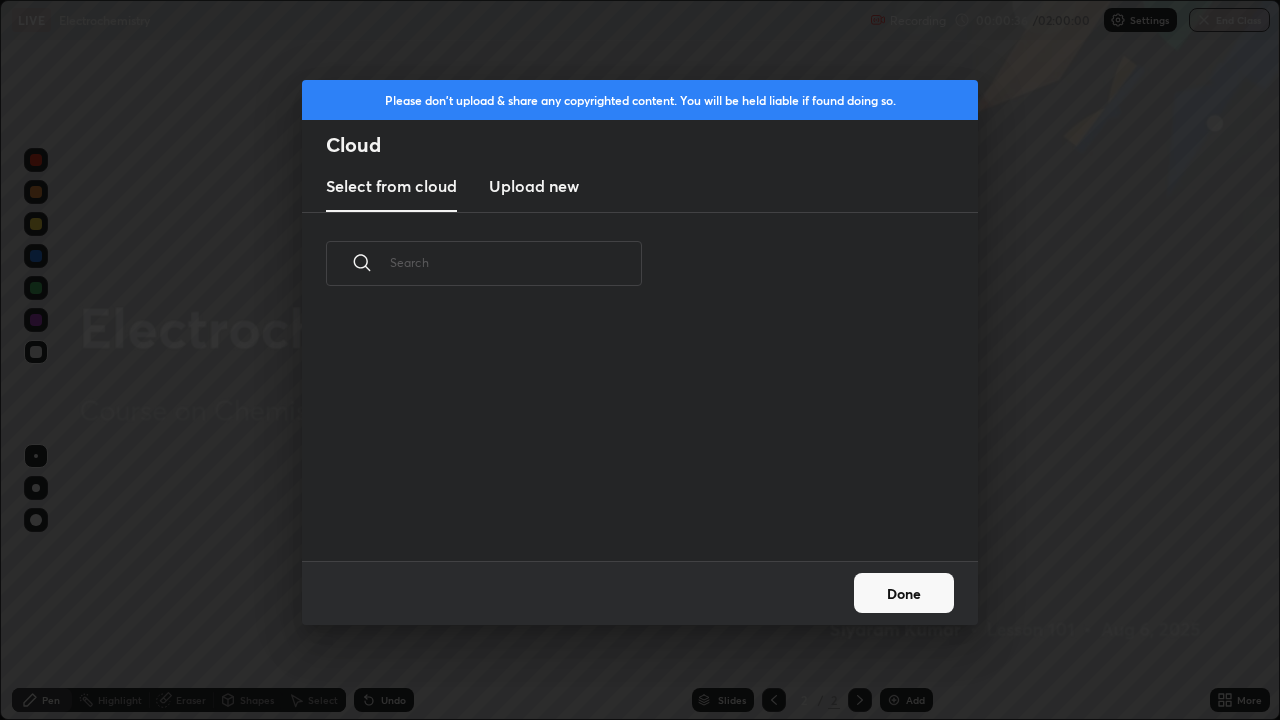 scroll, scrollTop: 7, scrollLeft: 11, axis: both 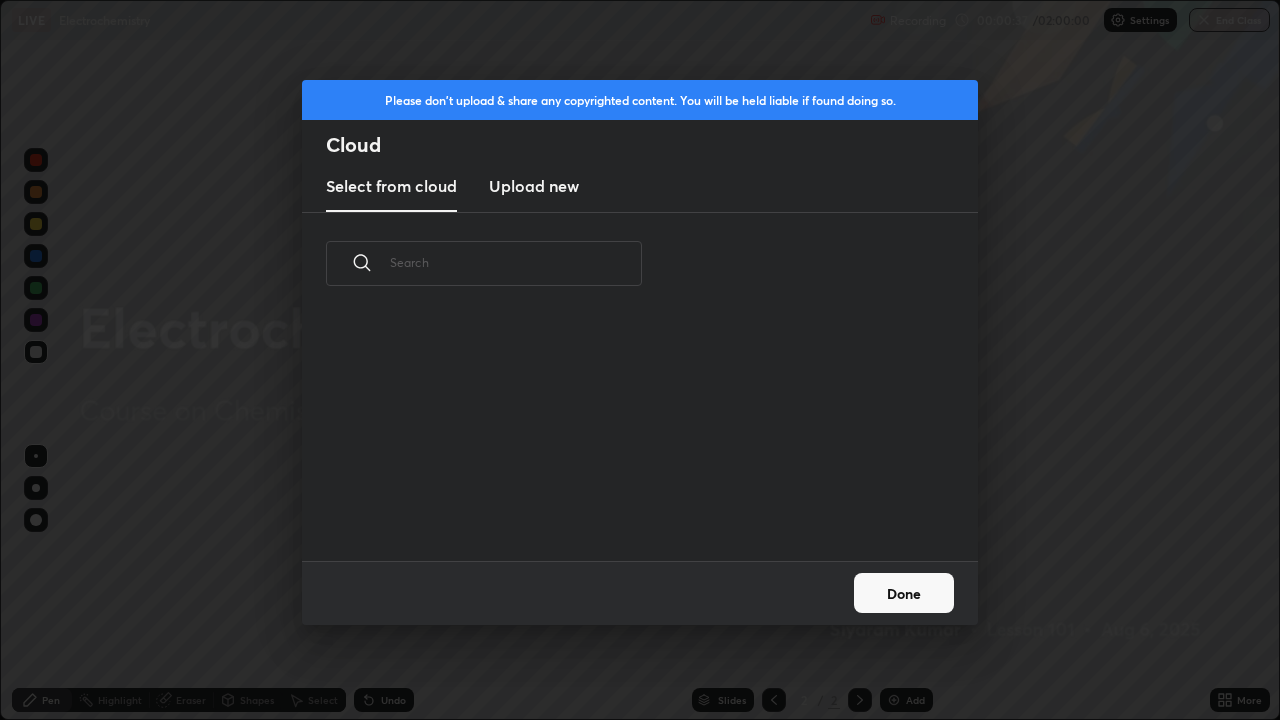 click on "Upload new" at bounding box center [534, 187] 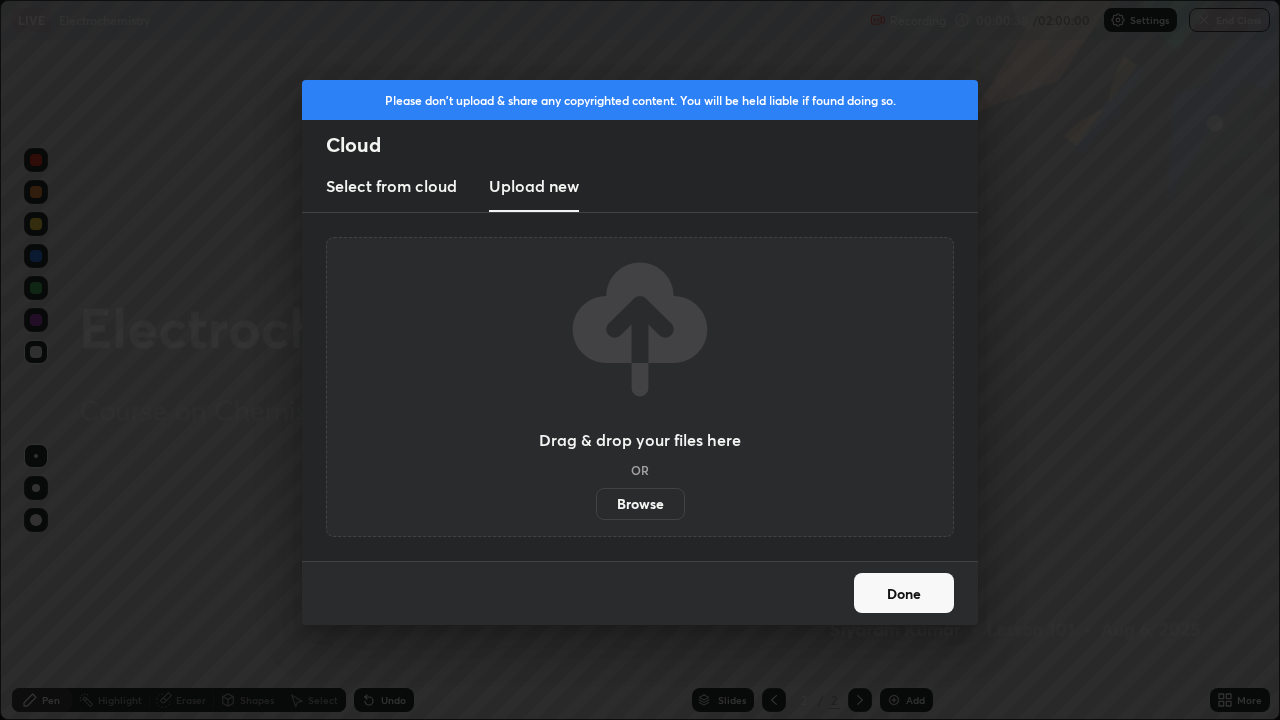 click on "Browse" at bounding box center (640, 504) 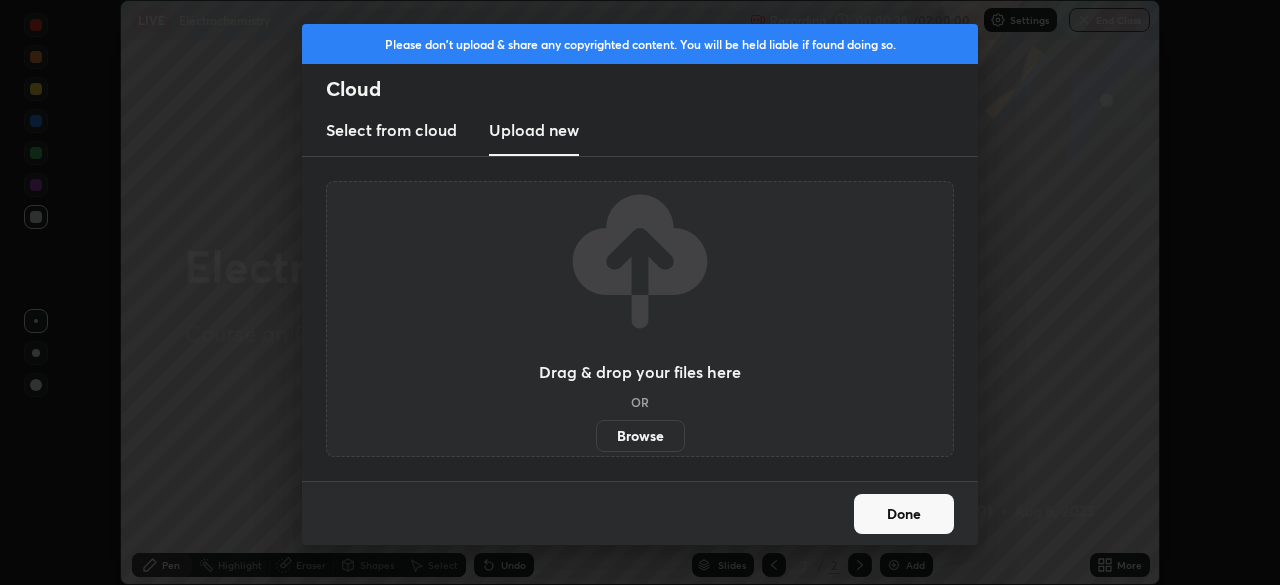scroll, scrollTop: 585, scrollLeft: 1280, axis: both 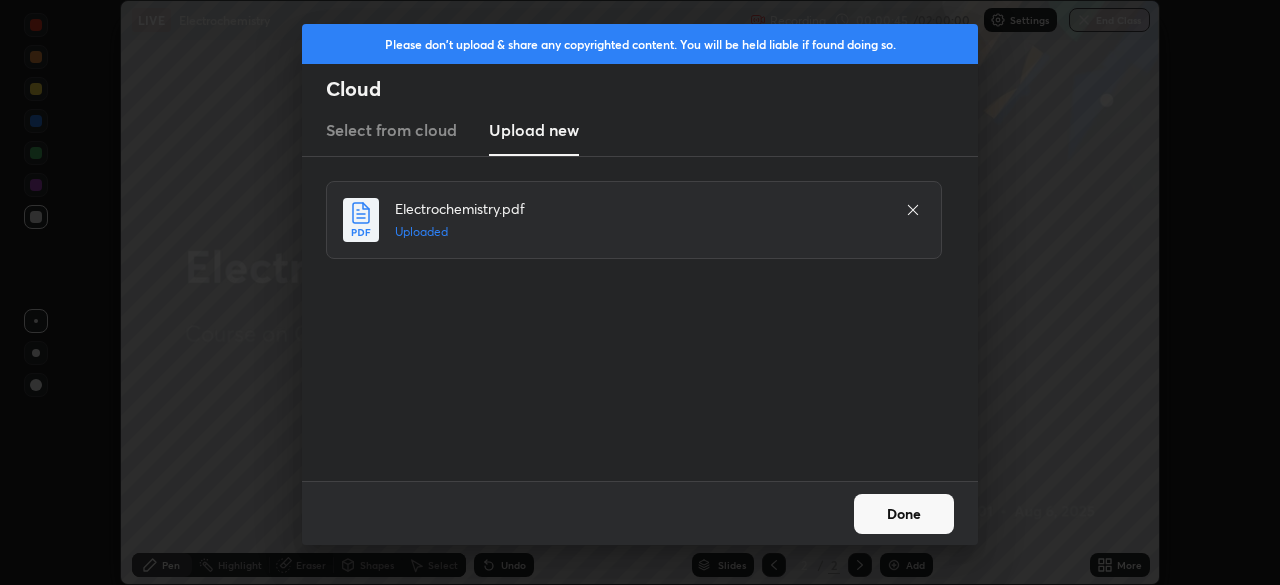 click on "Done" at bounding box center [904, 514] 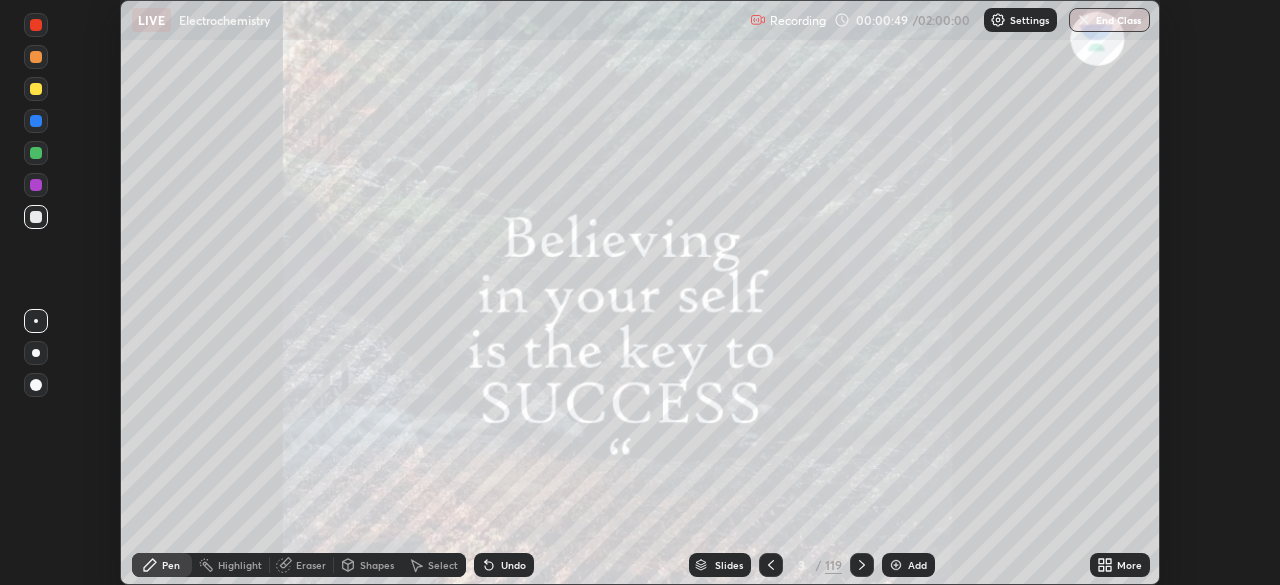 click 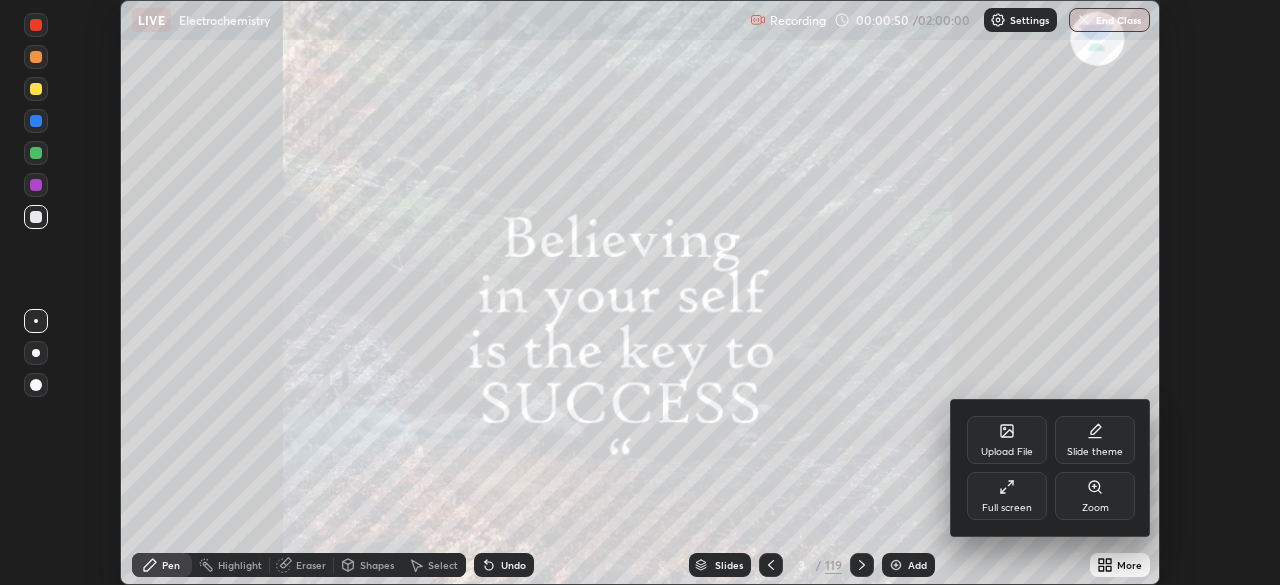 click 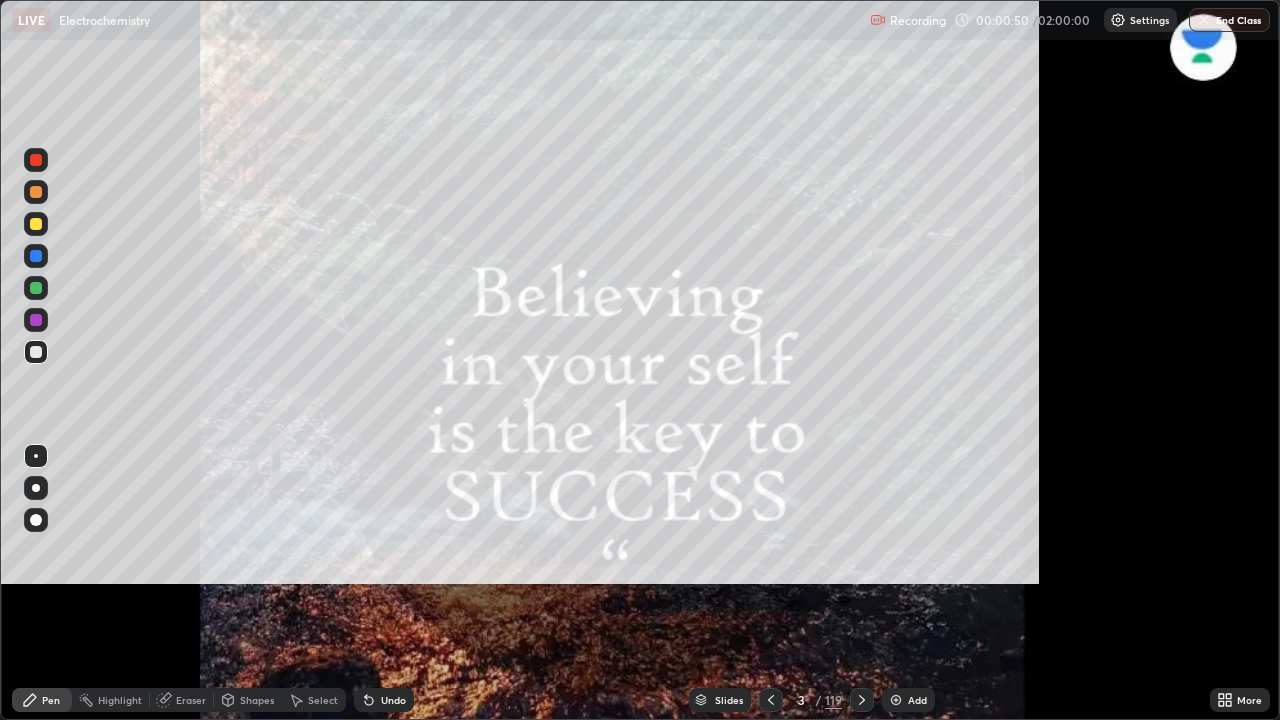 scroll, scrollTop: 99280, scrollLeft: 98720, axis: both 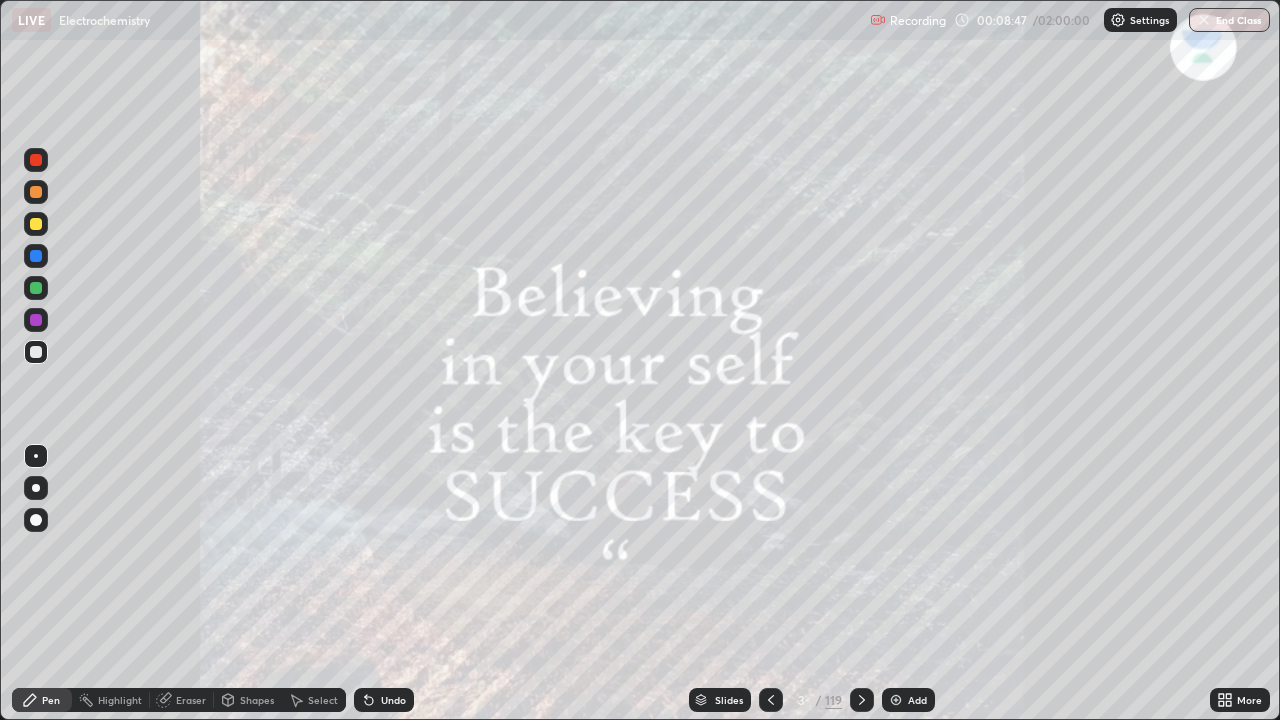 click at bounding box center [862, 700] 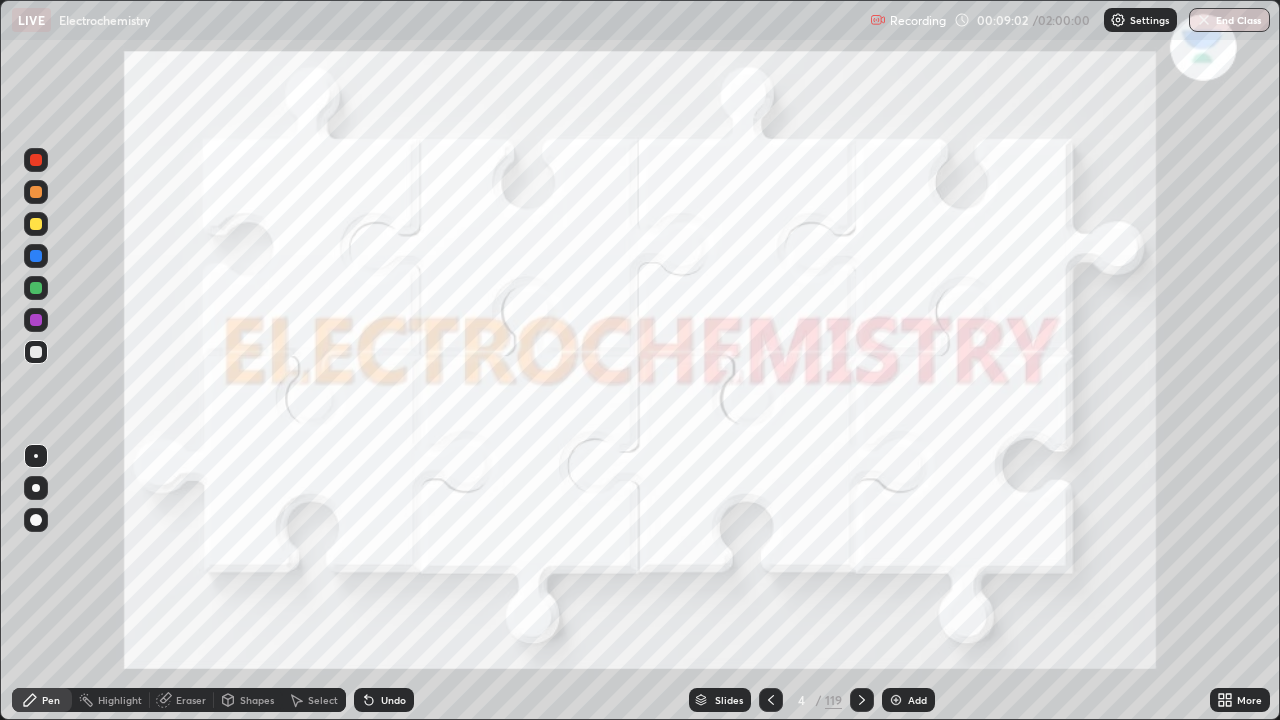 click 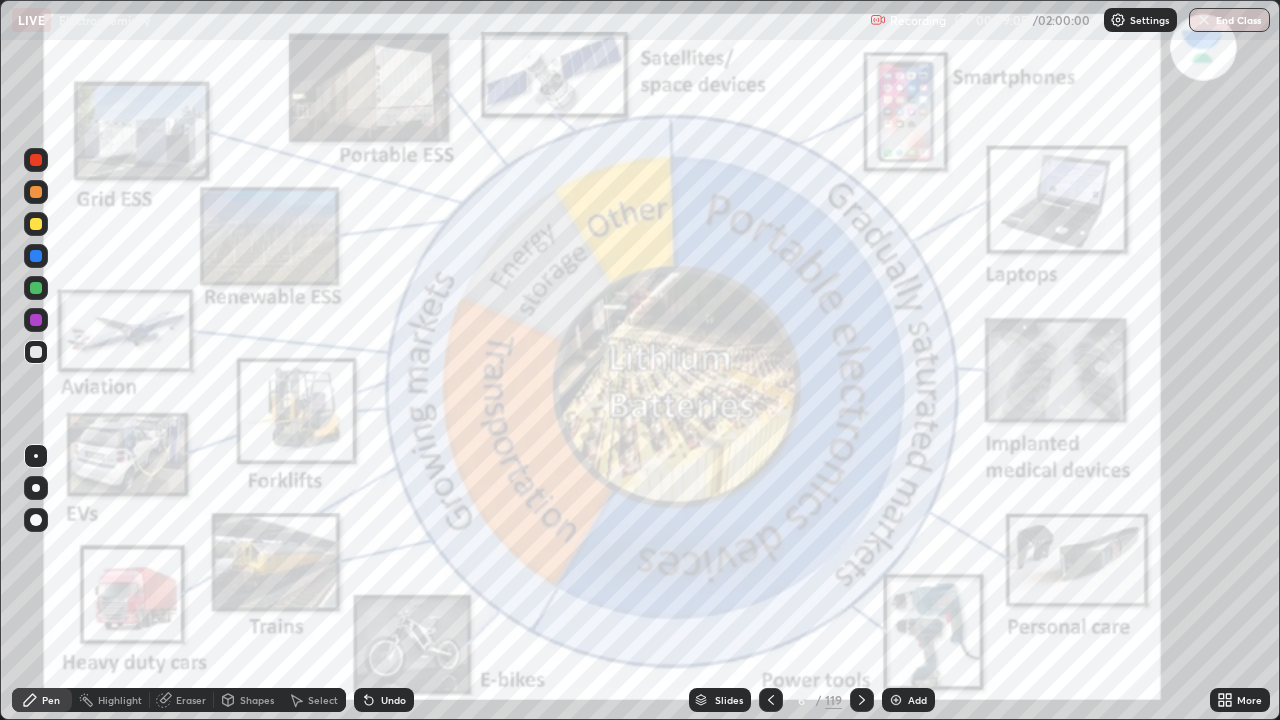 click 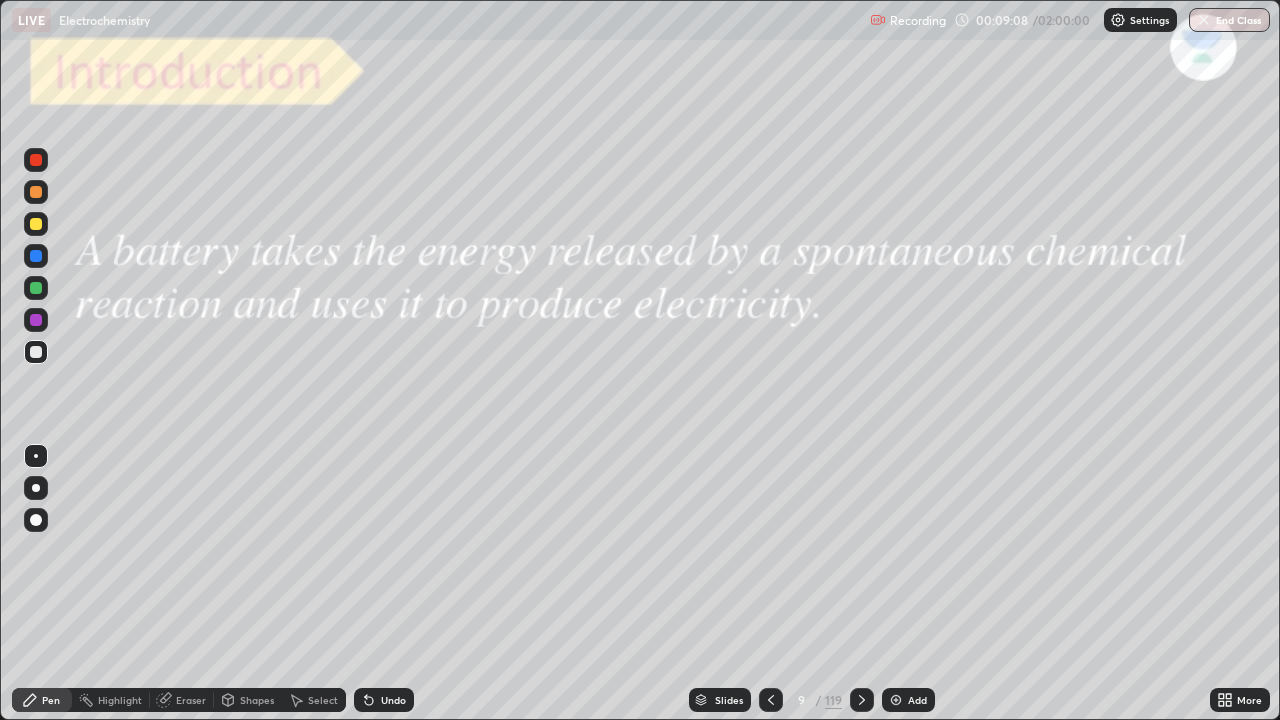 click 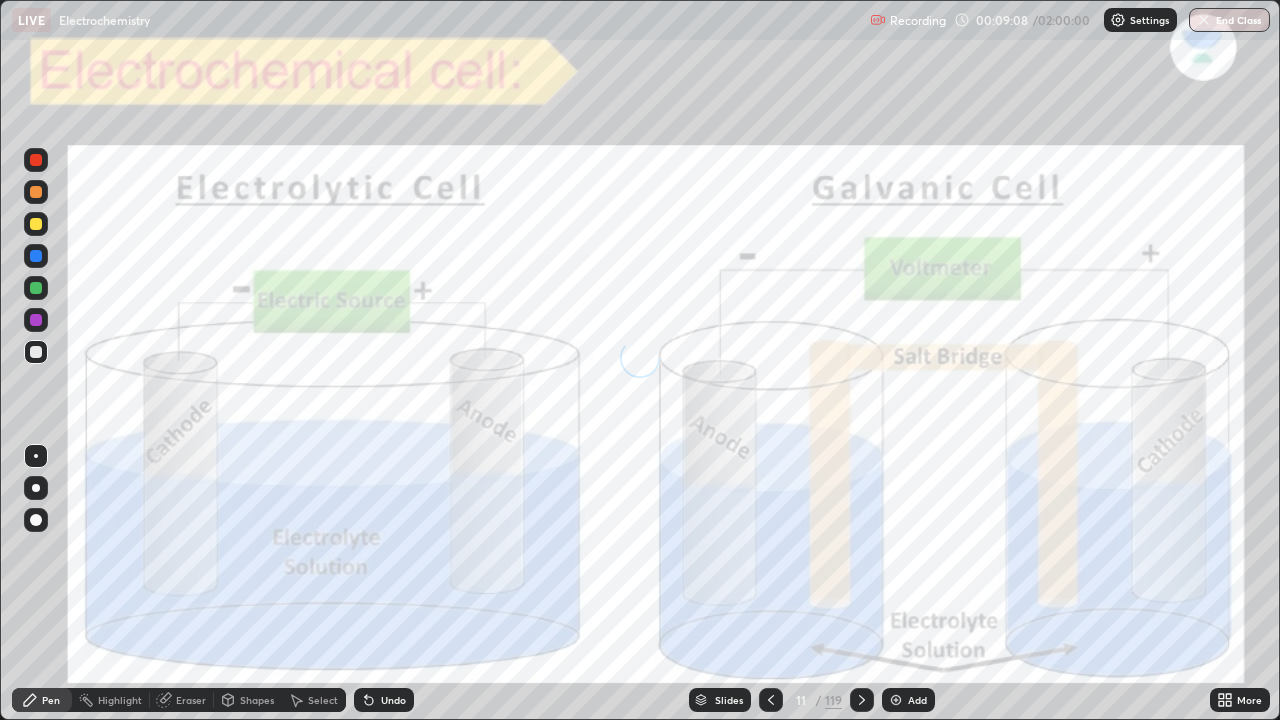 click 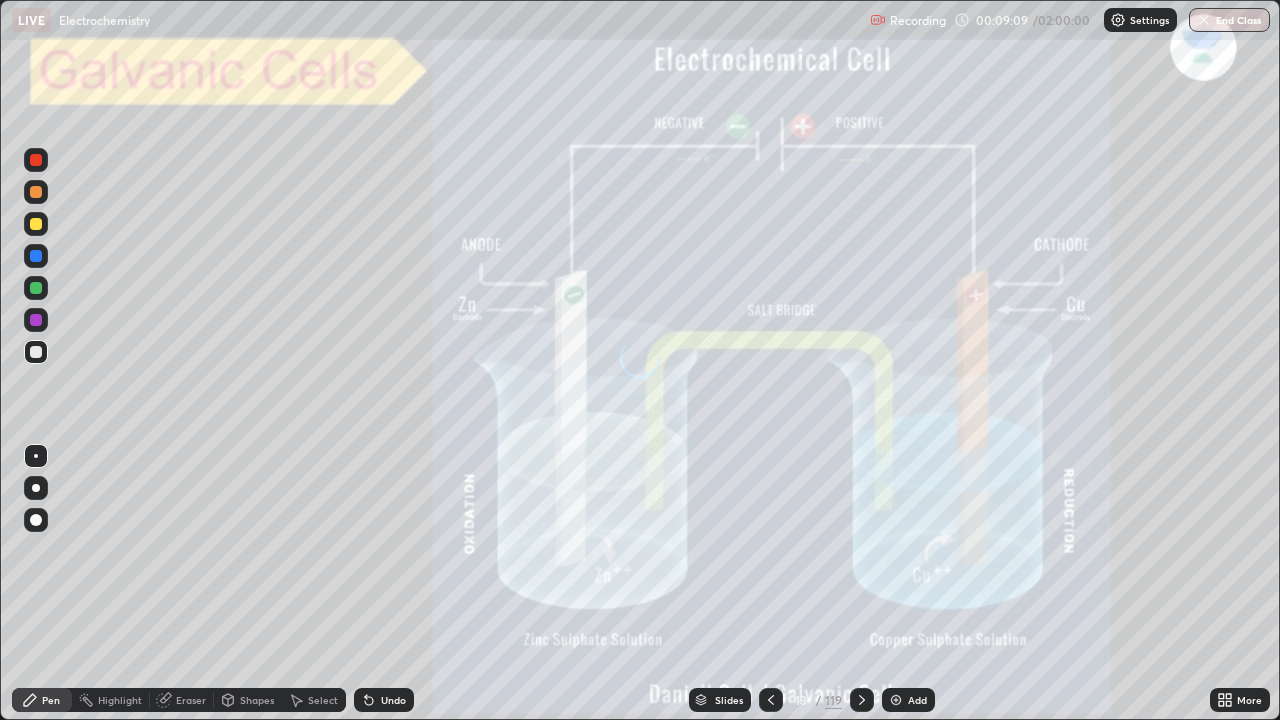 click 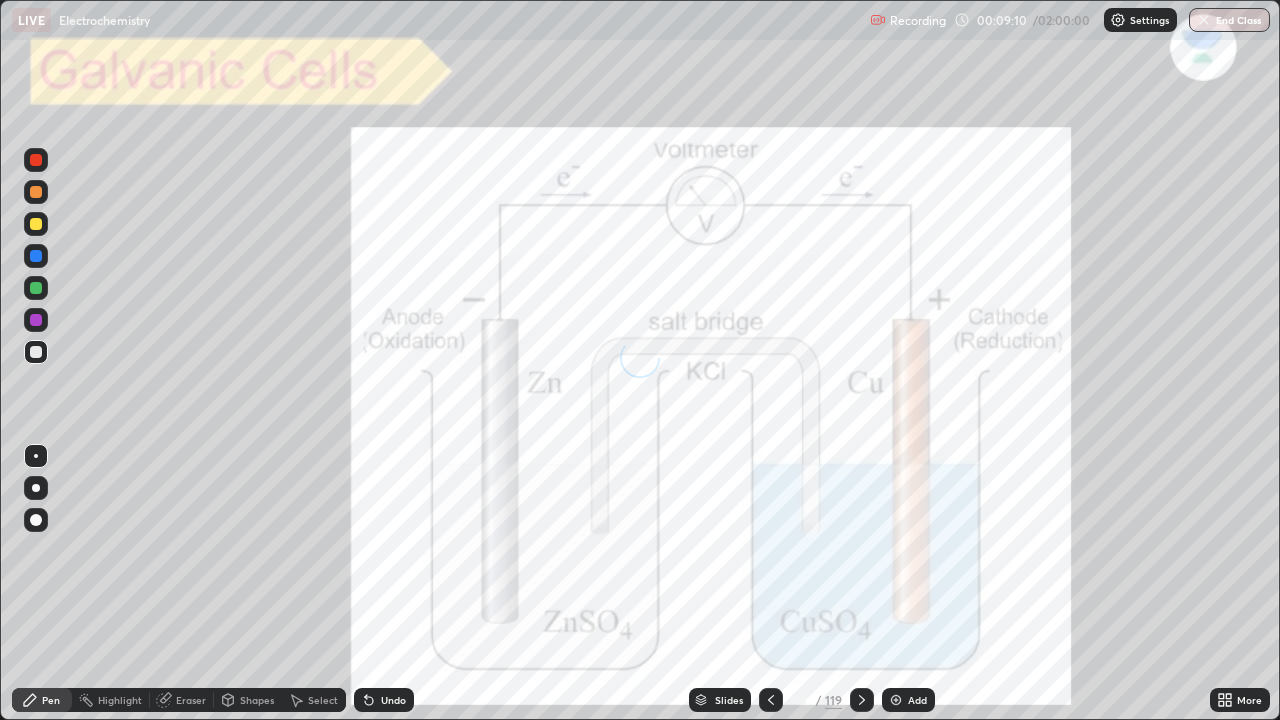 click 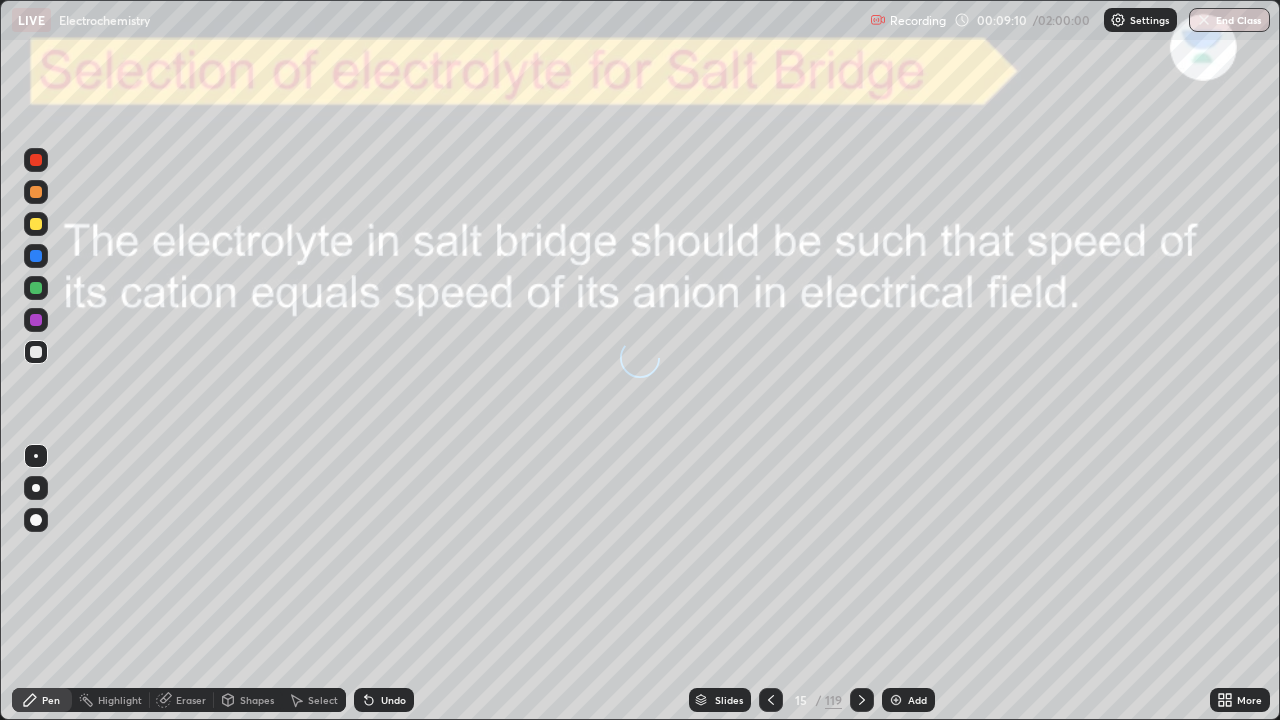 click 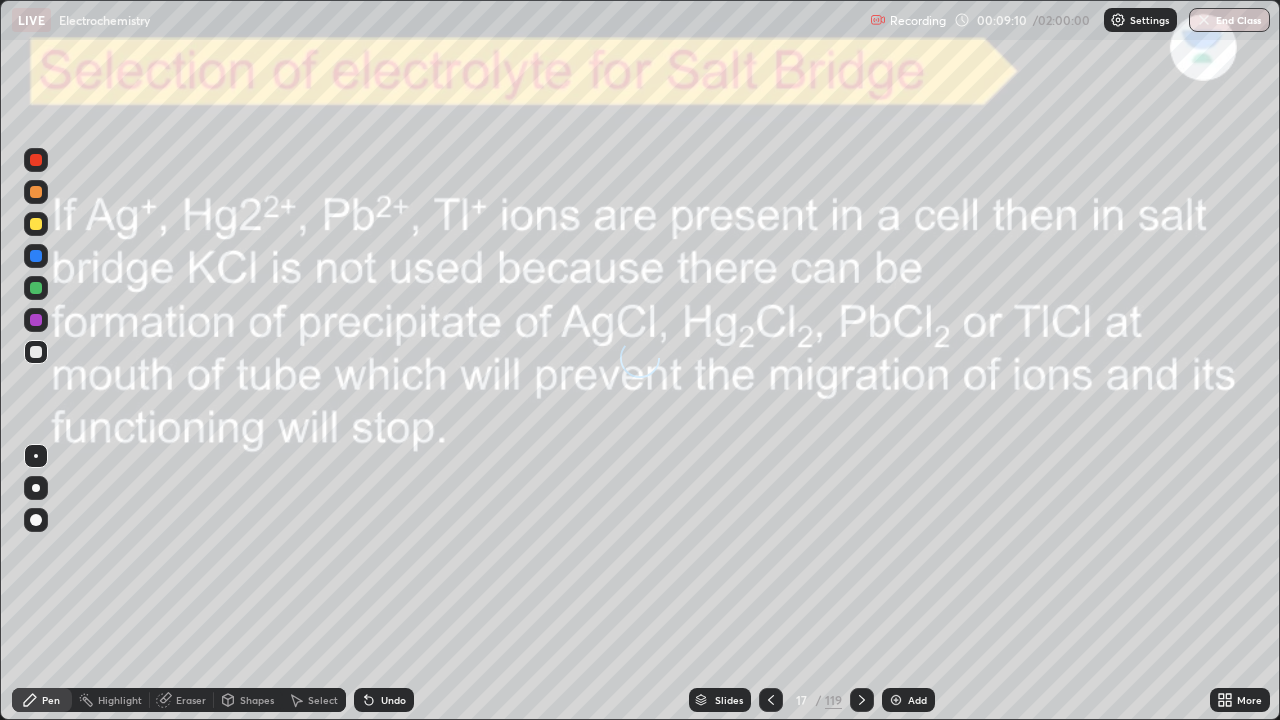 click 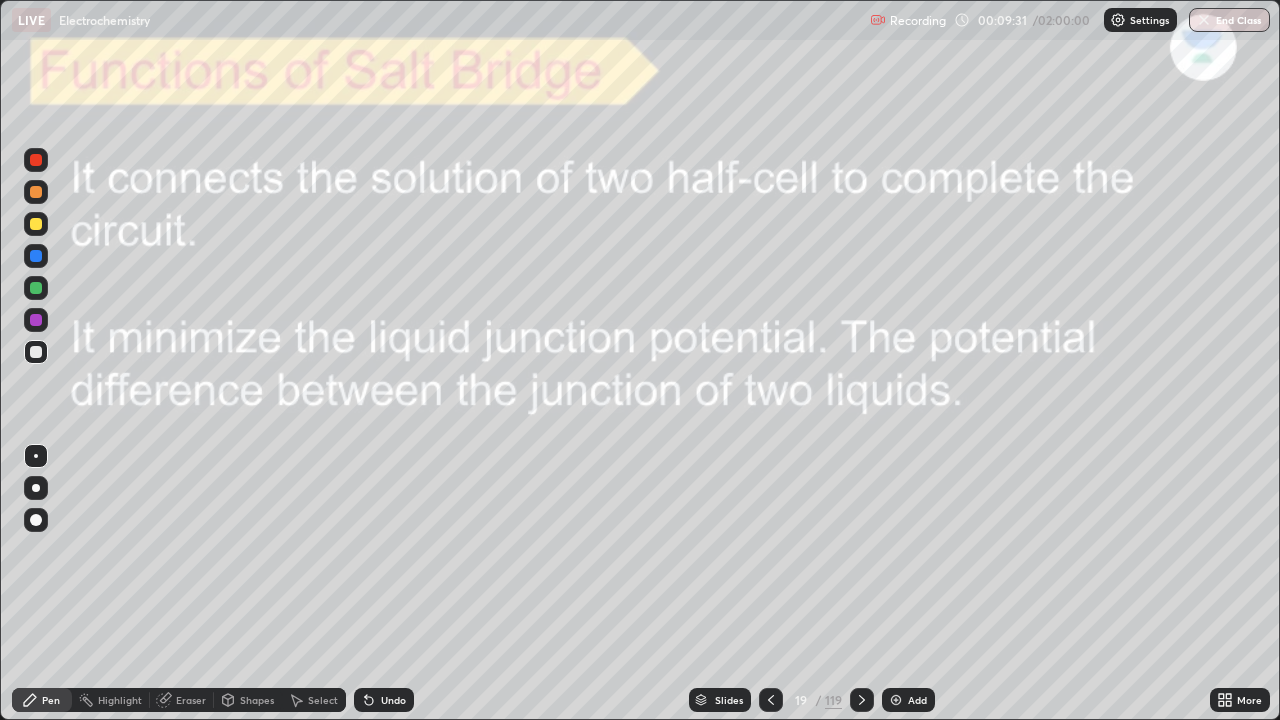 click at bounding box center [862, 700] 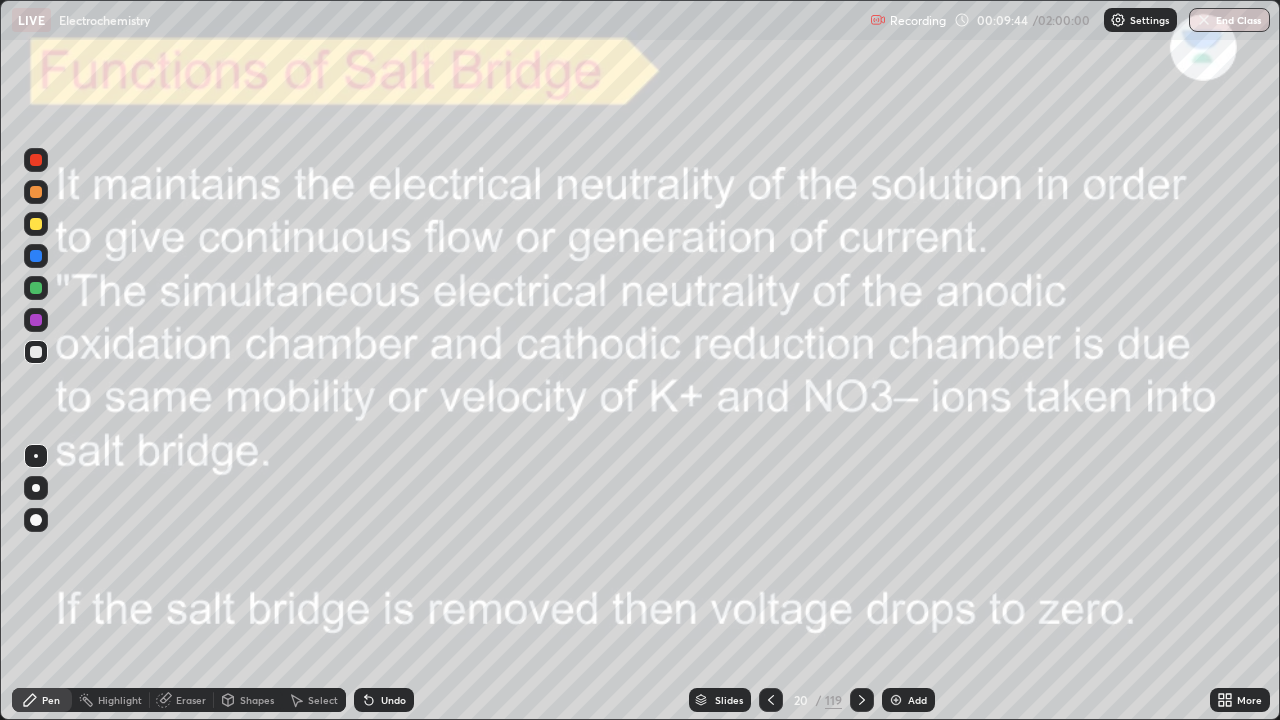click 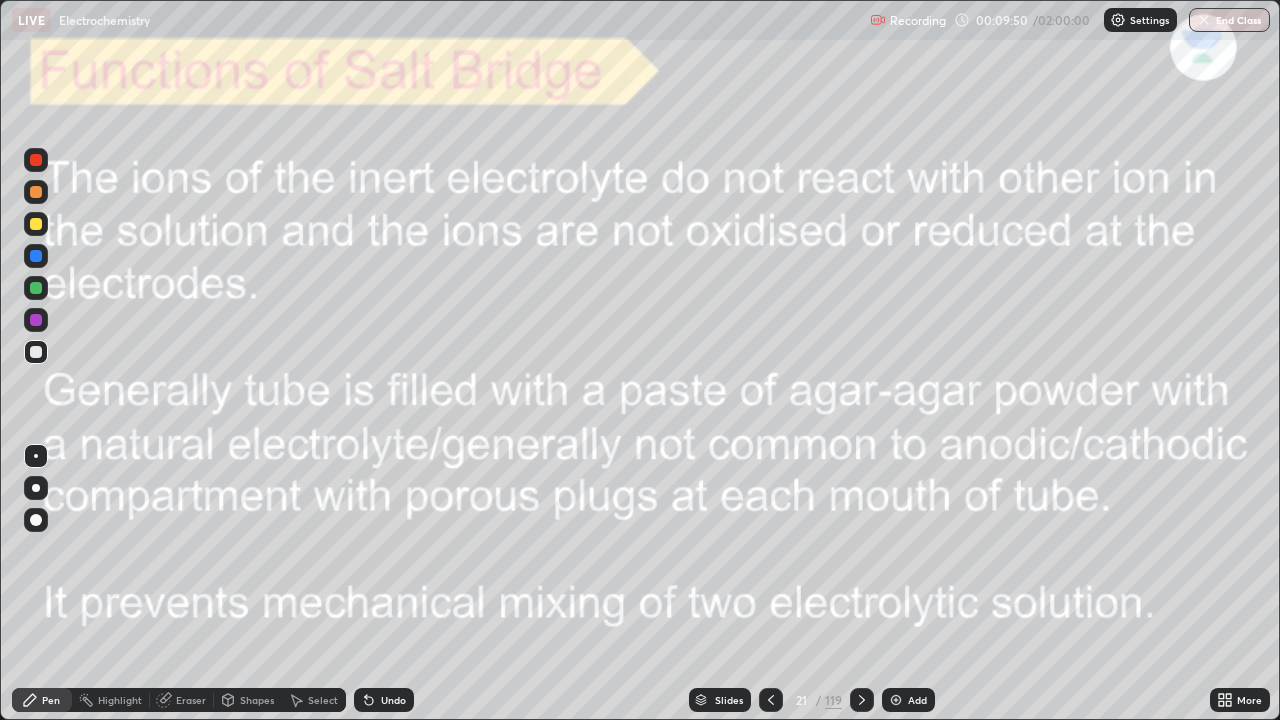 click at bounding box center [36, 224] 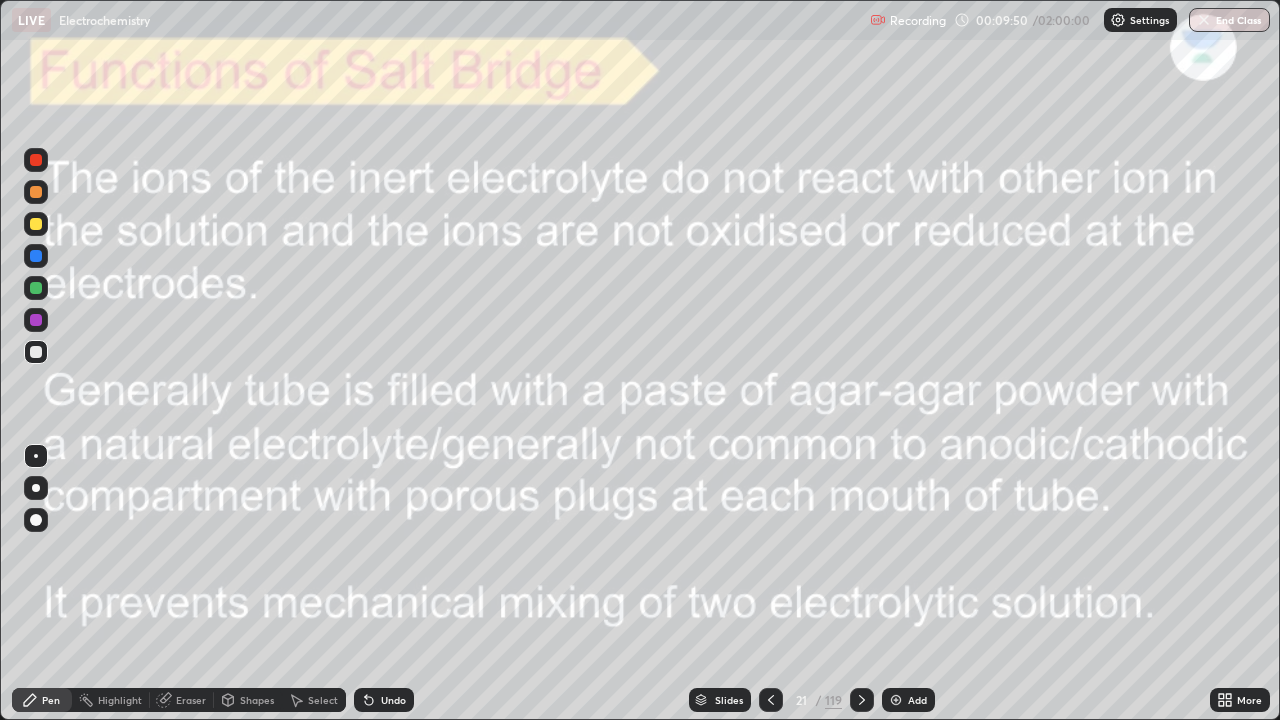 click at bounding box center (36, 224) 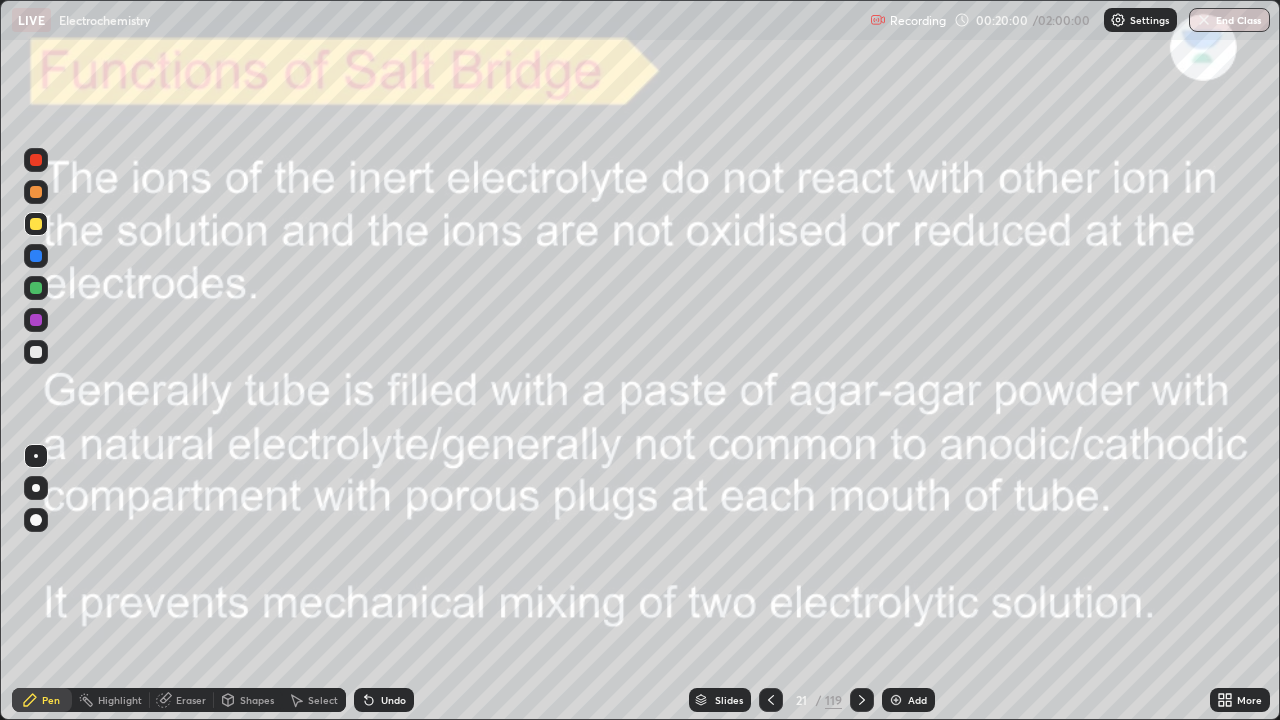 click 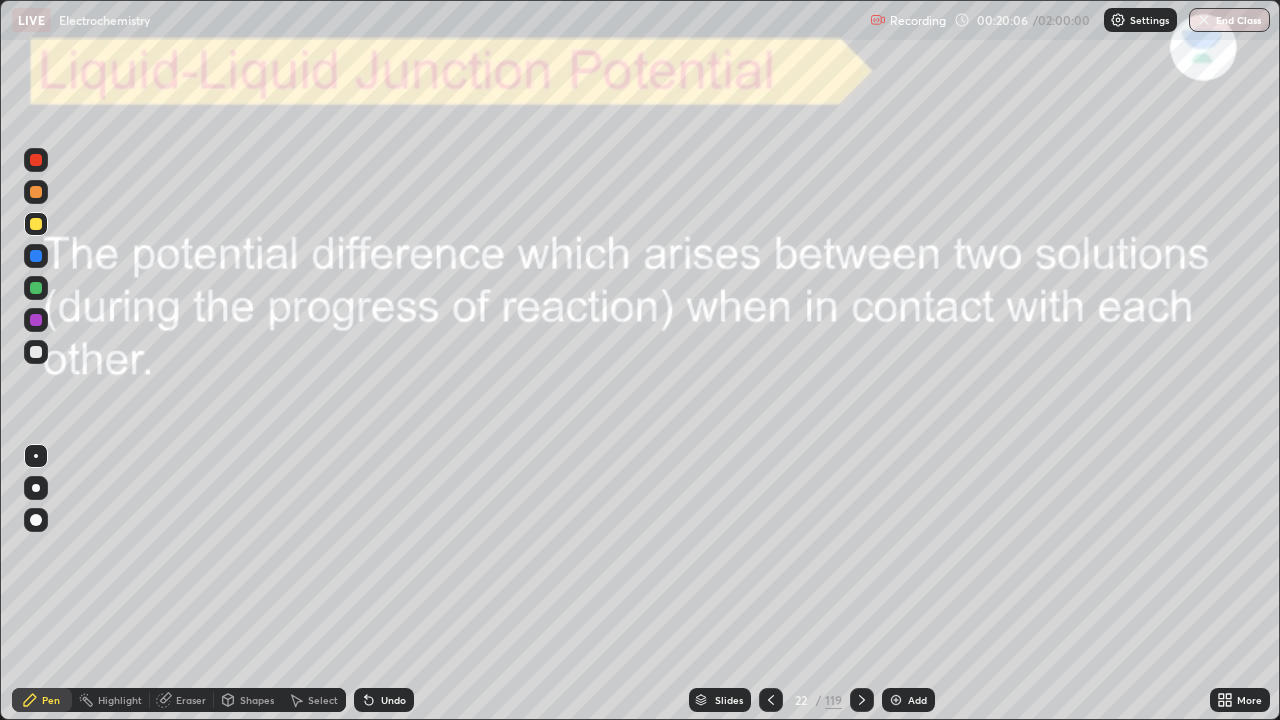 click at bounding box center (36, 160) 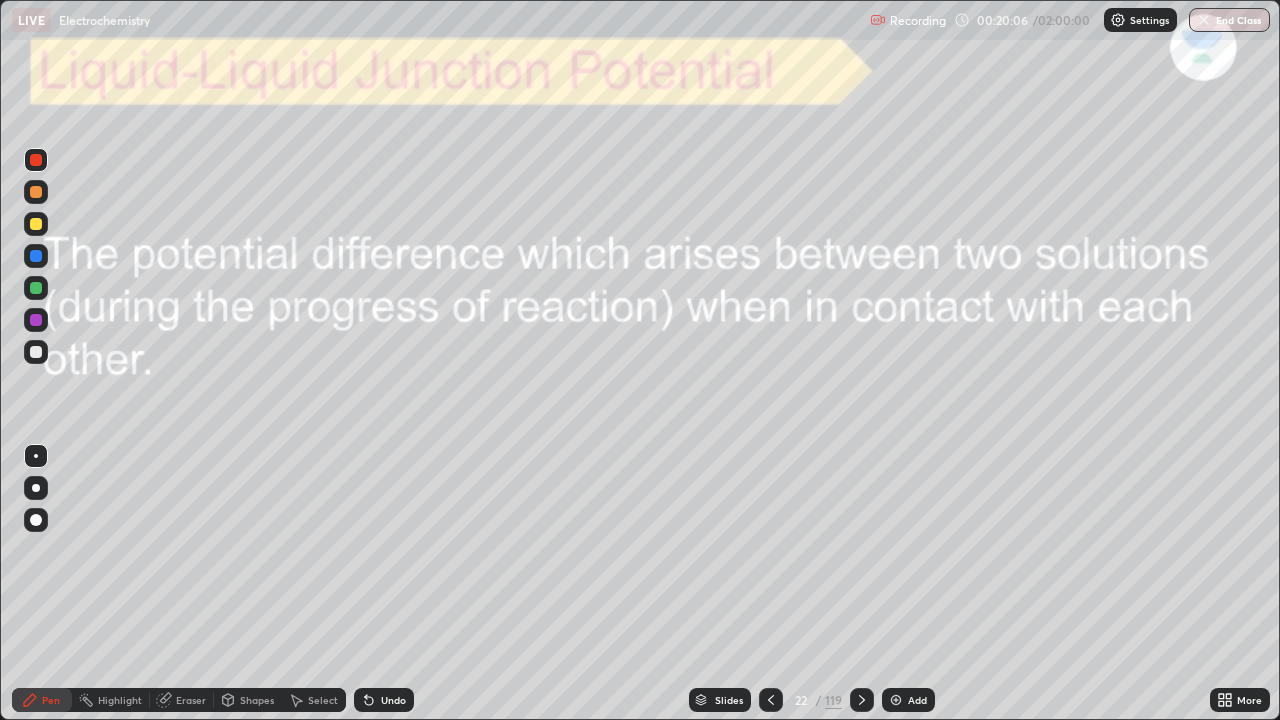 click at bounding box center [36, 160] 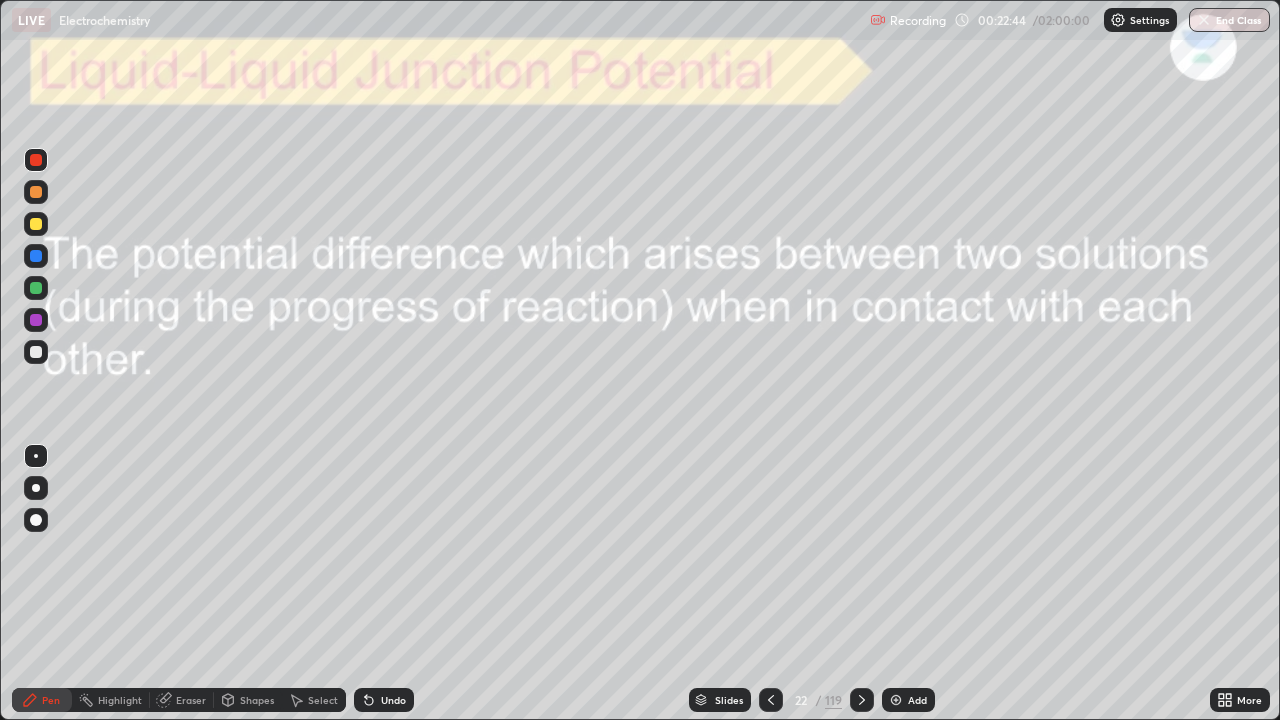 click 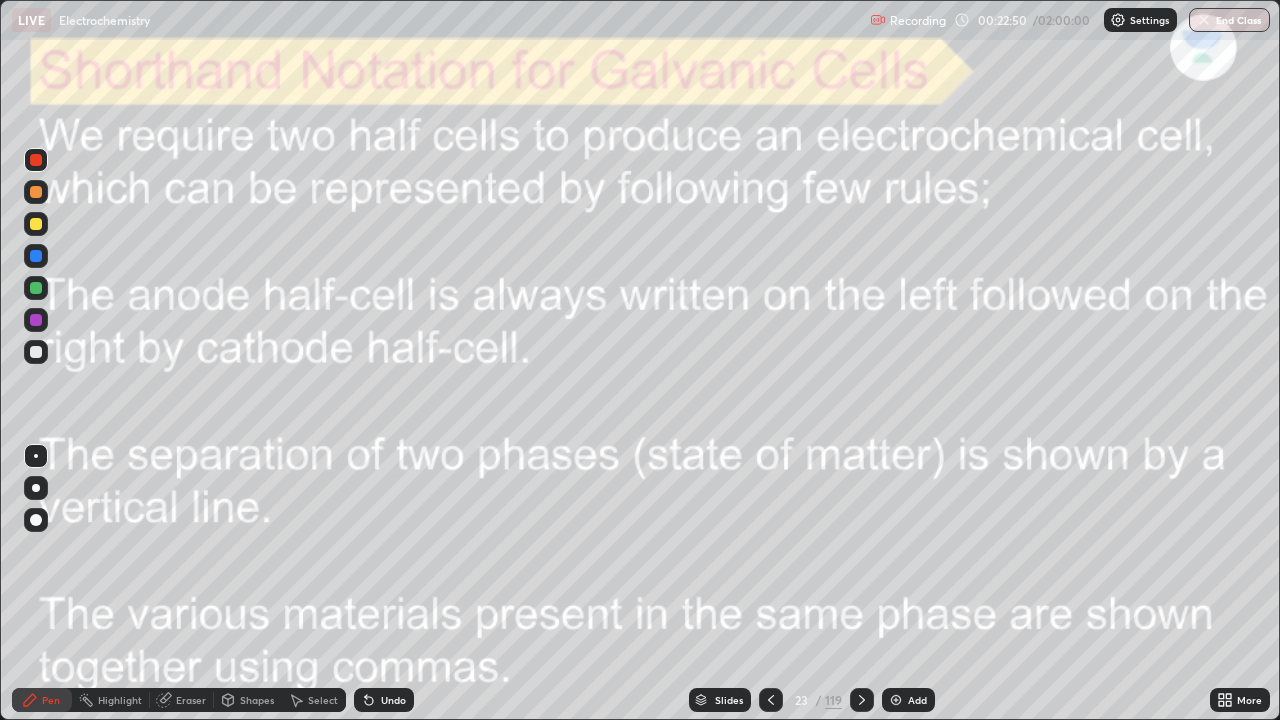 click 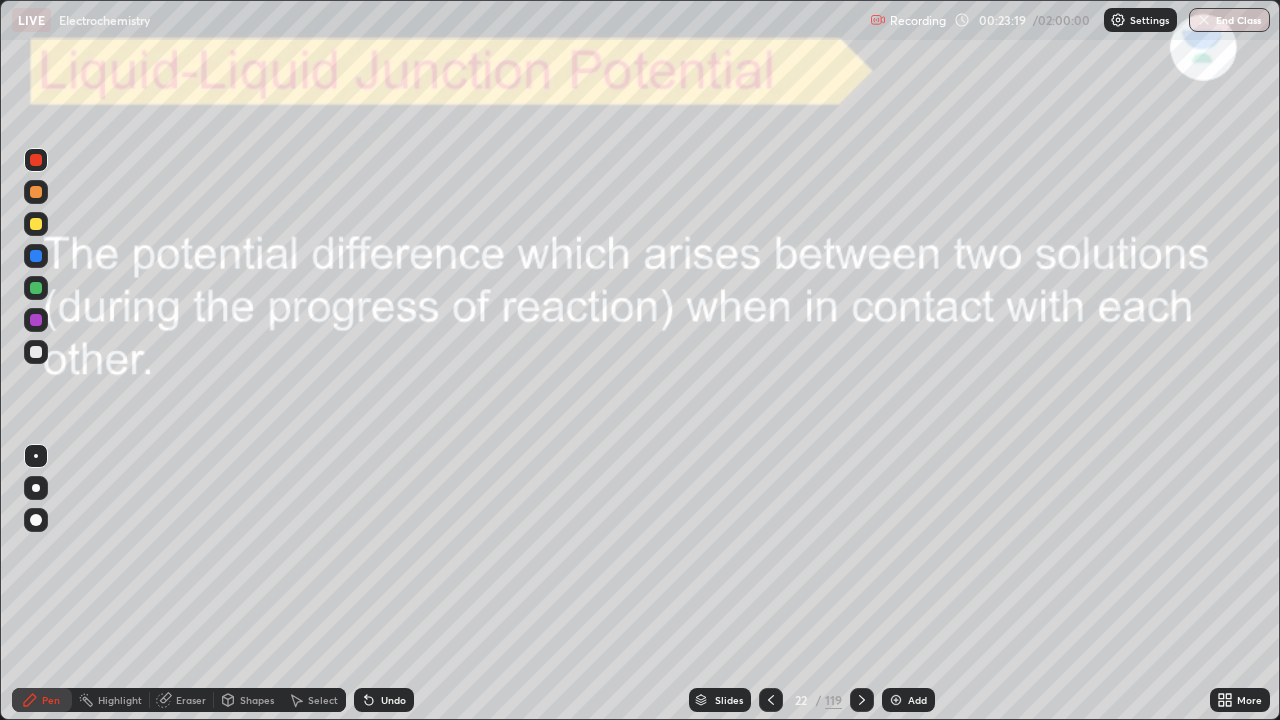 click 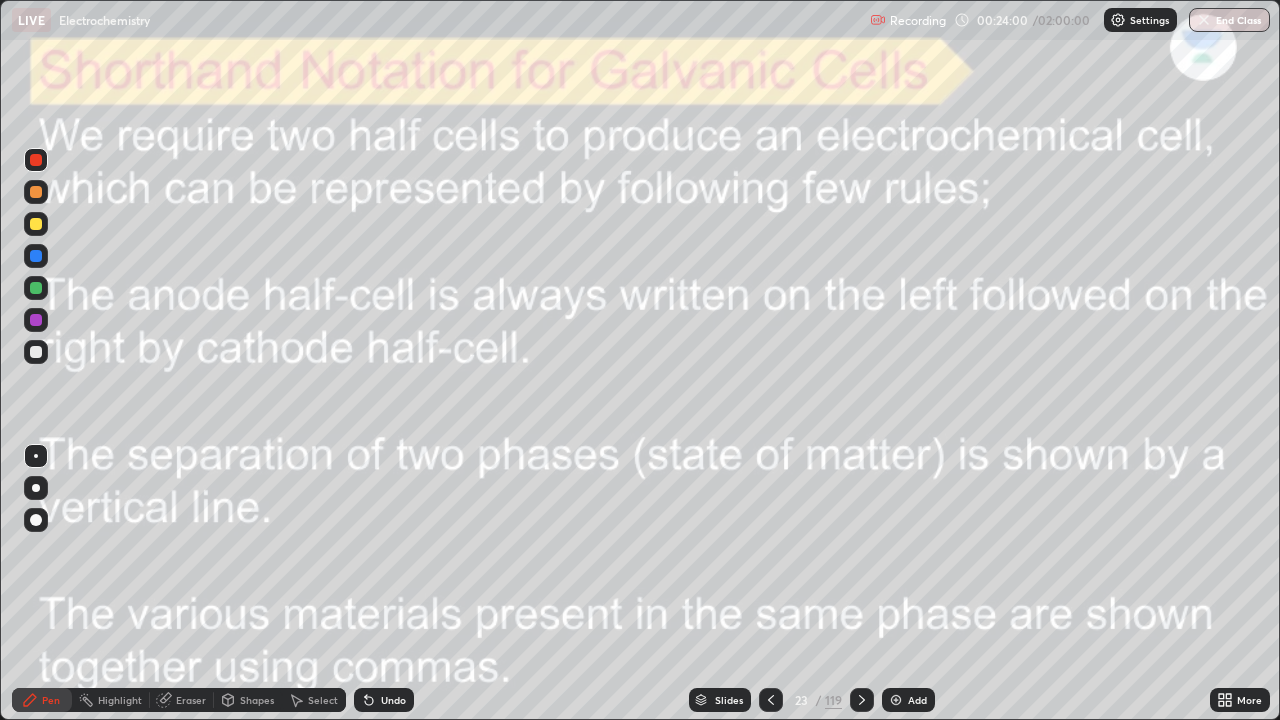 click on "Add" at bounding box center [908, 700] 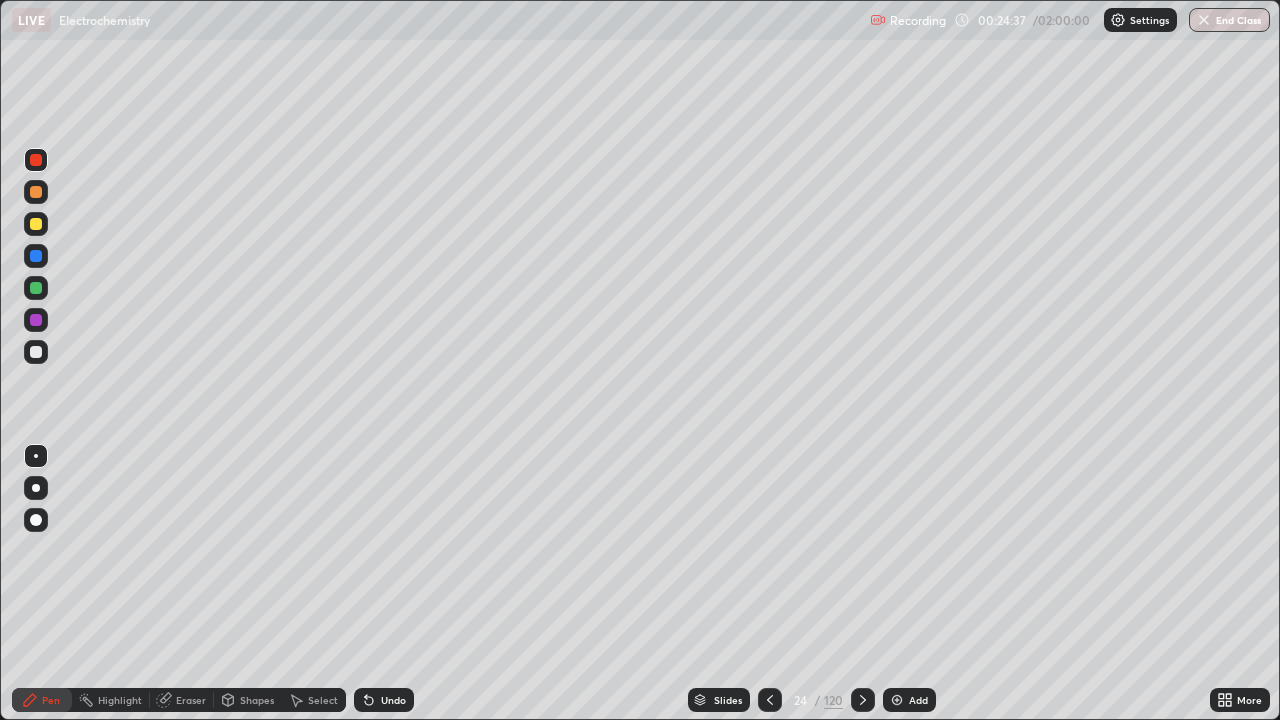 click at bounding box center [36, 352] 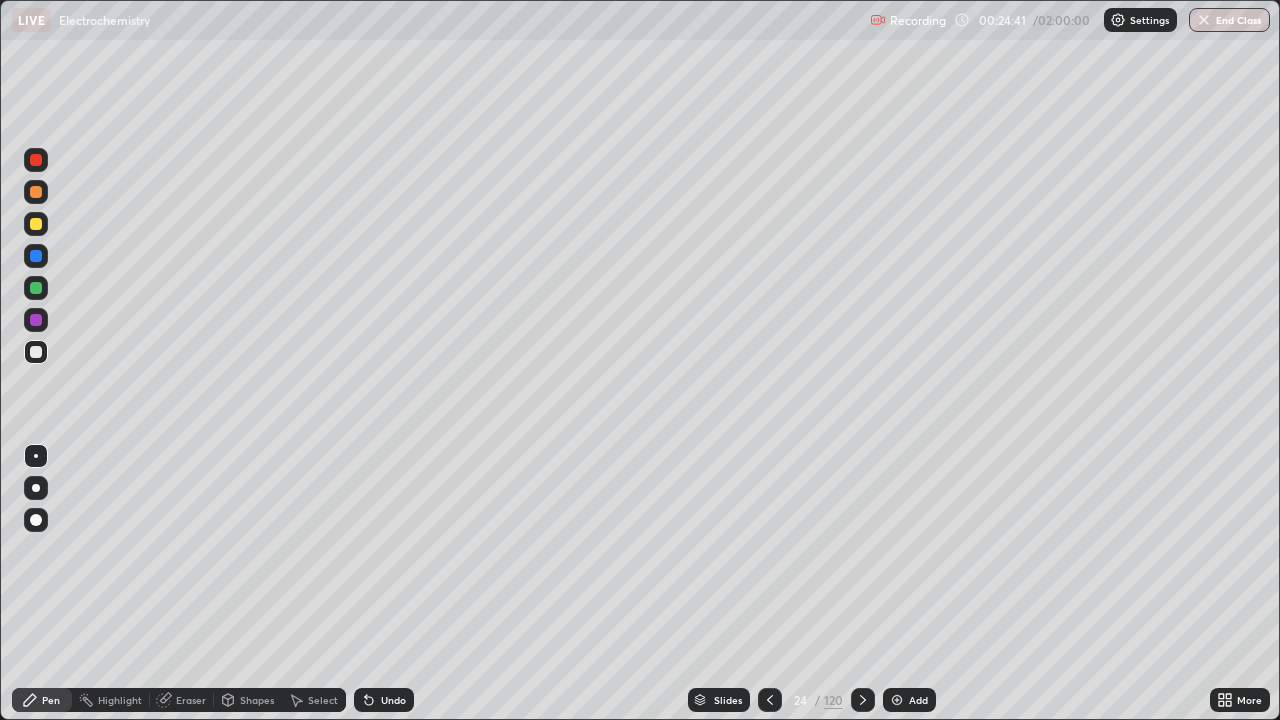 click on "Undo" at bounding box center [393, 700] 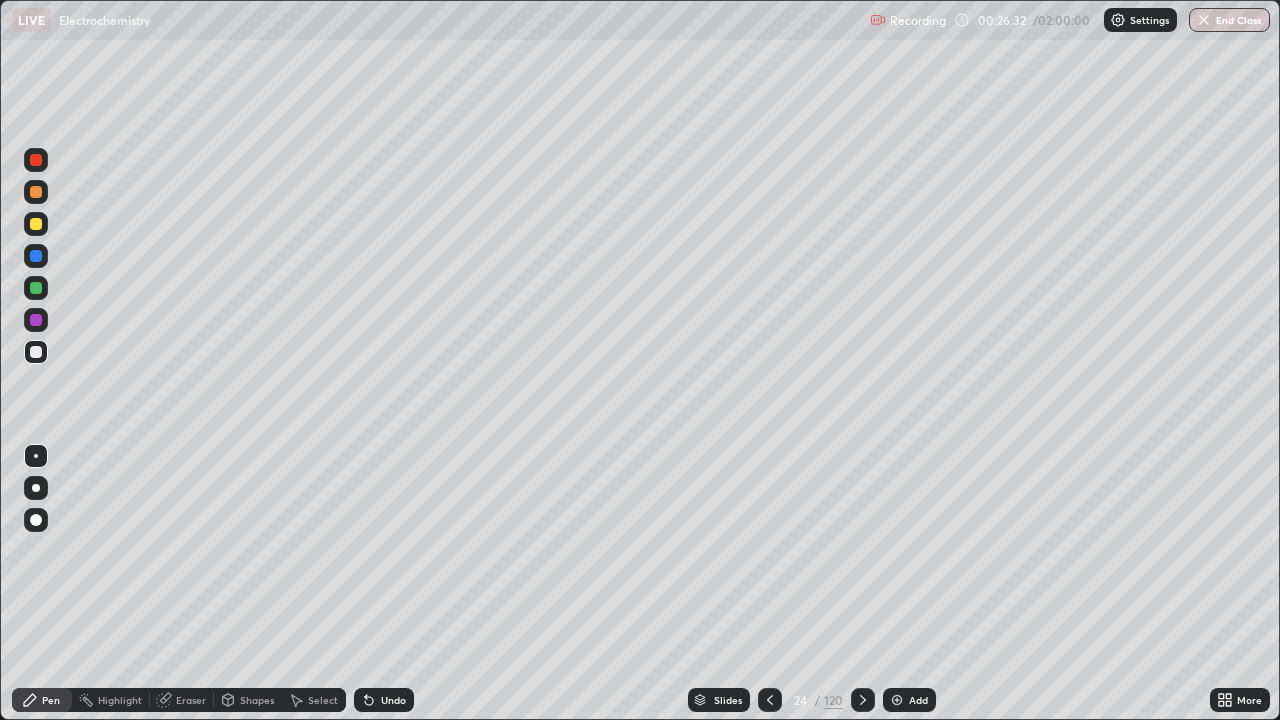 click 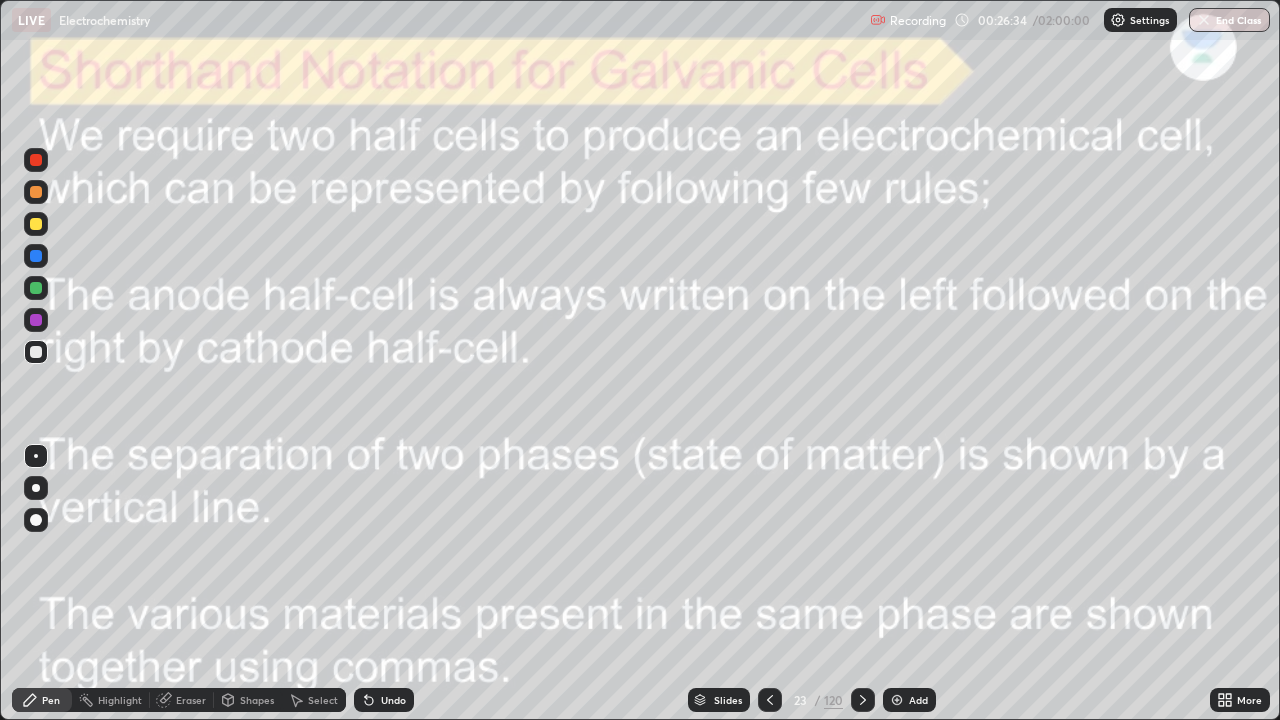 click at bounding box center [36, 224] 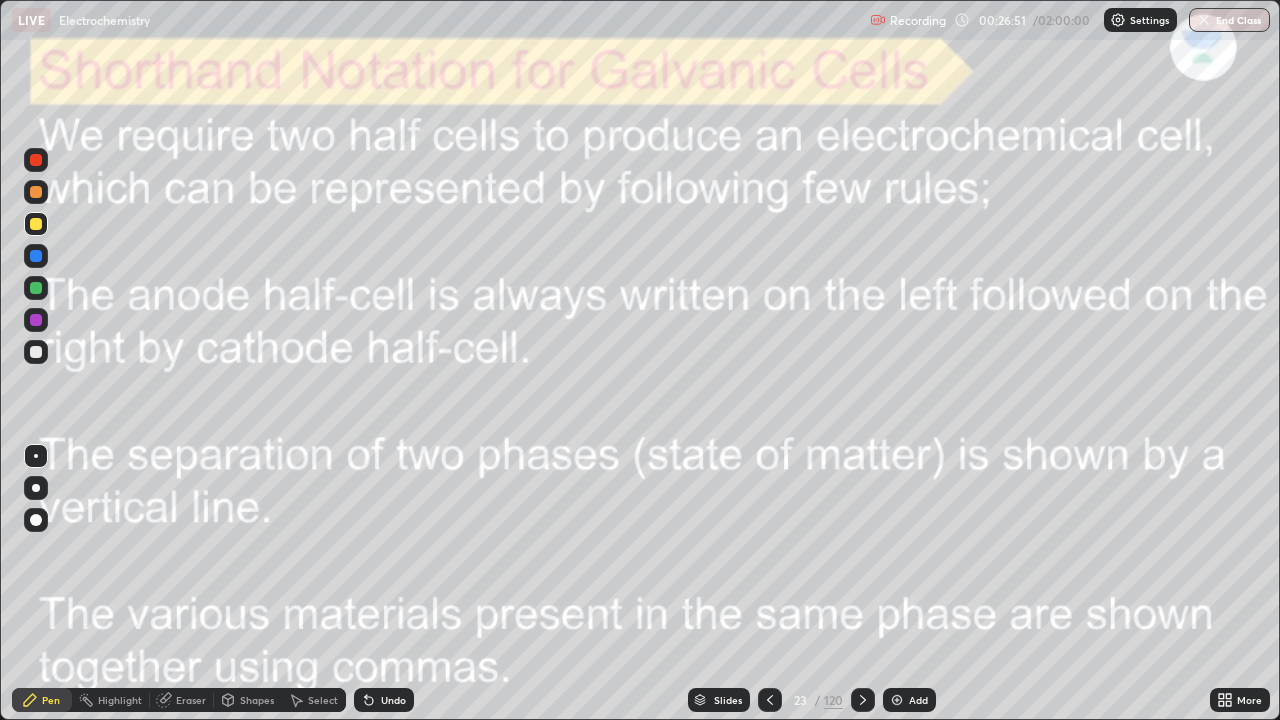 click at bounding box center [36, 224] 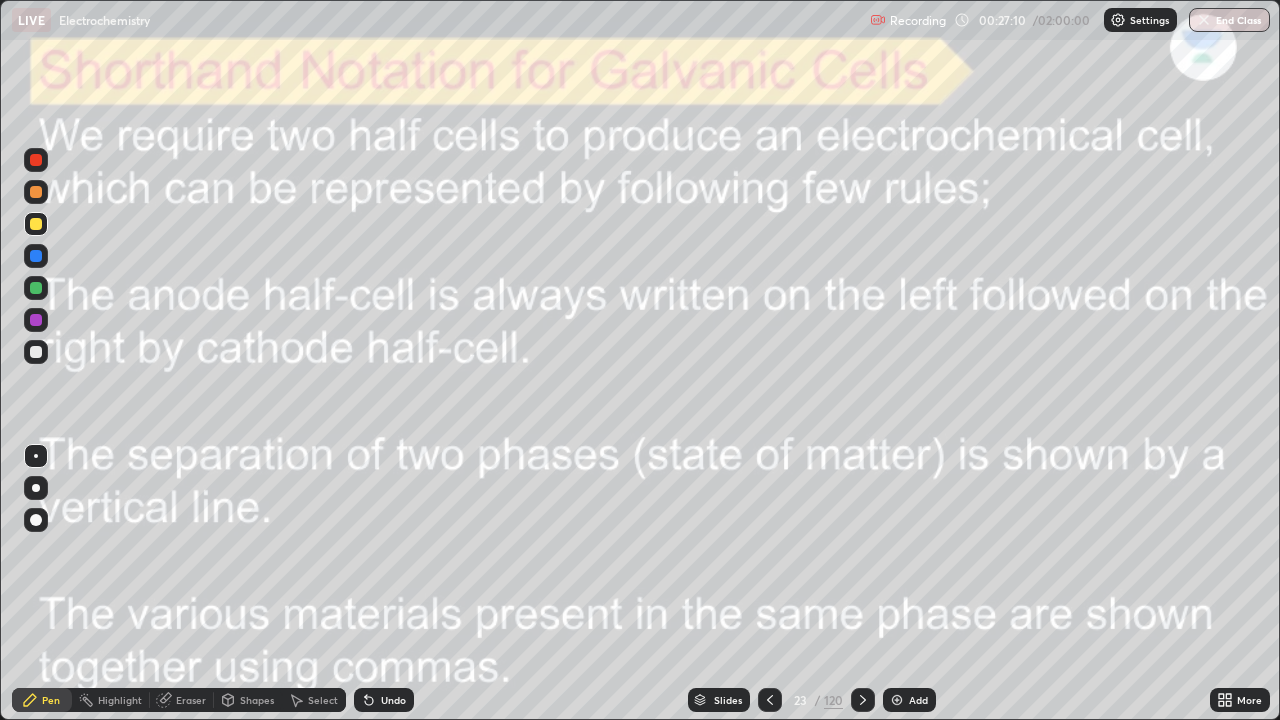 click at bounding box center [36, 160] 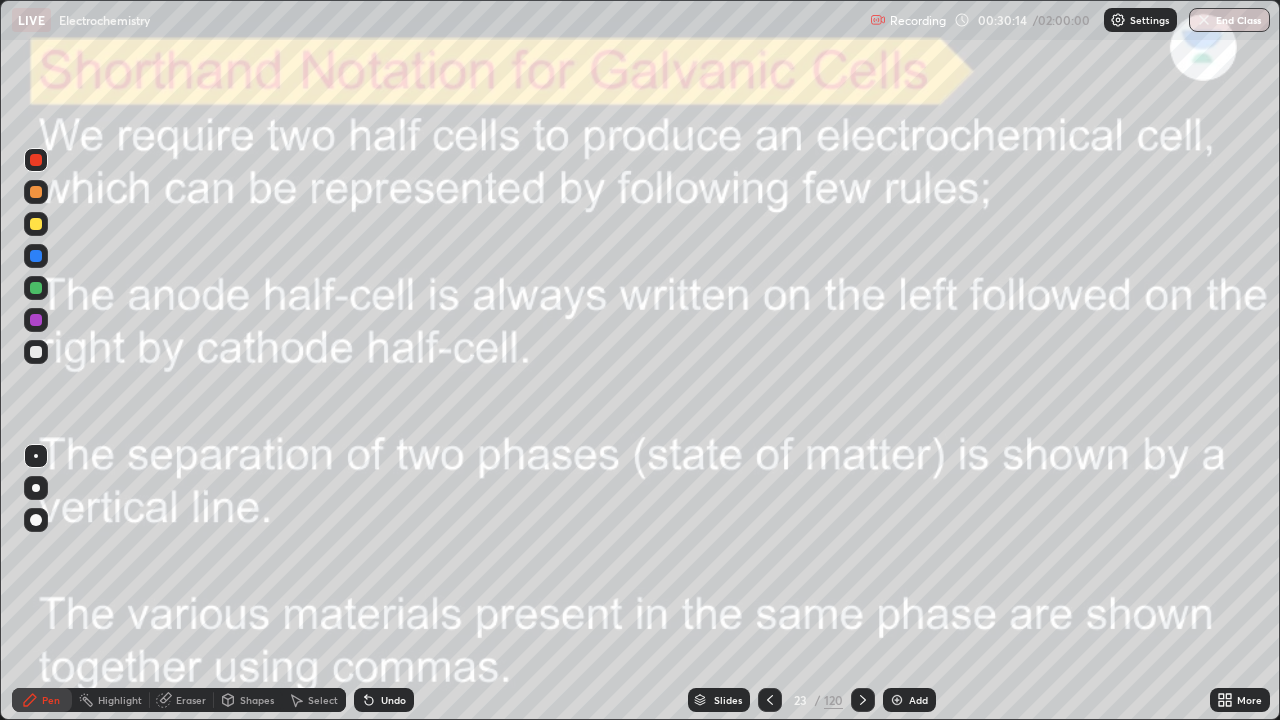 click 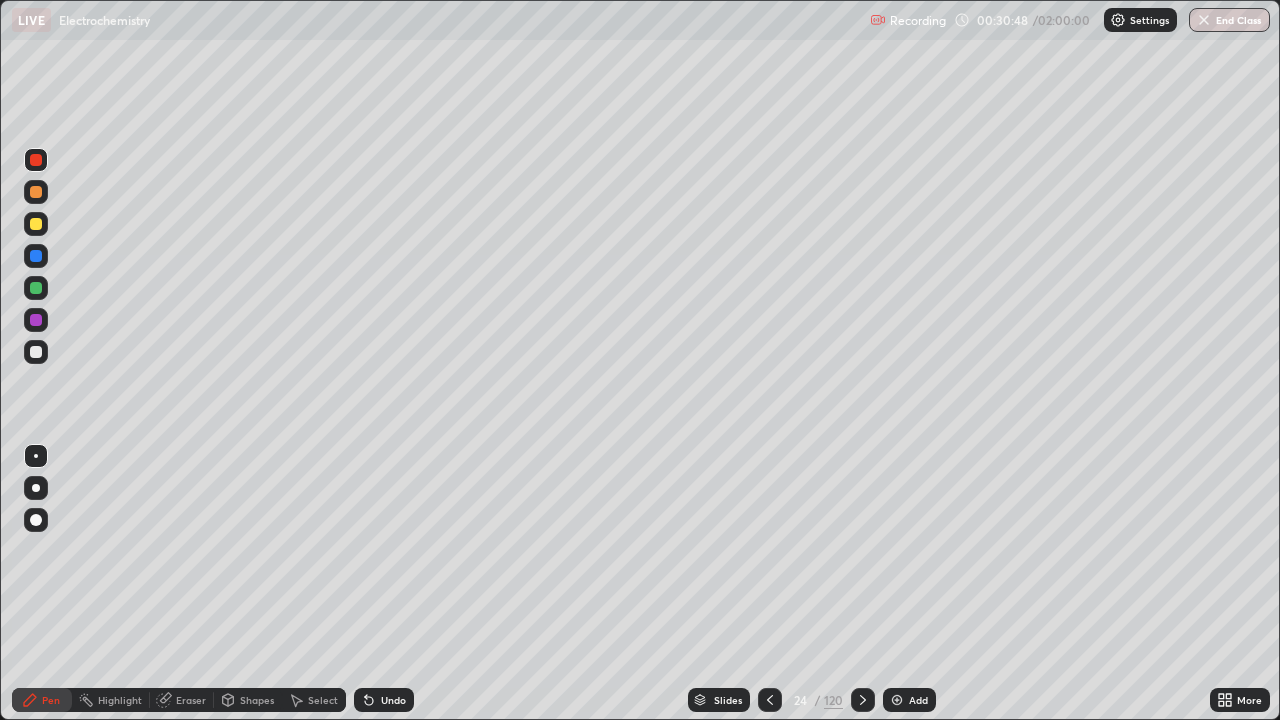 click 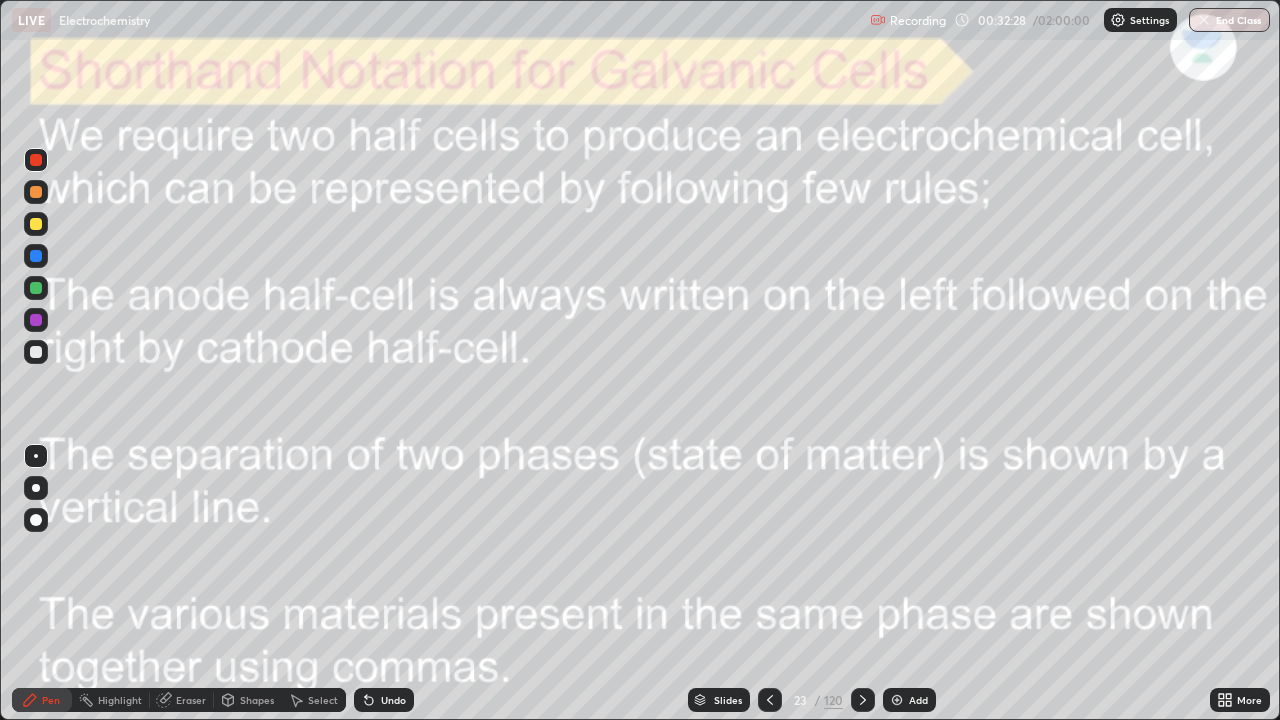 click 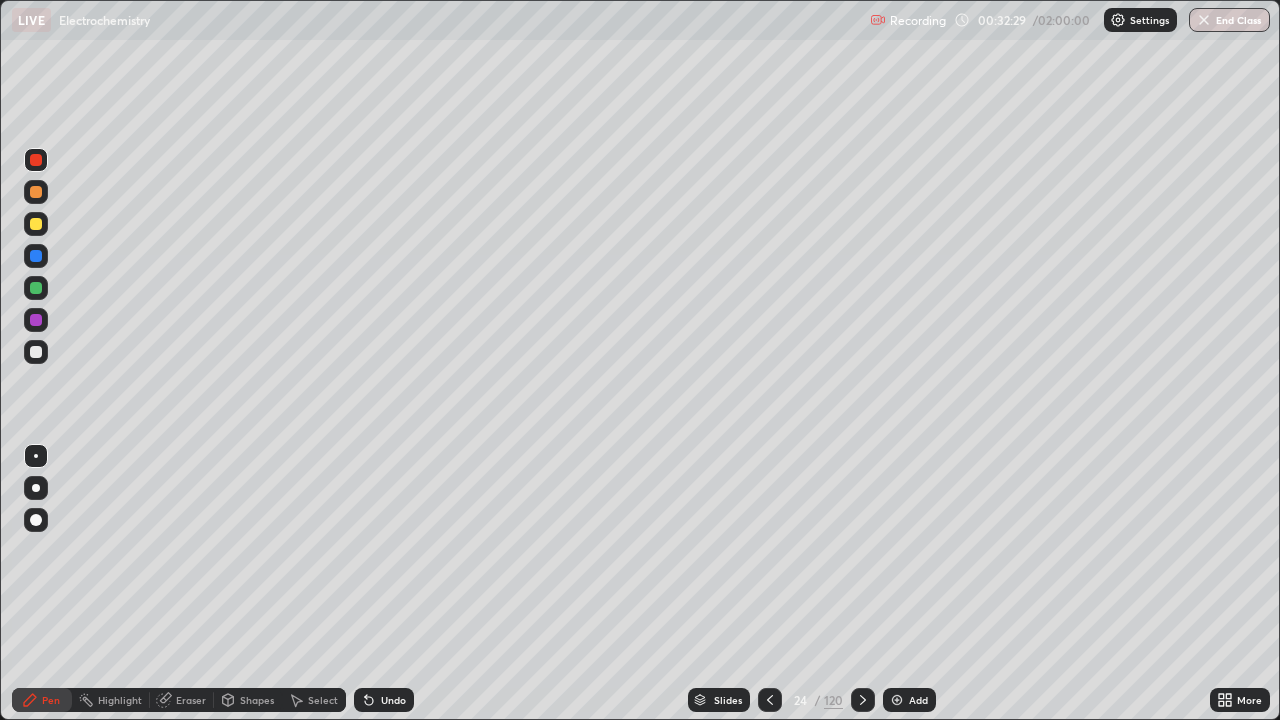 click 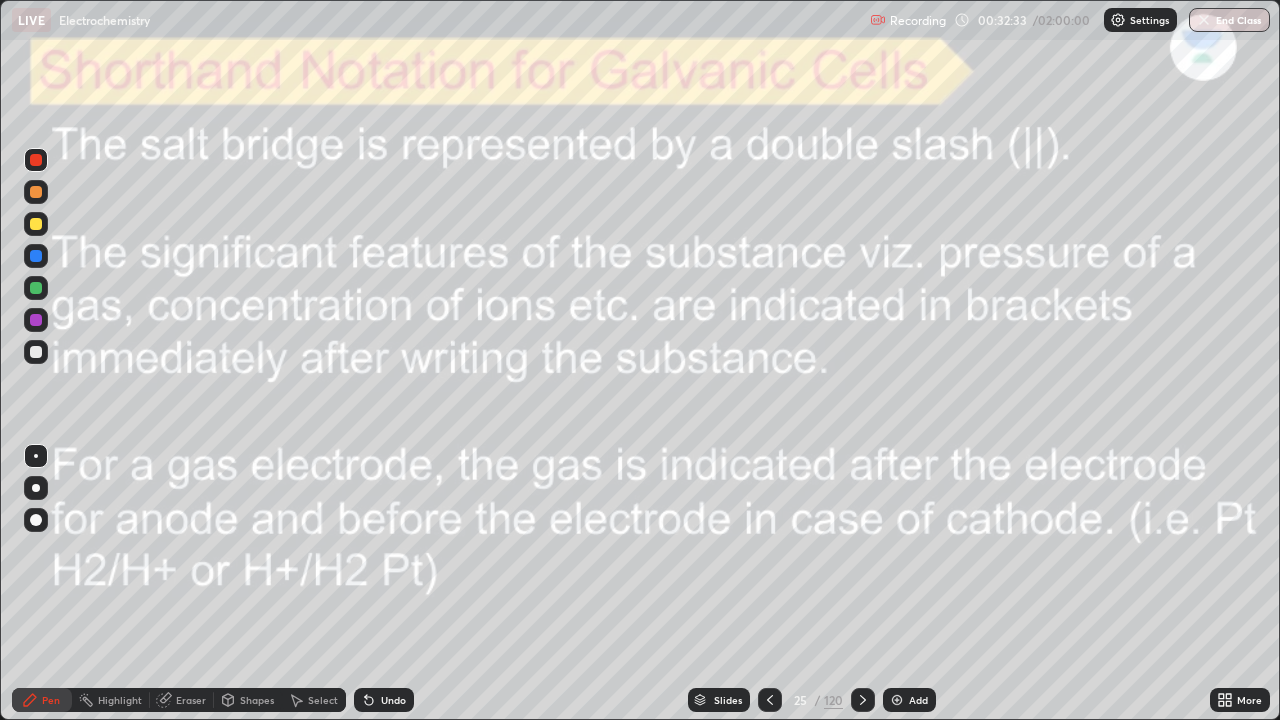 click 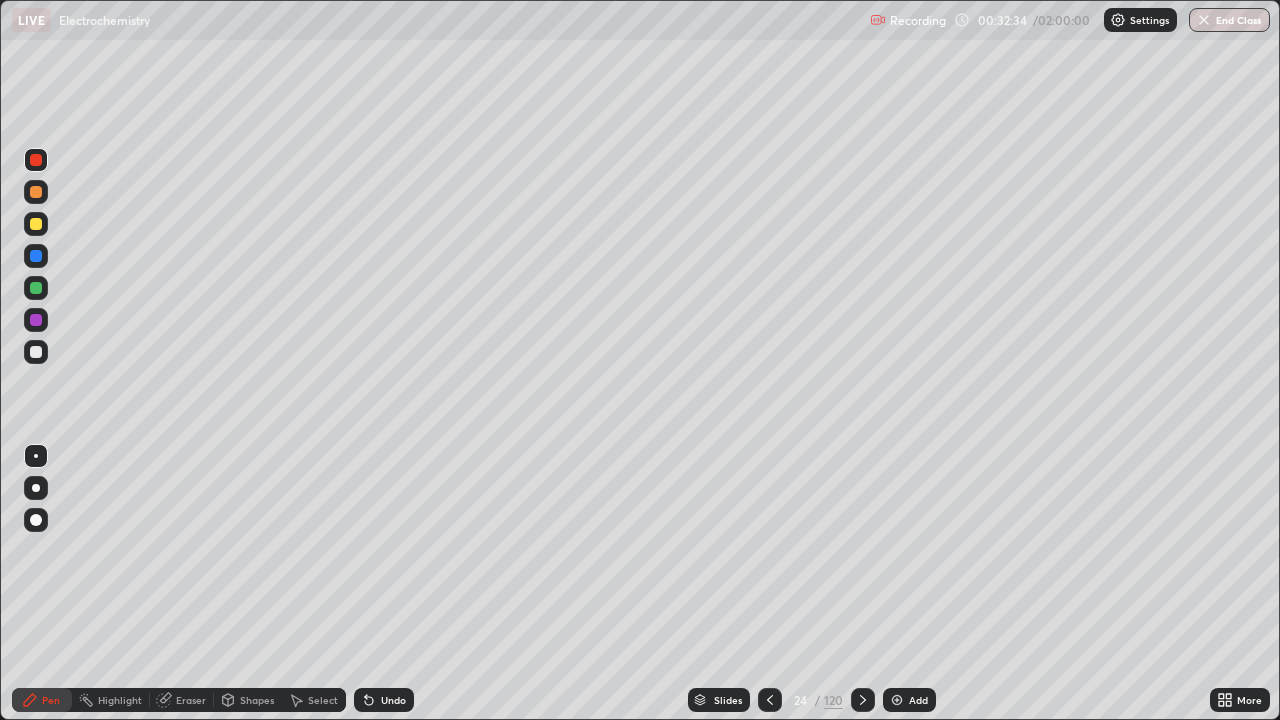 click 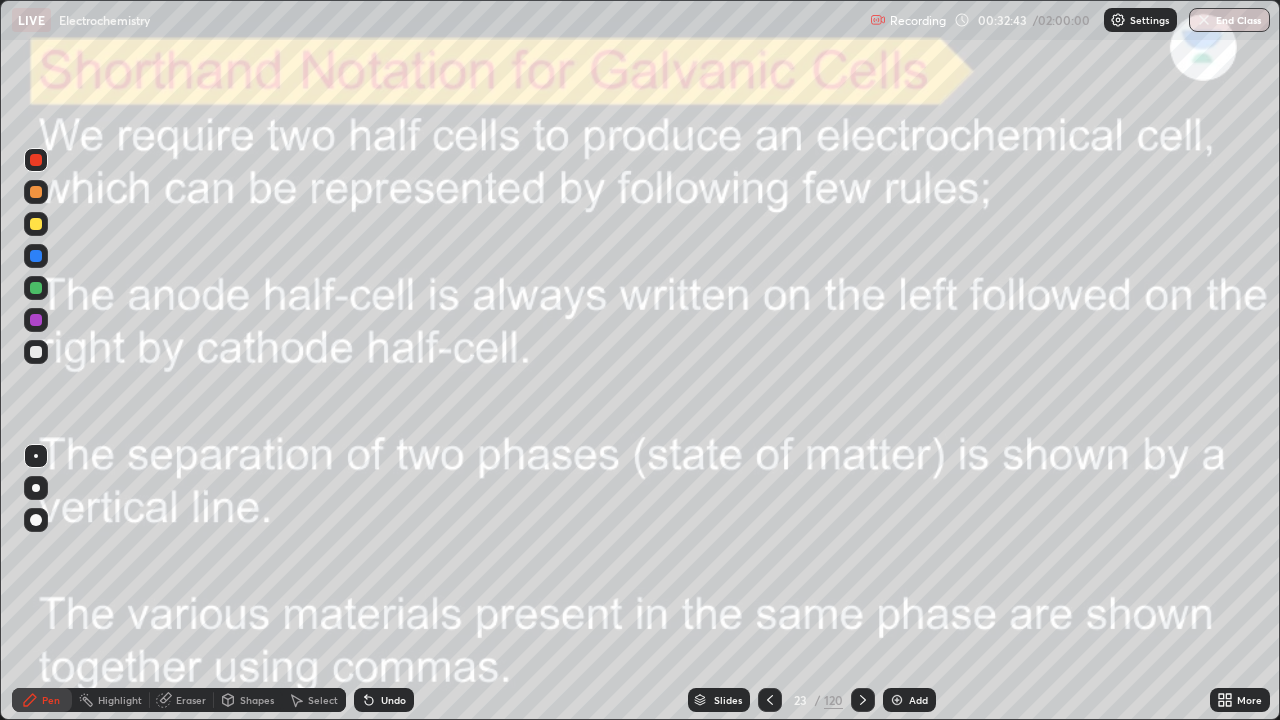 click 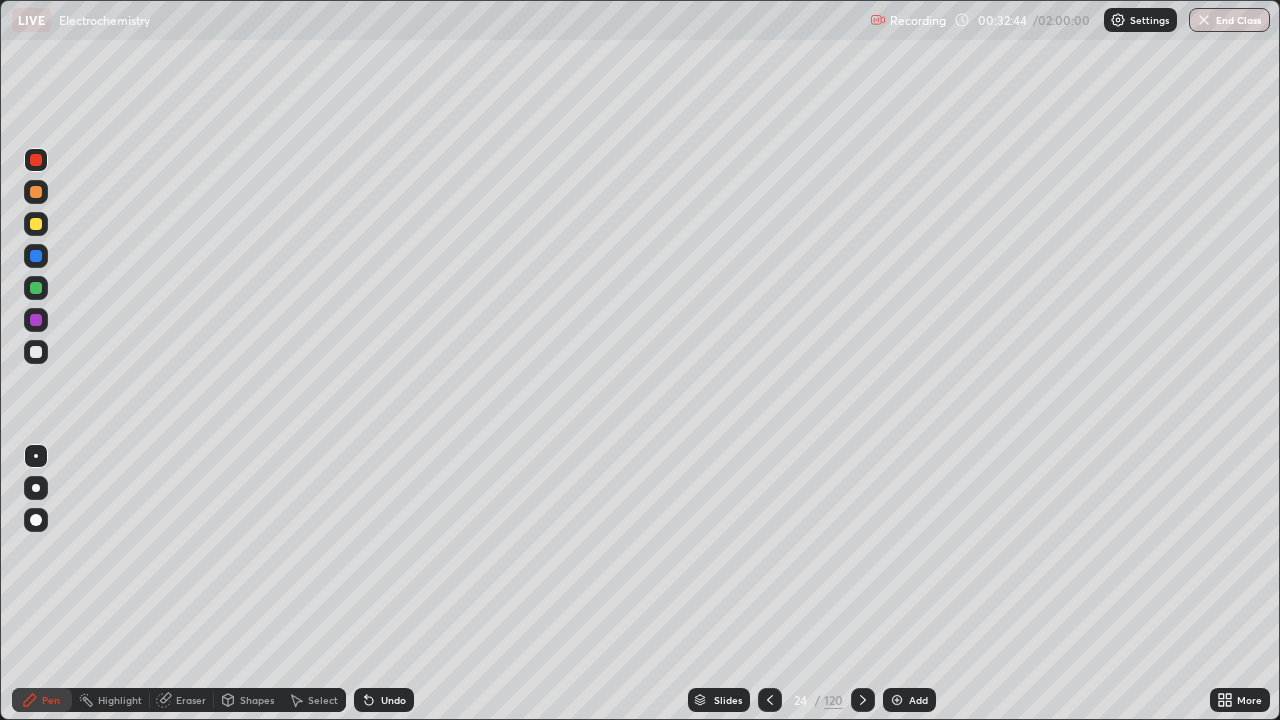 click 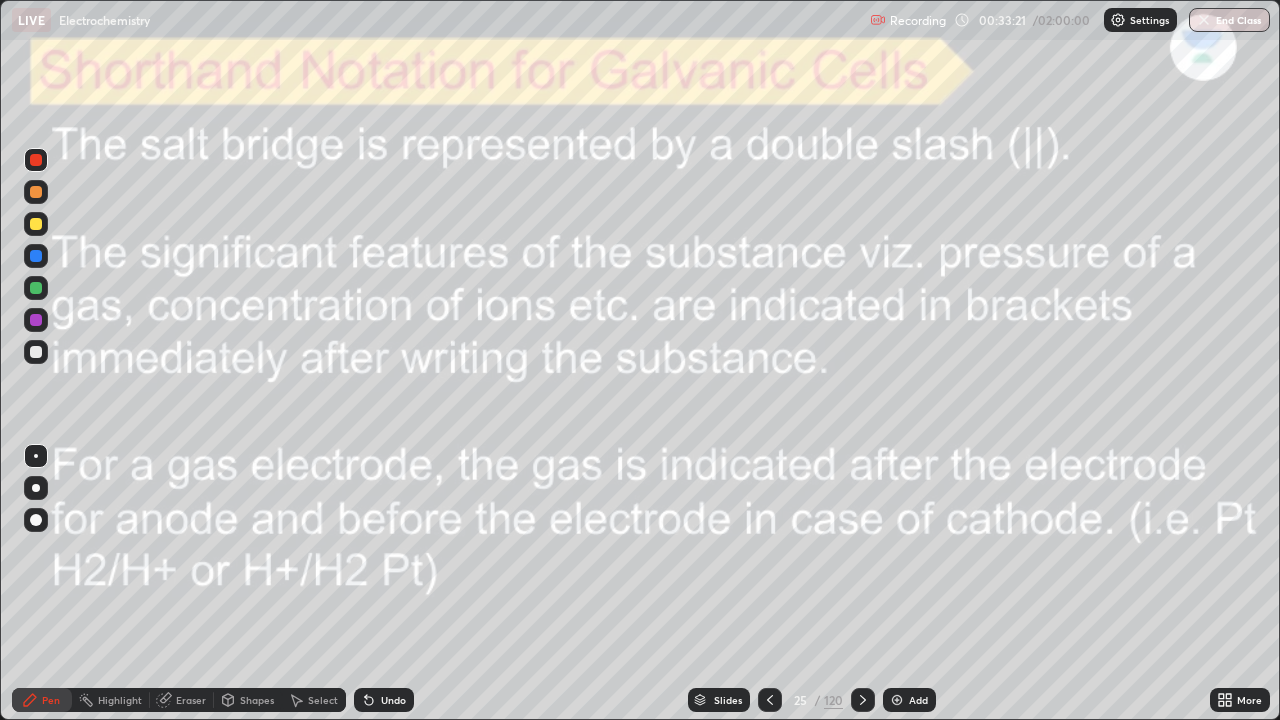 click at bounding box center (36, 160) 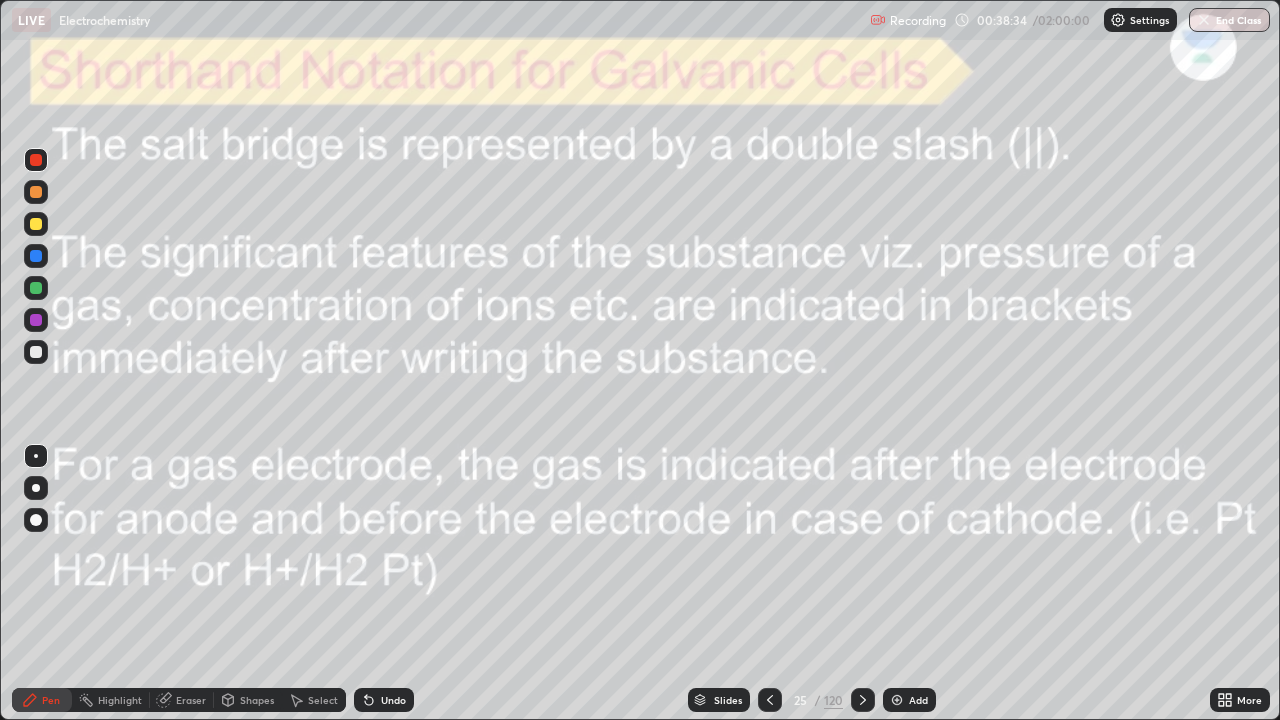 click at bounding box center (36, 224) 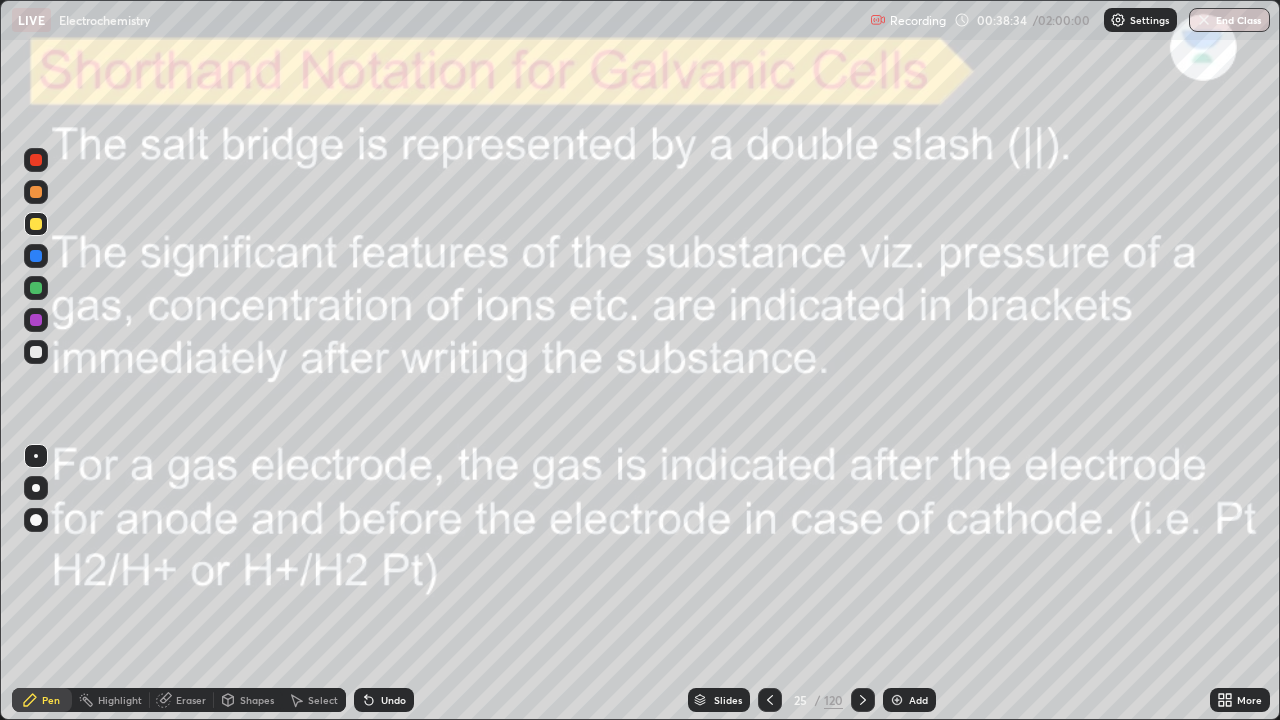 click at bounding box center (36, 224) 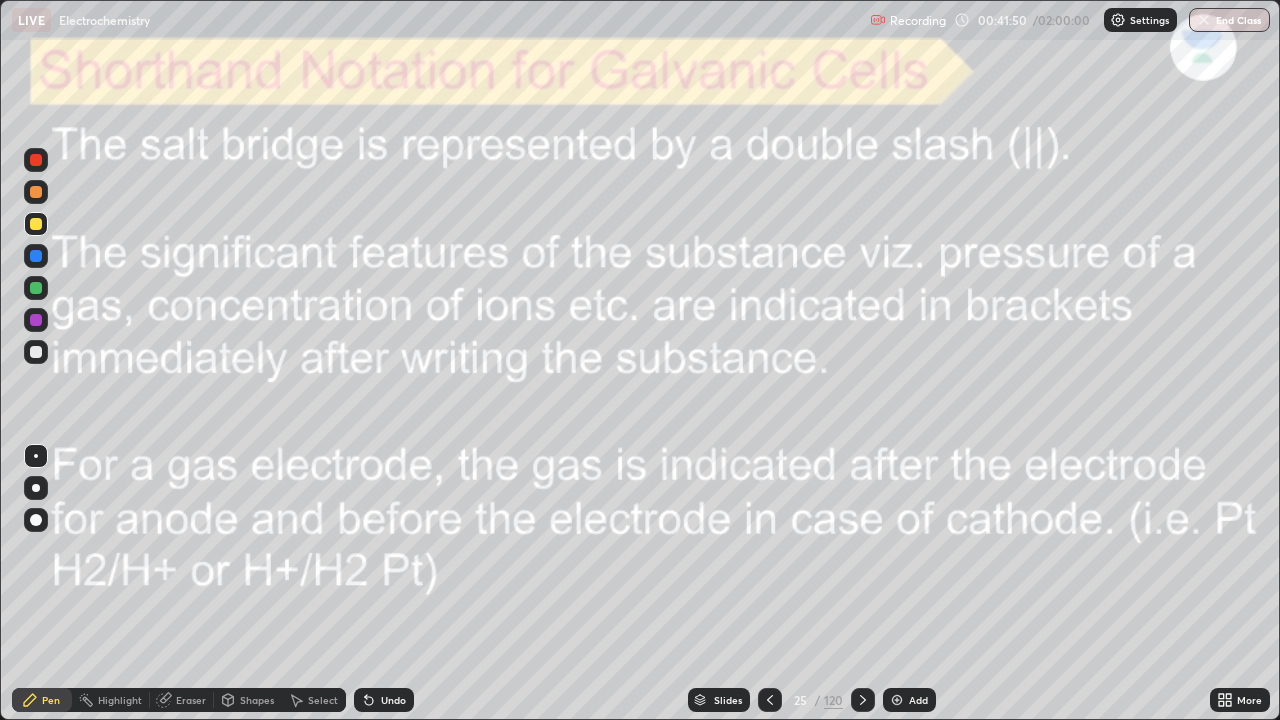click 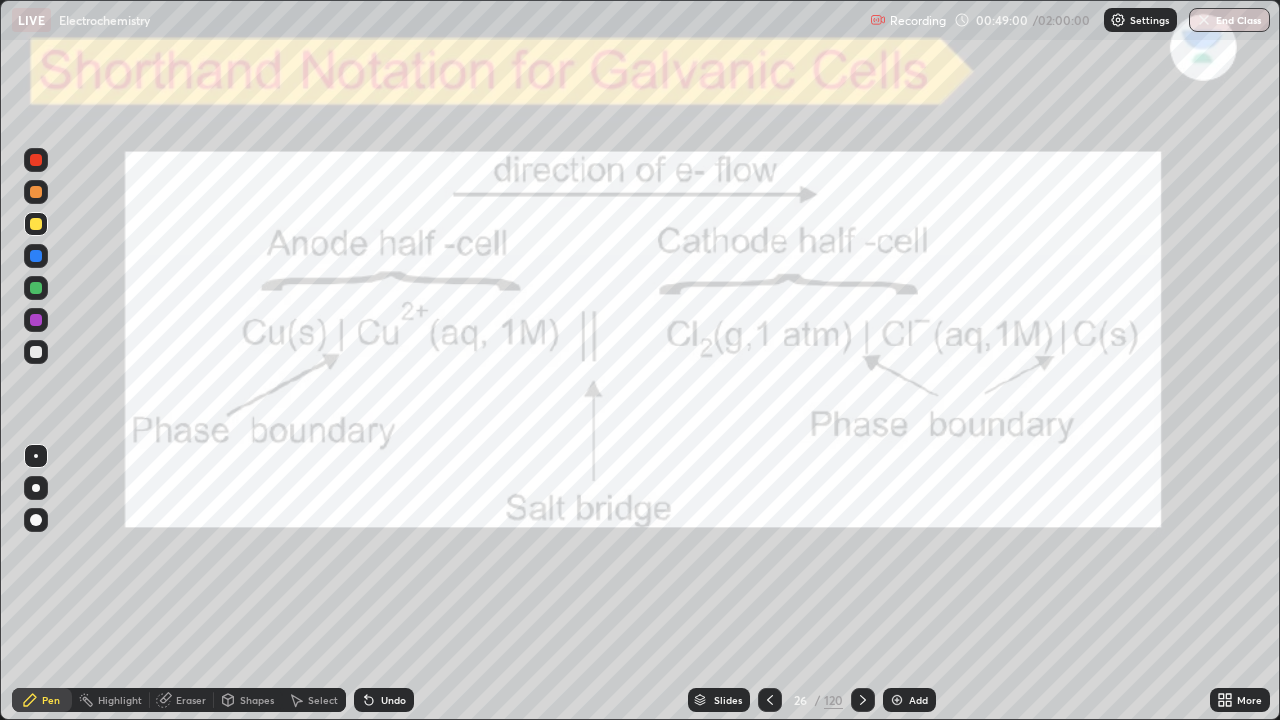click 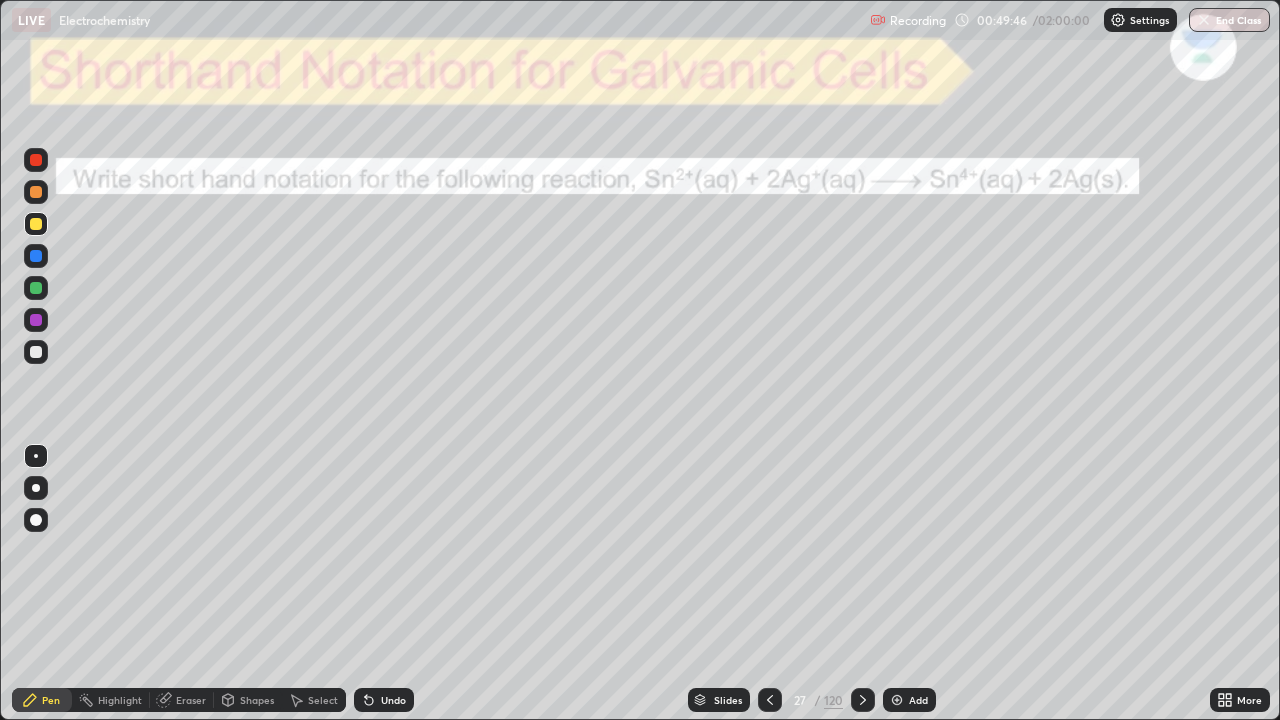 click 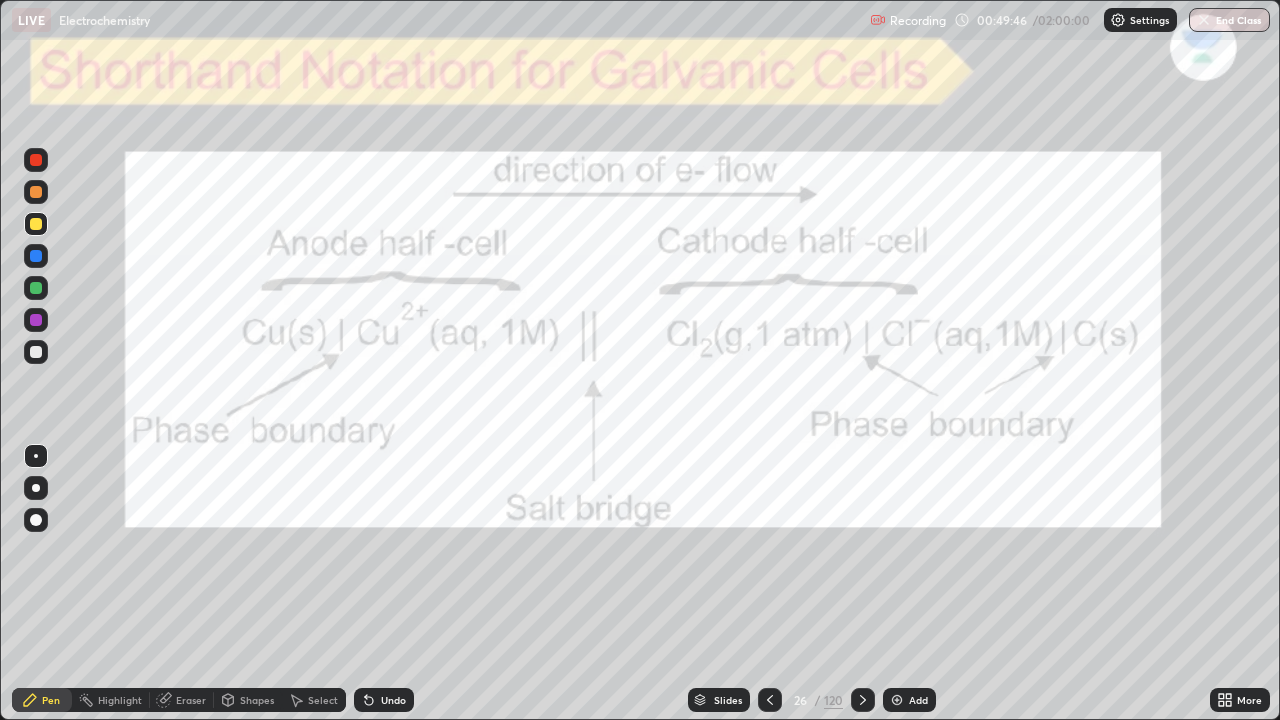 click 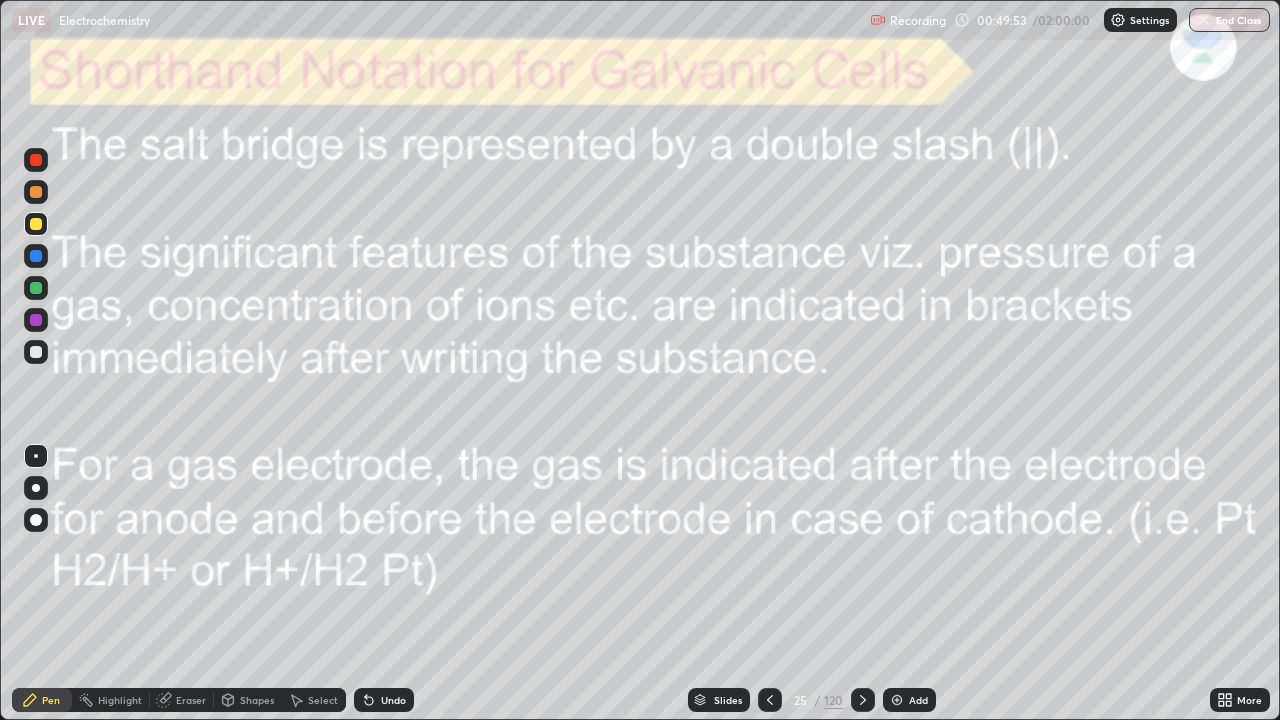 click at bounding box center (863, 700) 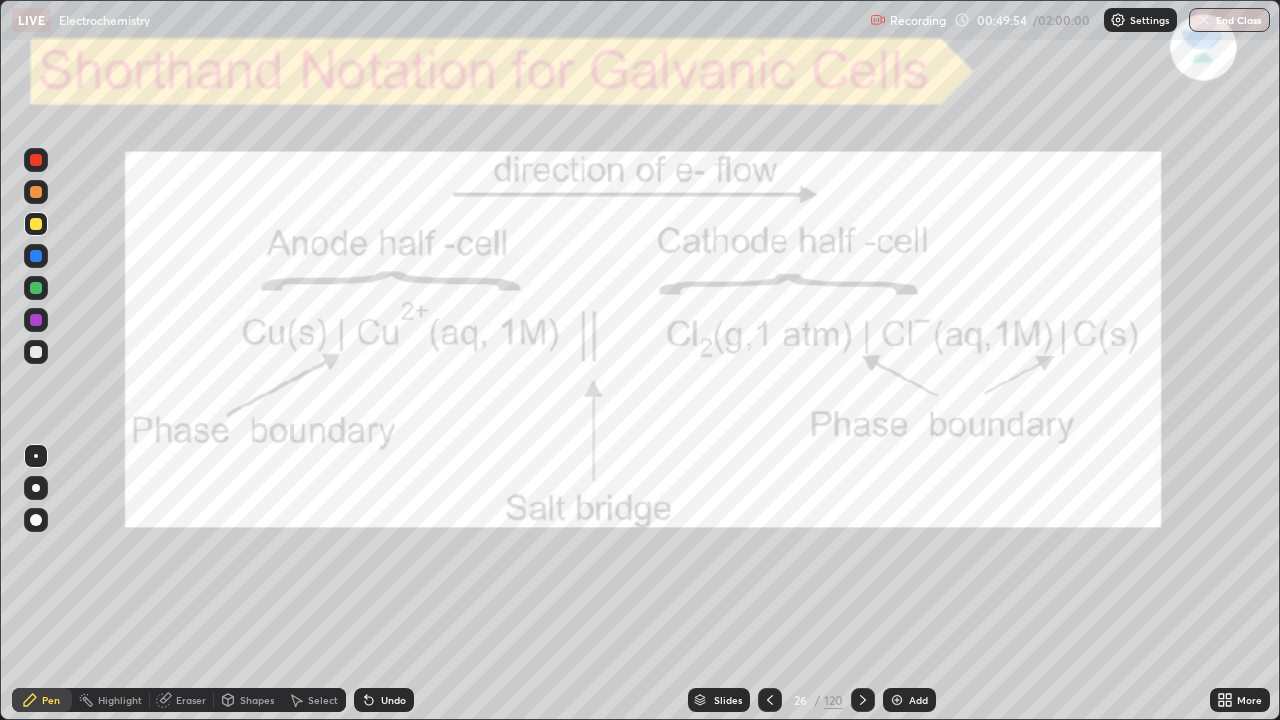 click at bounding box center (863, 700) 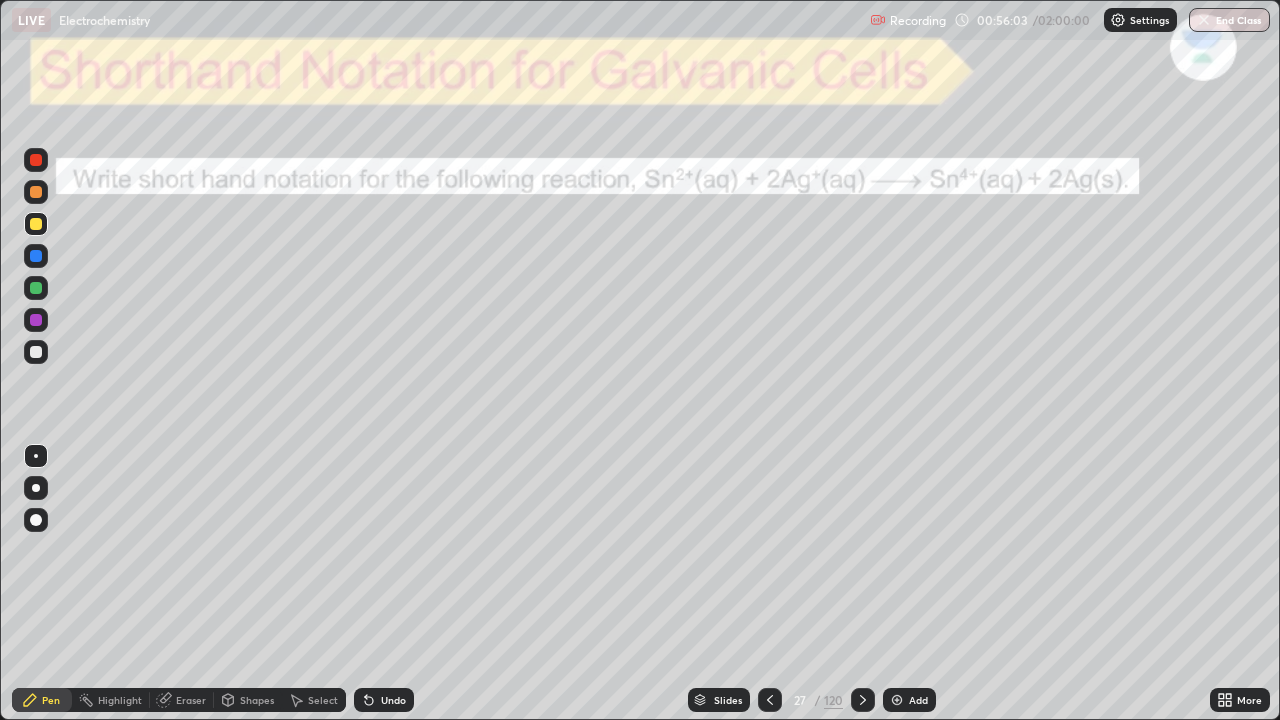click at bounding box center (36, 160) 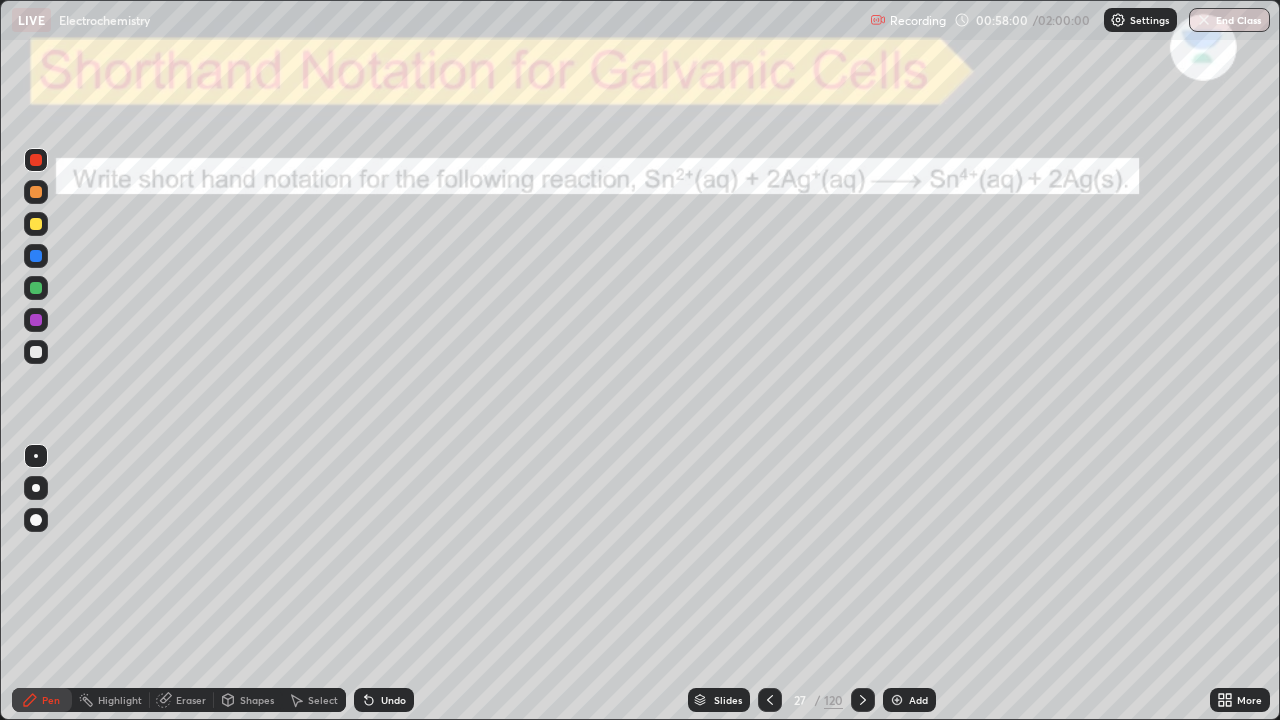 click on "Undo" at bounding box center [393, 700] 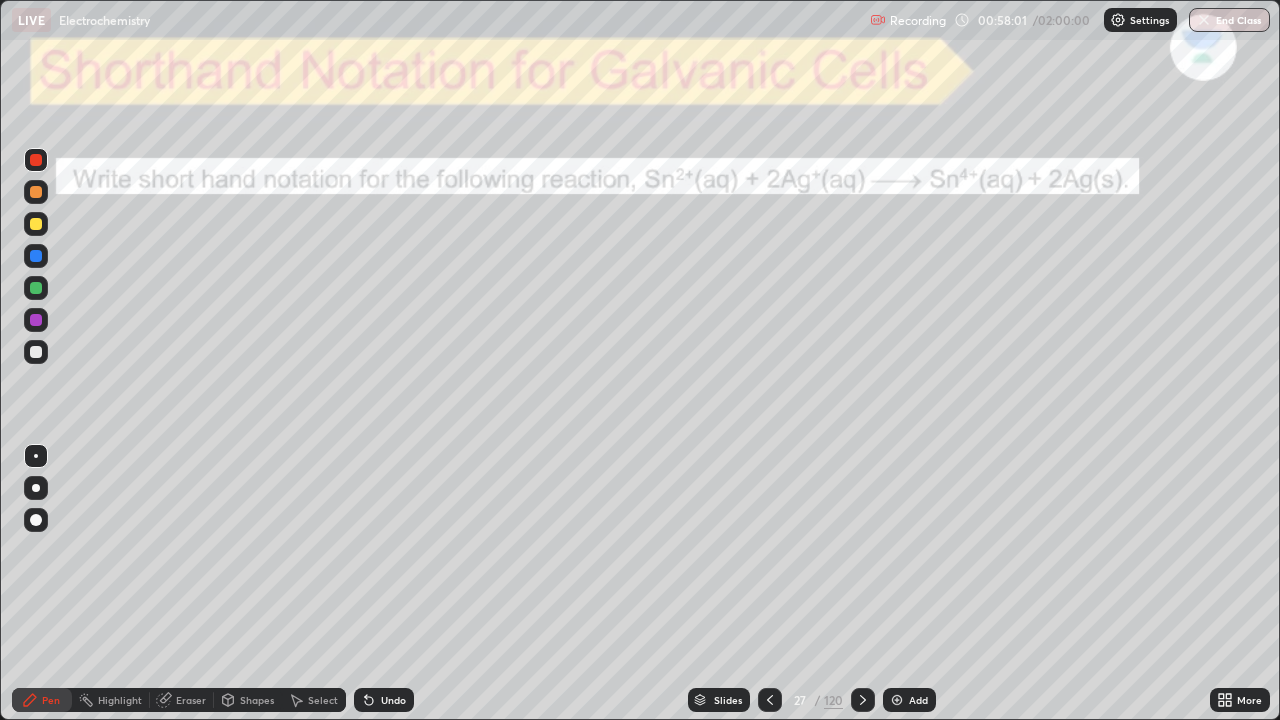 click on "Undo" at bounding box center (393, 700) 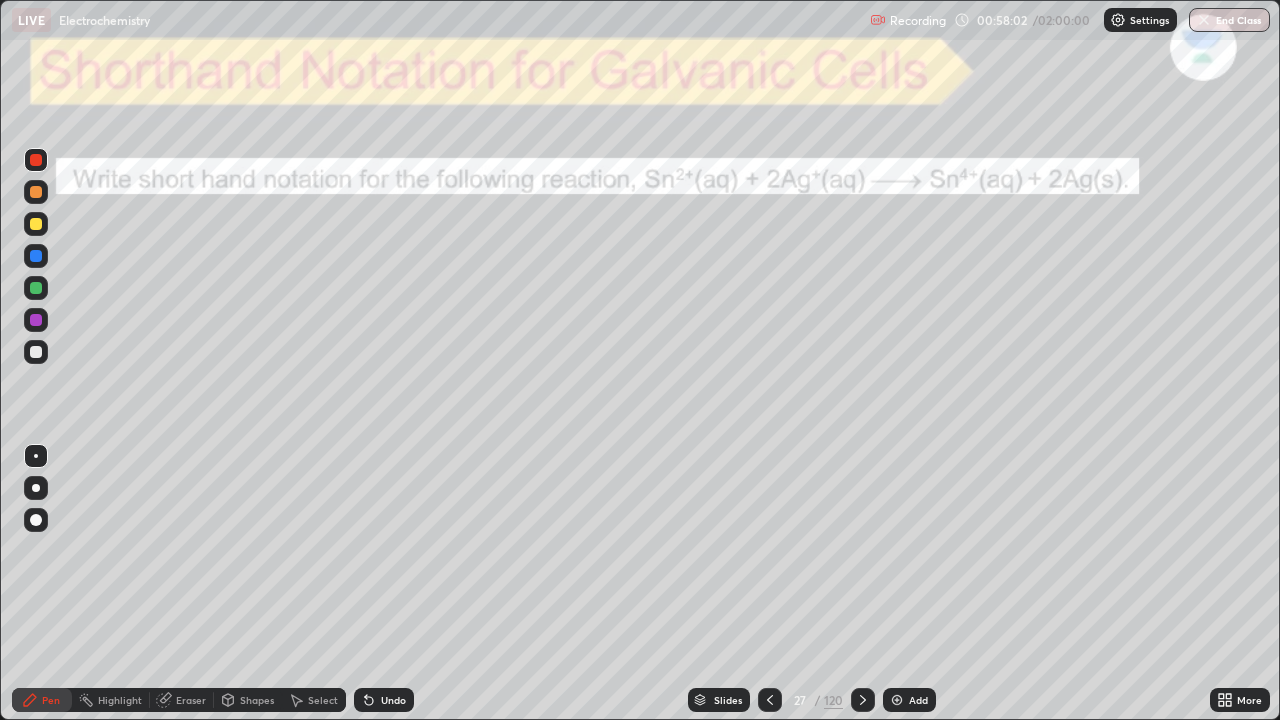 click on "Undo" at bounding box center (393, 700) 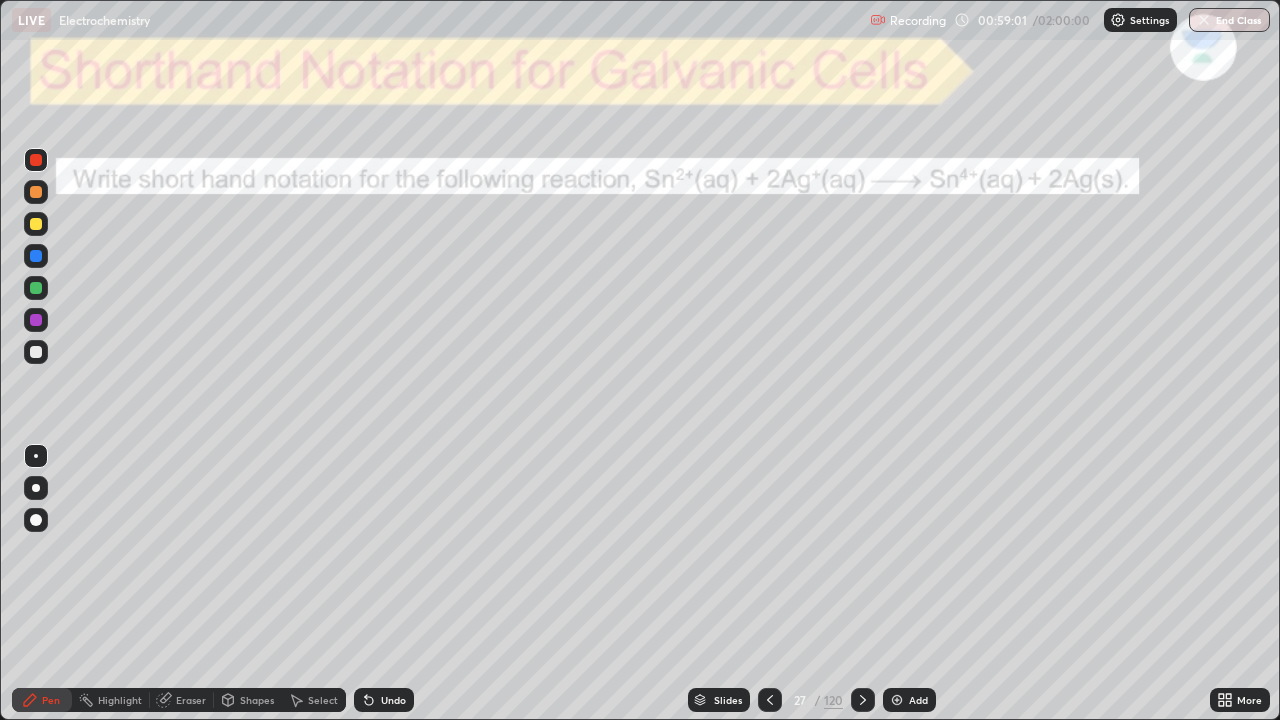 click at bounding box center [863, 700] 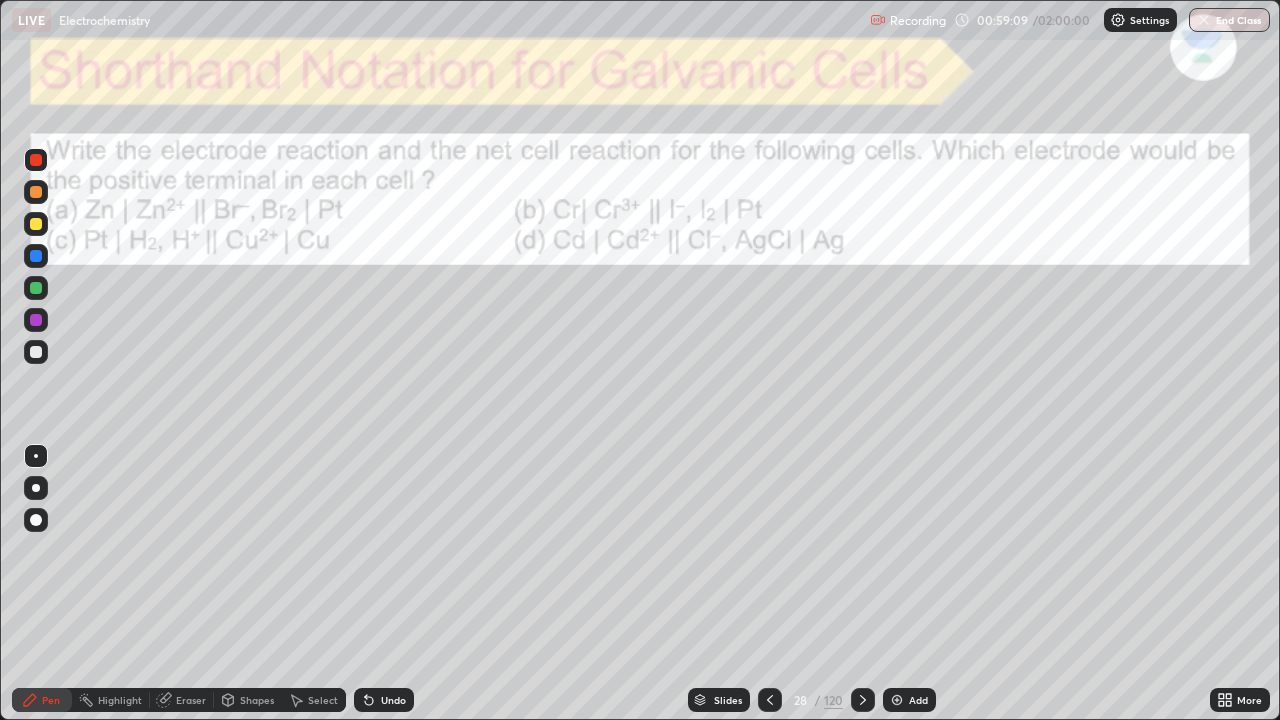 click 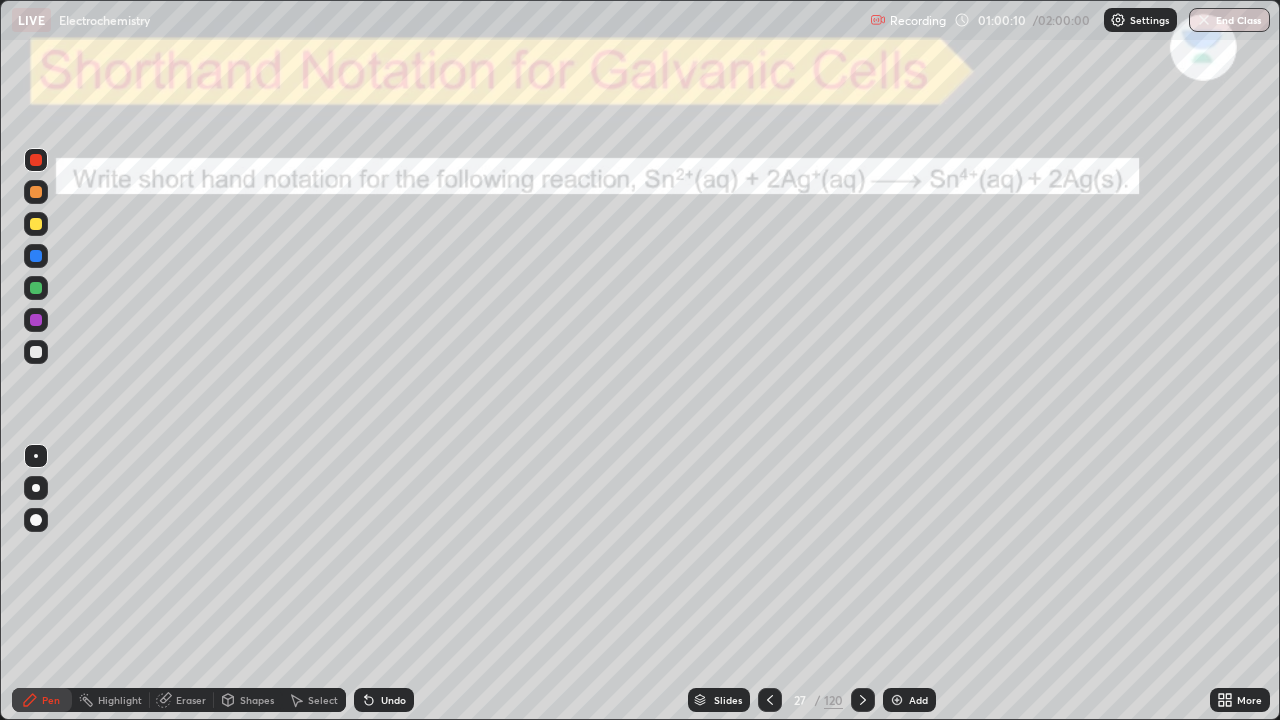 click at bounding box center (36, 352) 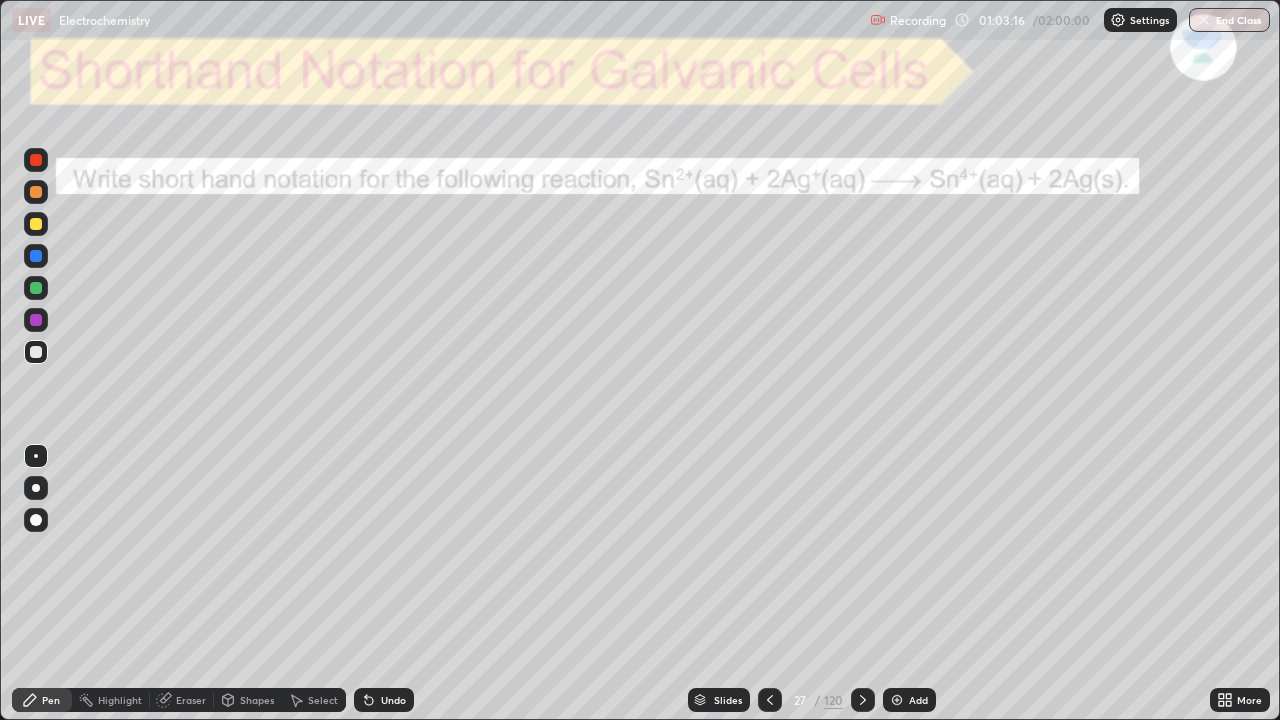 click 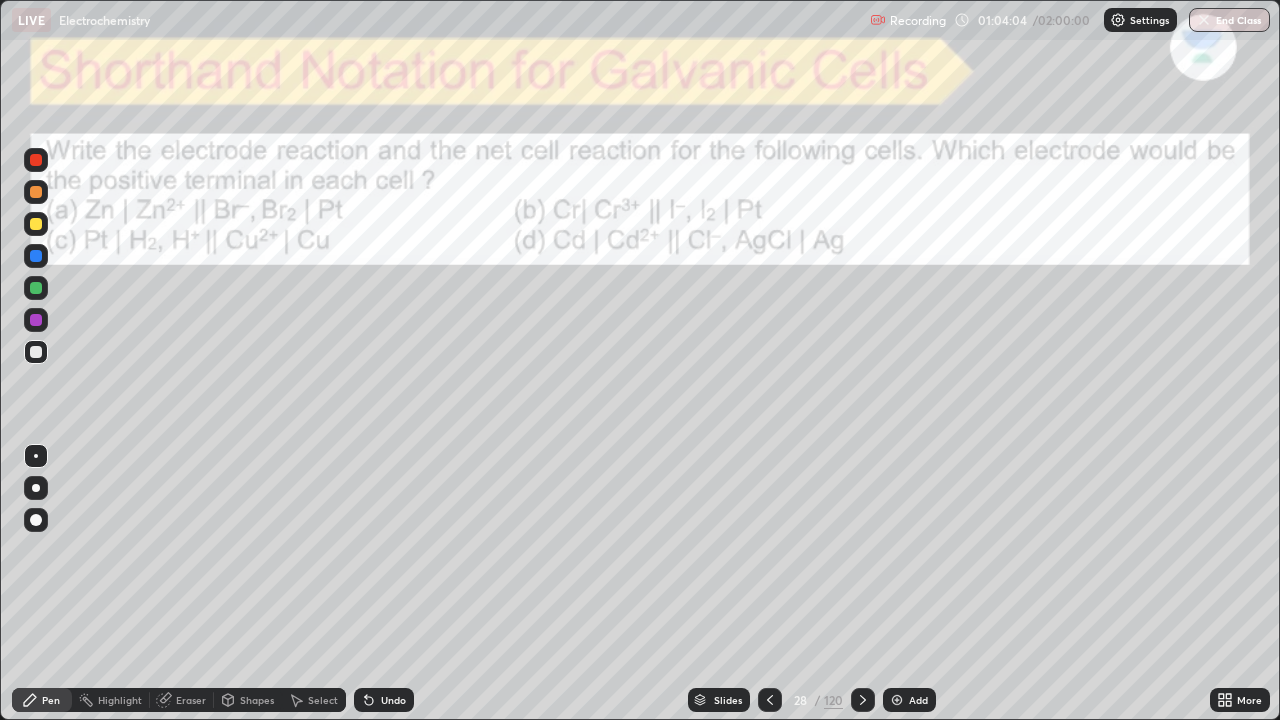 click at bounding box center (36, 224) 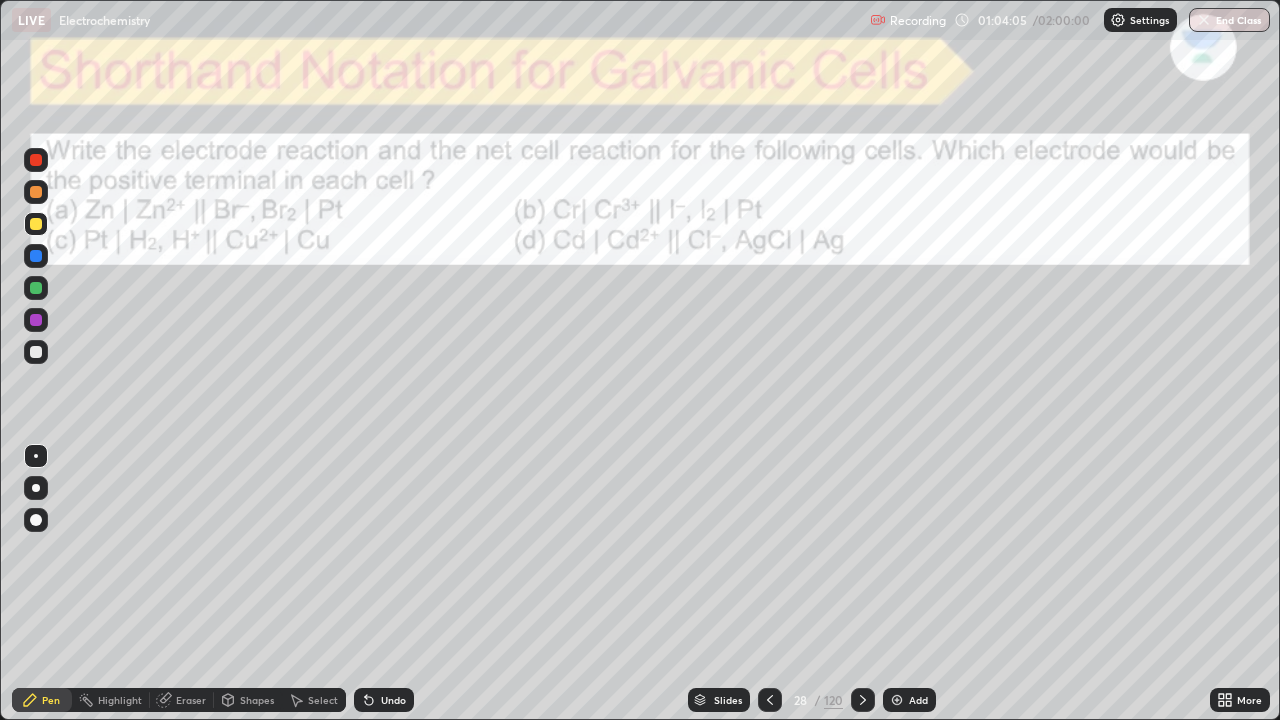 click at bounding box center [36, 224] 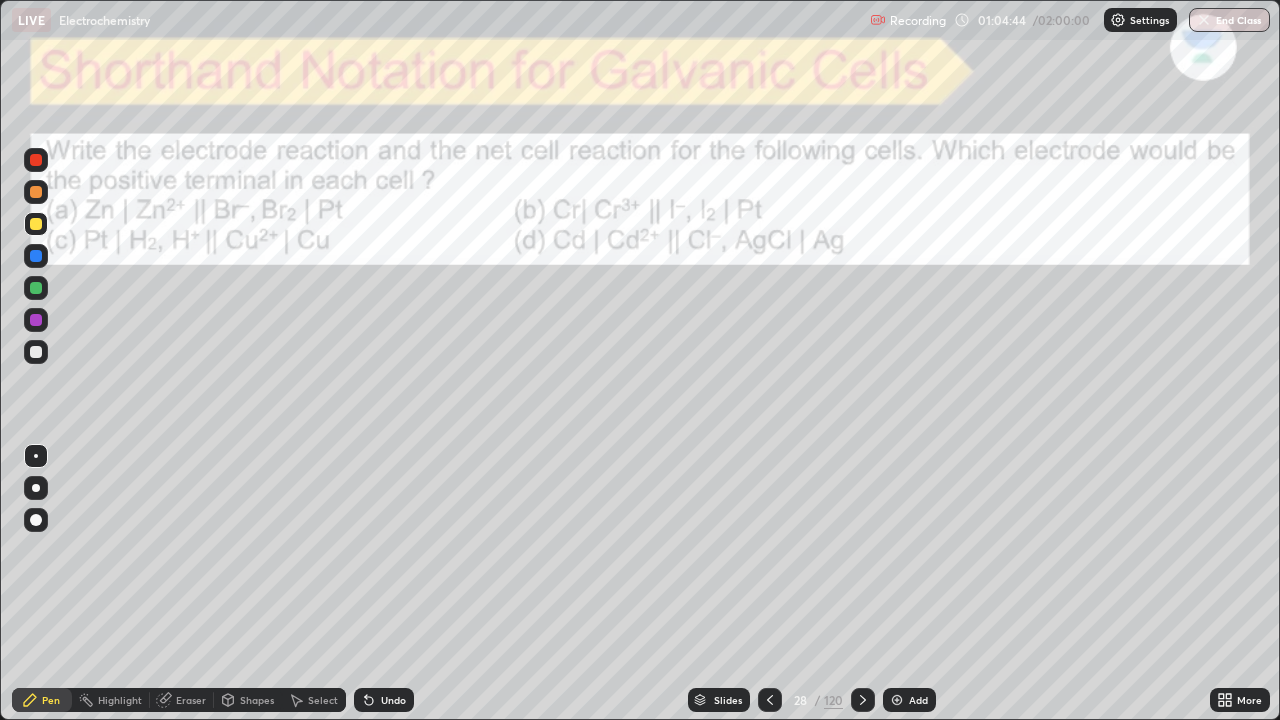 click at bounding box center [36, 352] 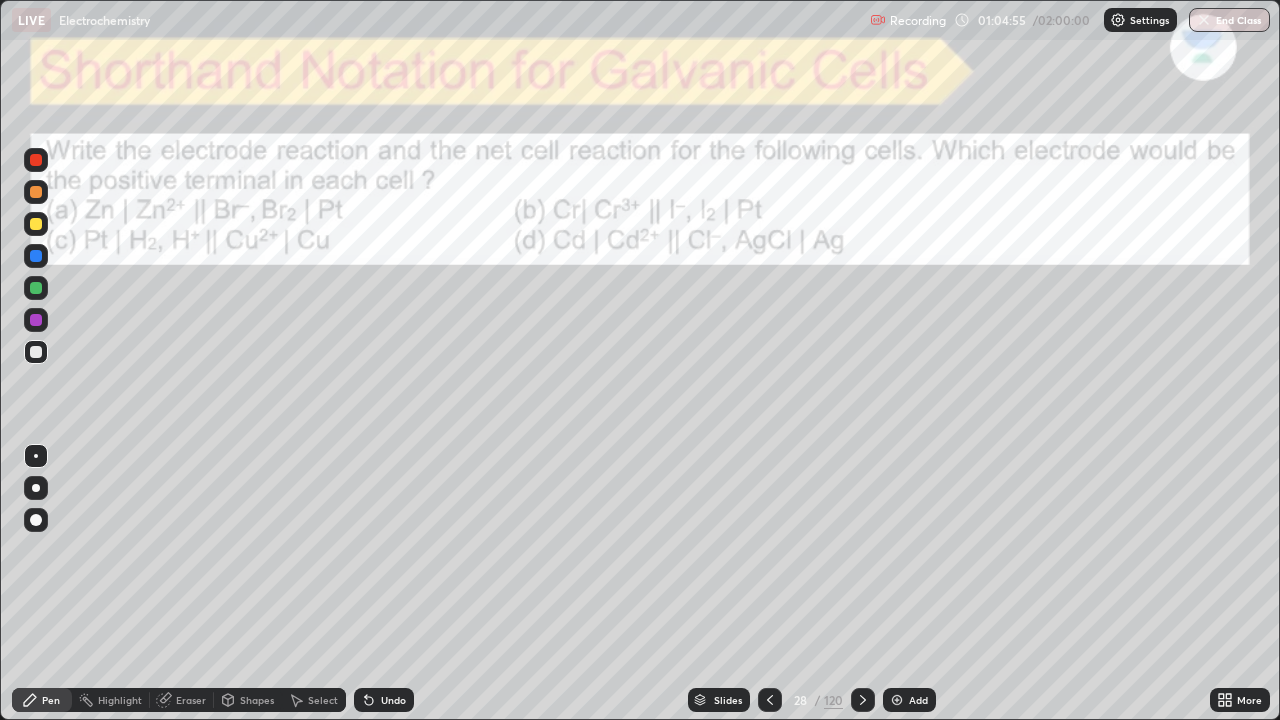 click at bounding box center [36, 352] 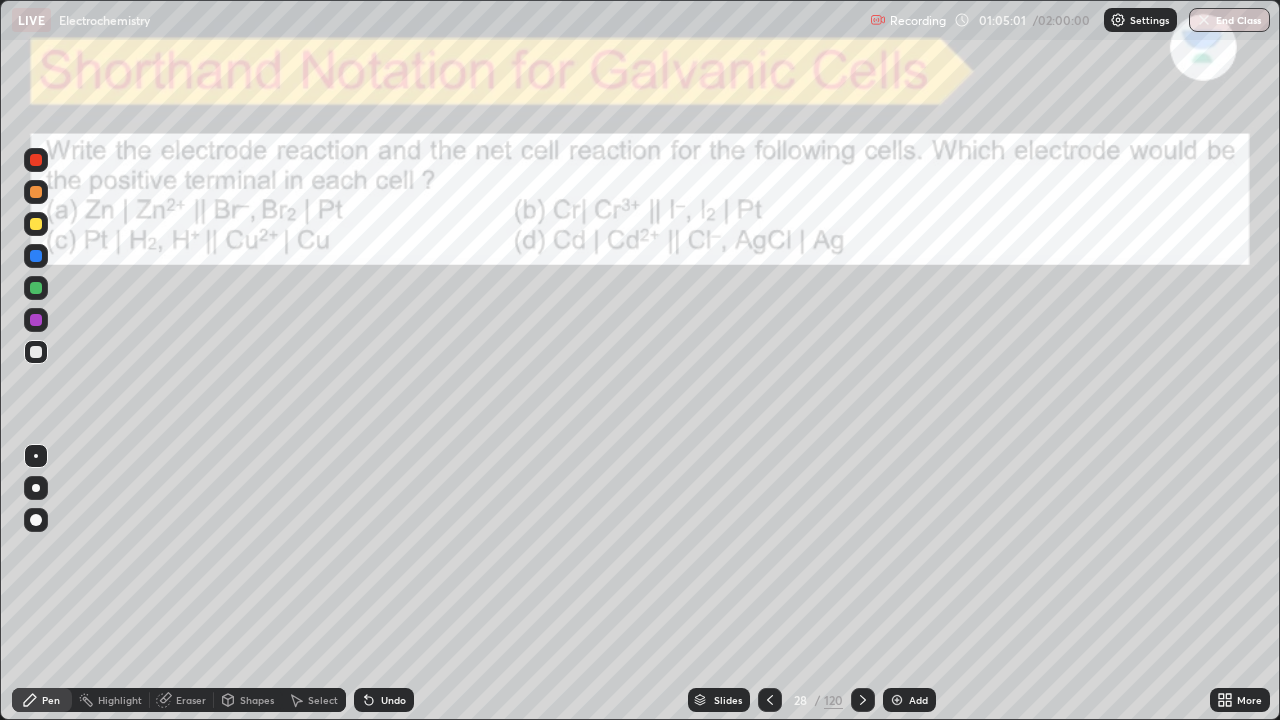 click at bounding box center (36, 224) 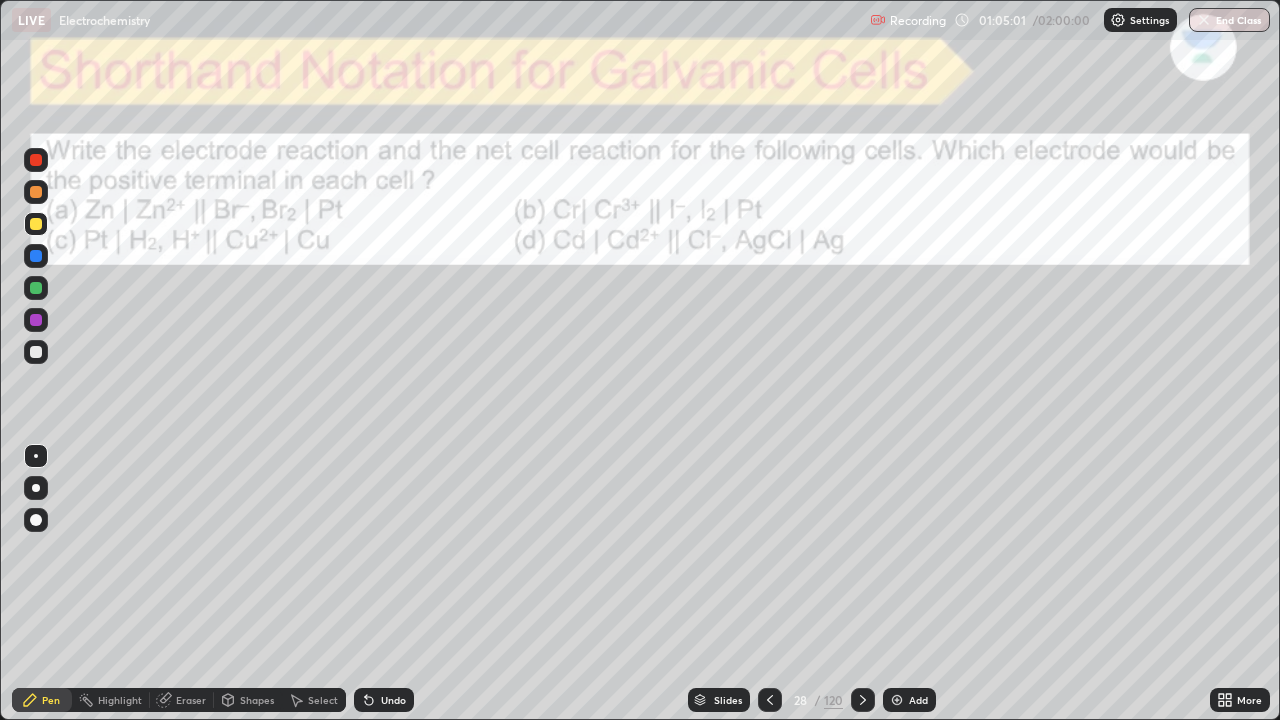 click at bounding box center (36, 224) 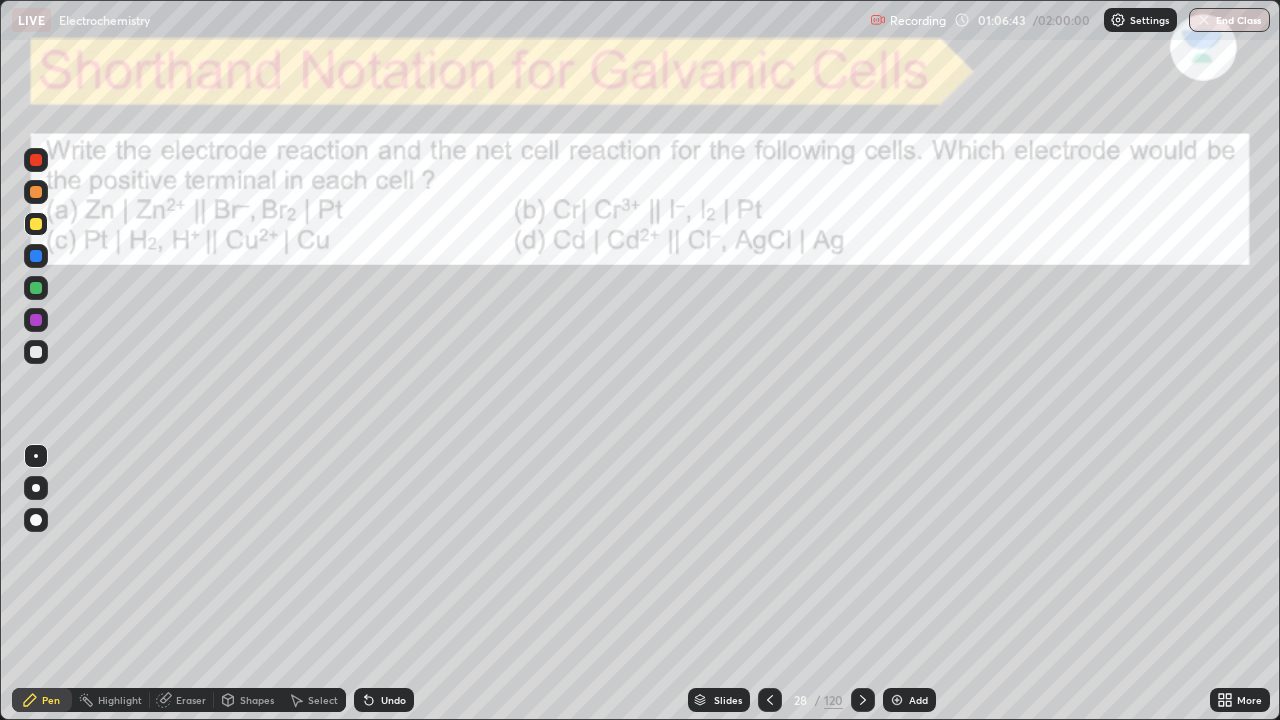 click 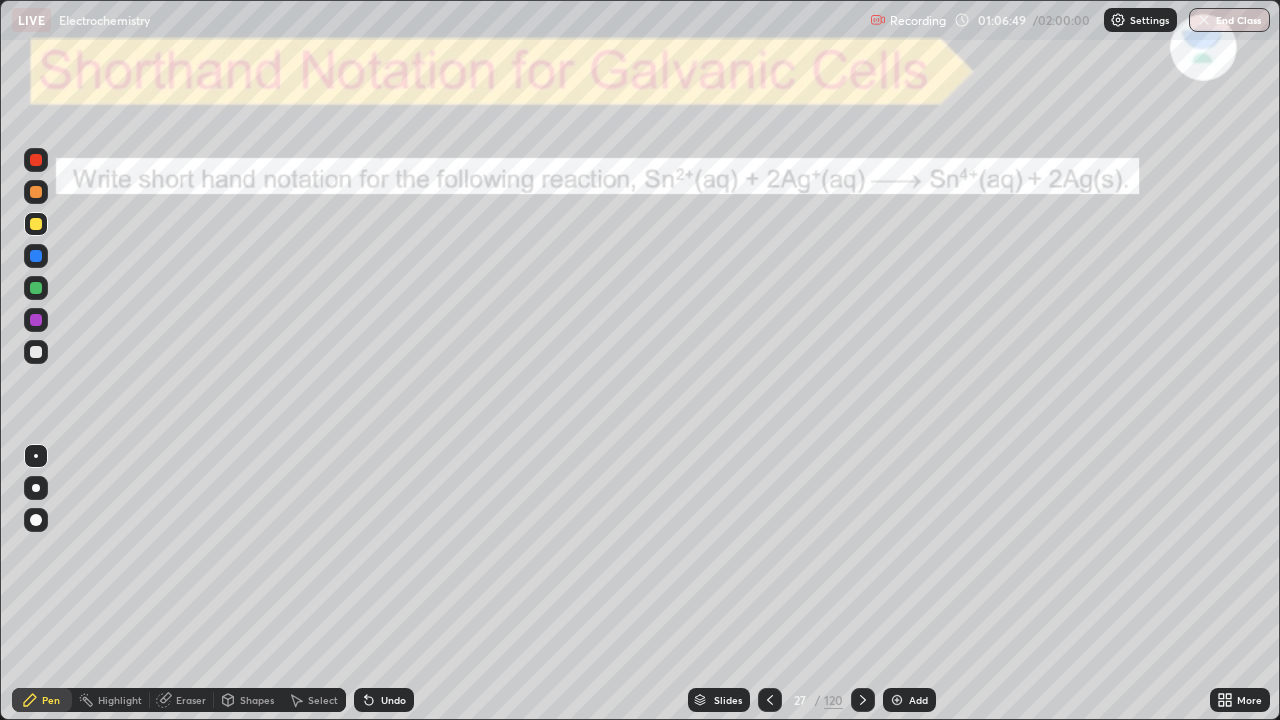 click 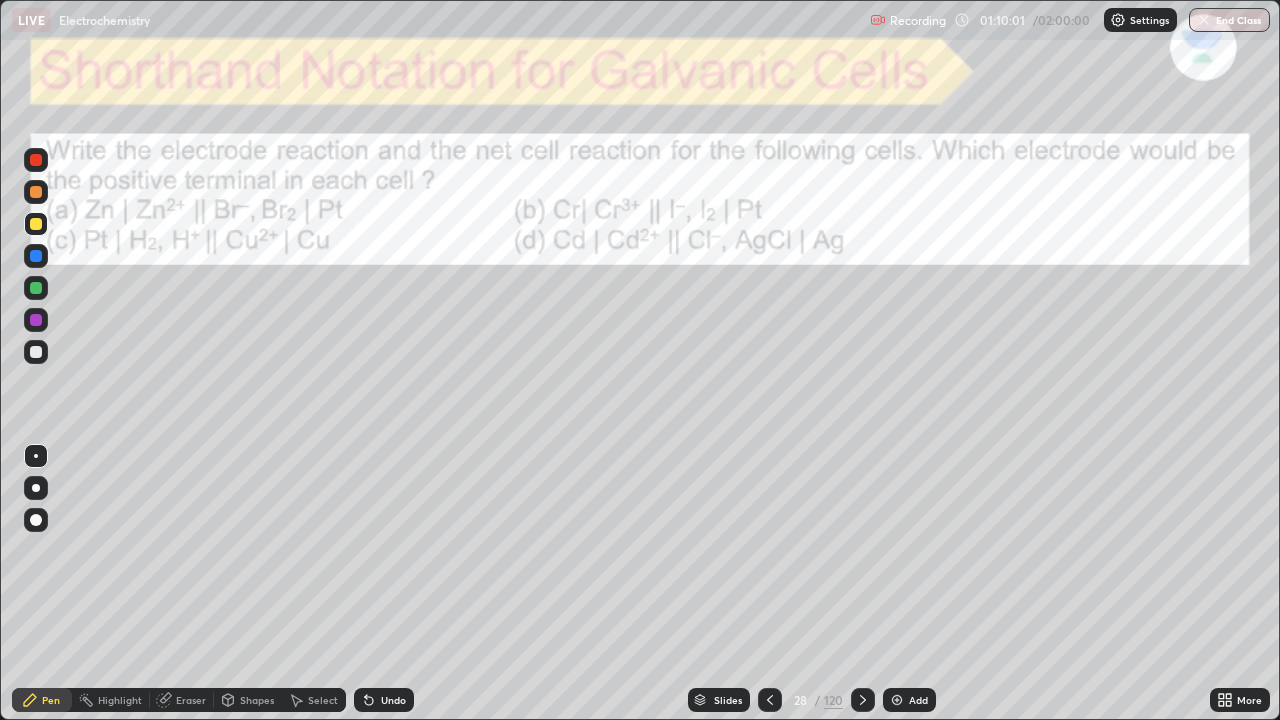 click at bounding box center (36, 352) 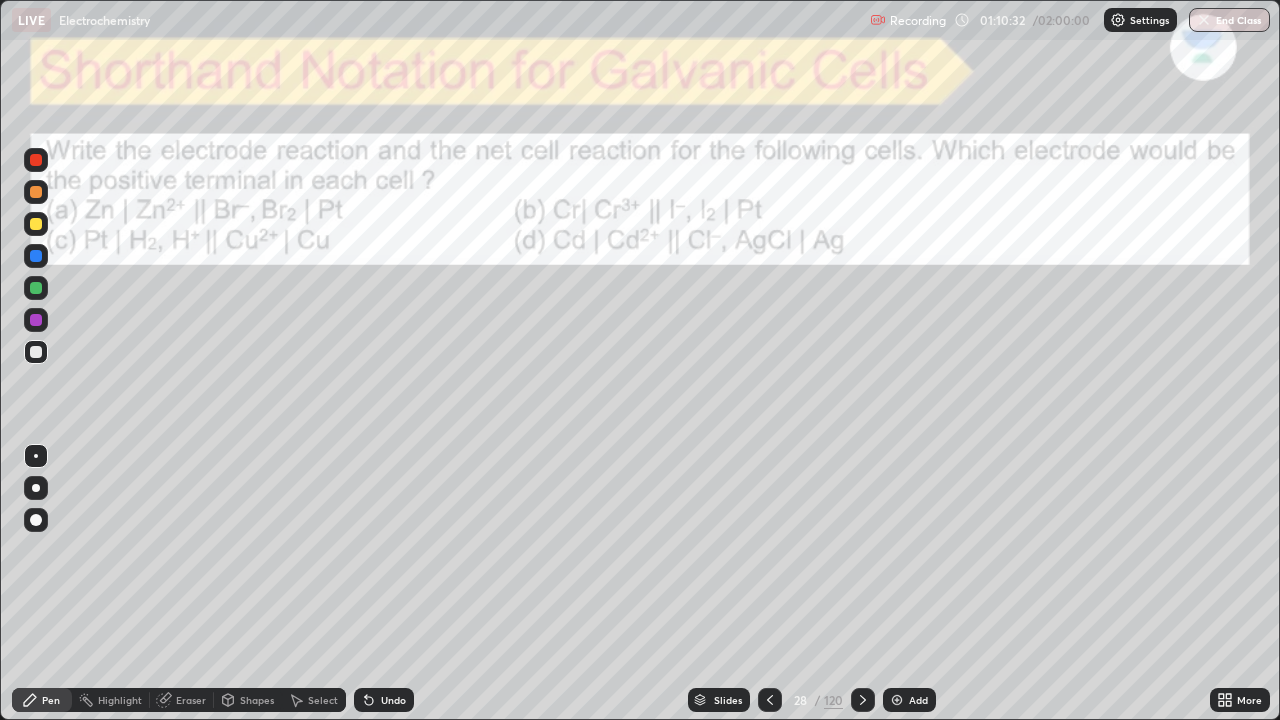 click at bounding box center [36, 224] 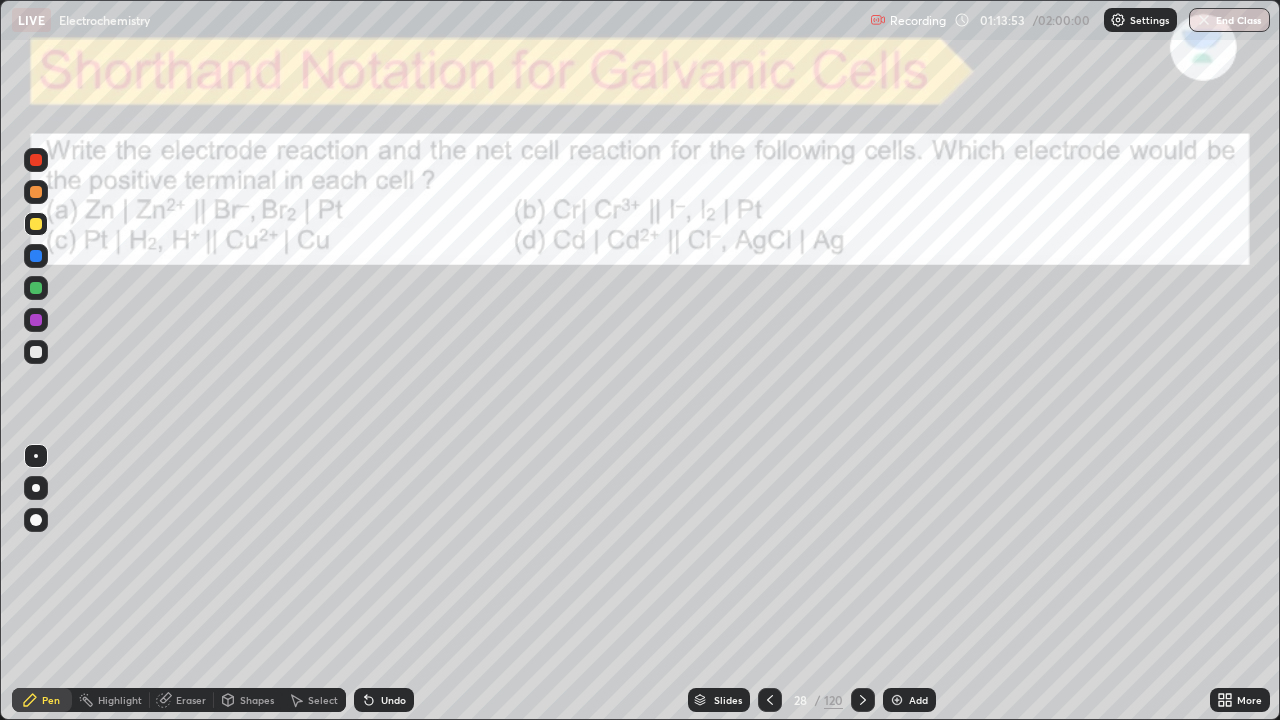 click at bounding box center (897, 700) 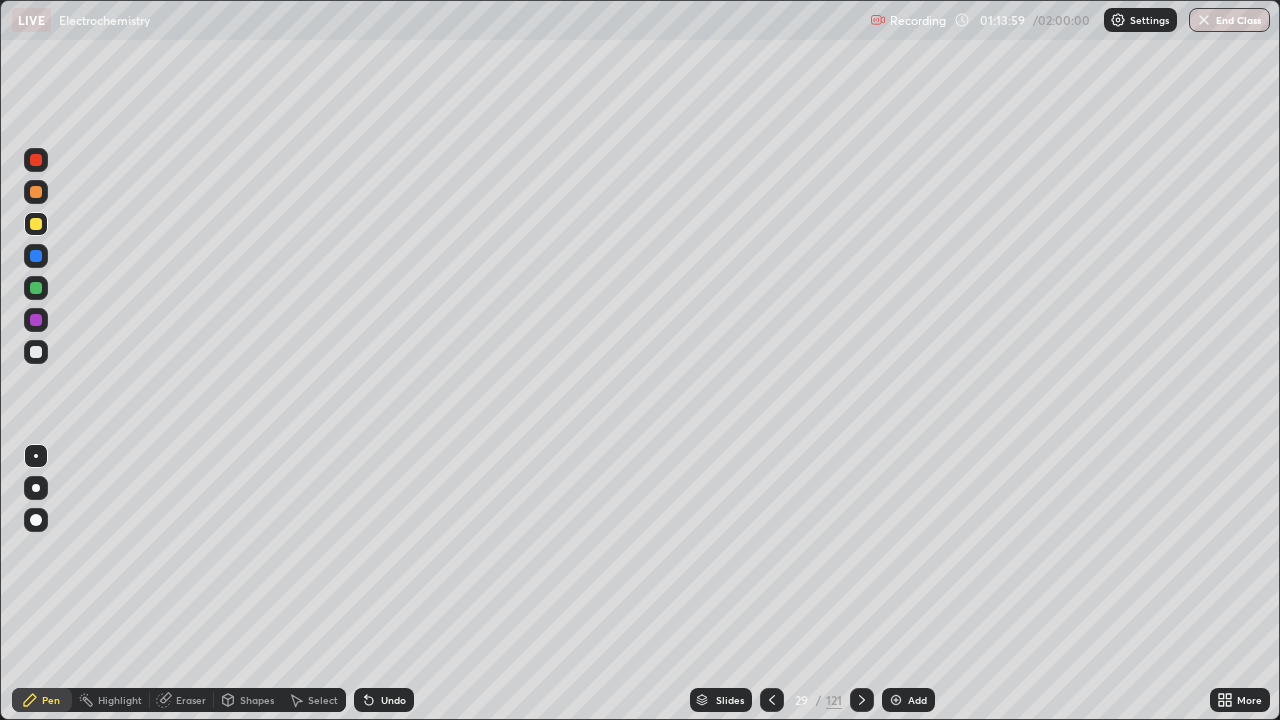 click at bounding box center [36, 160] 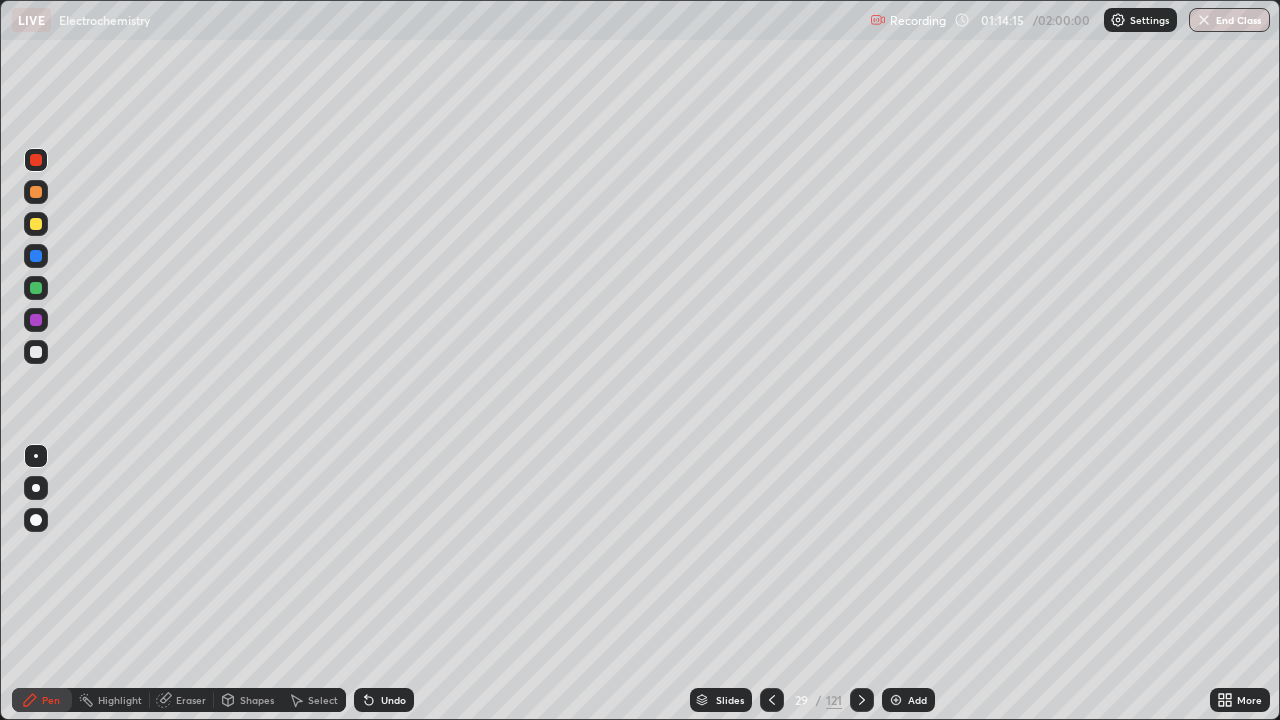 click at bounding box center [36, 224] 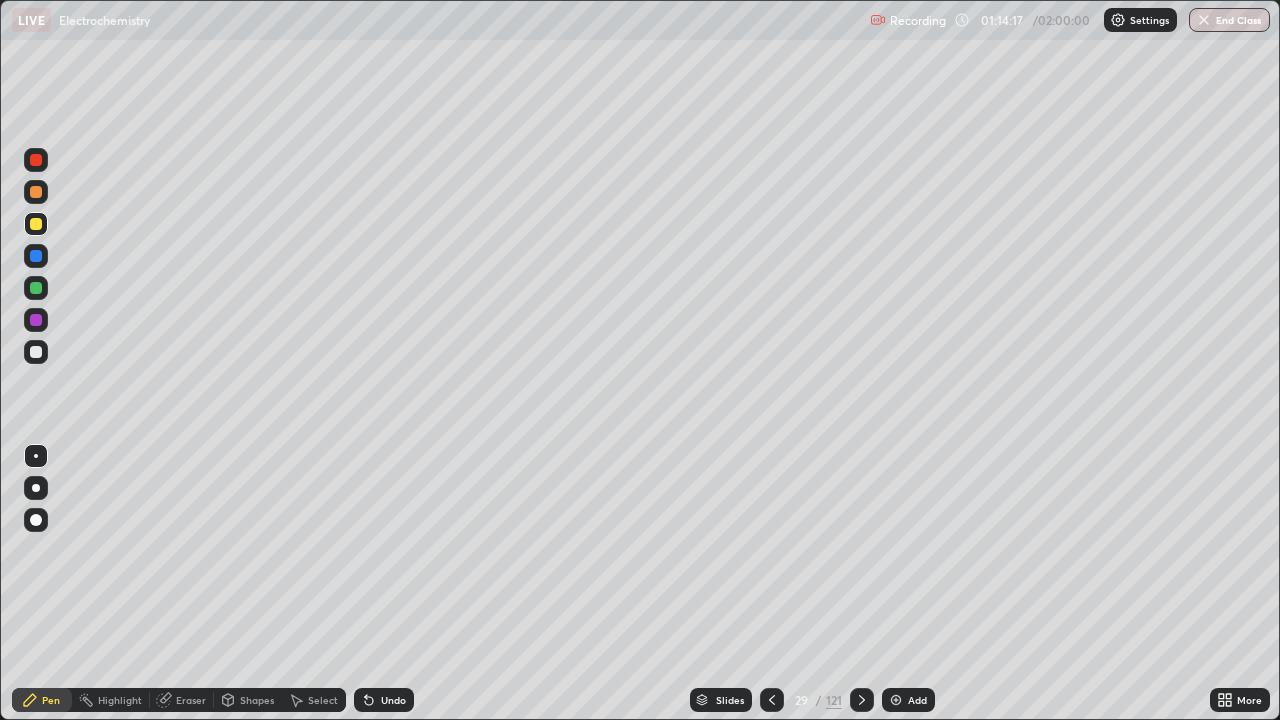 click at bounding box center (772, 700) 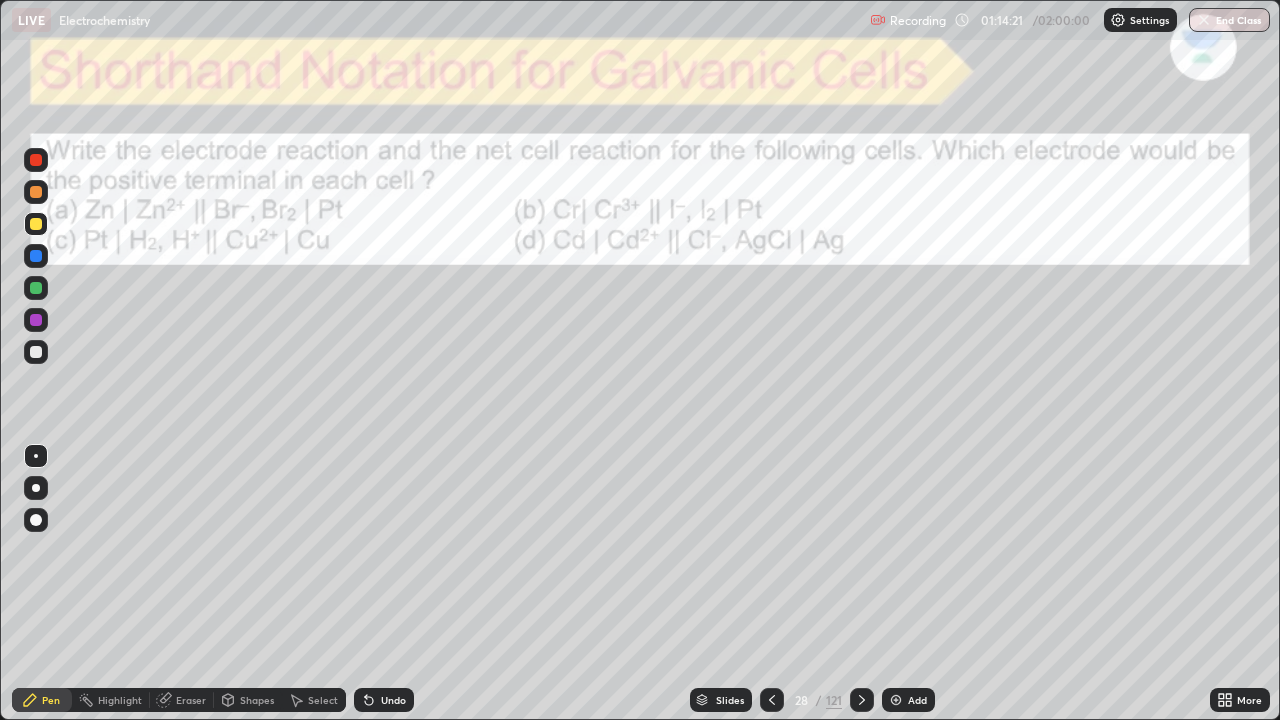 click 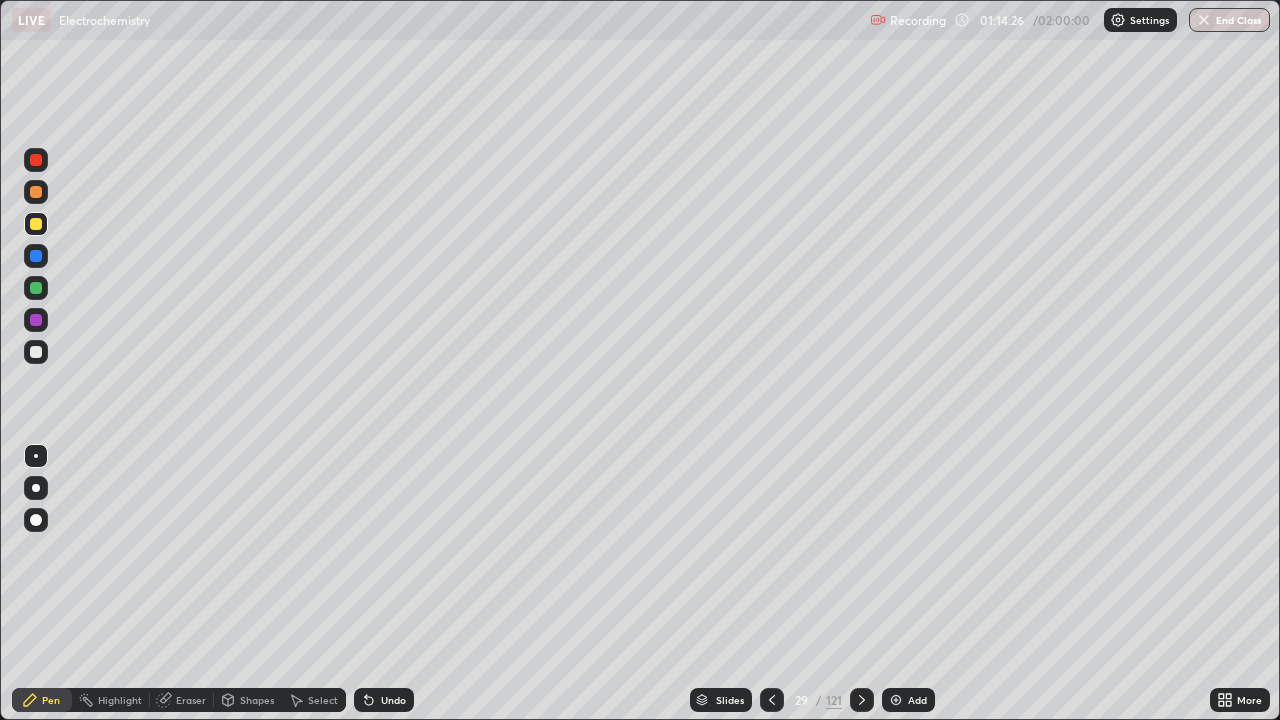 click 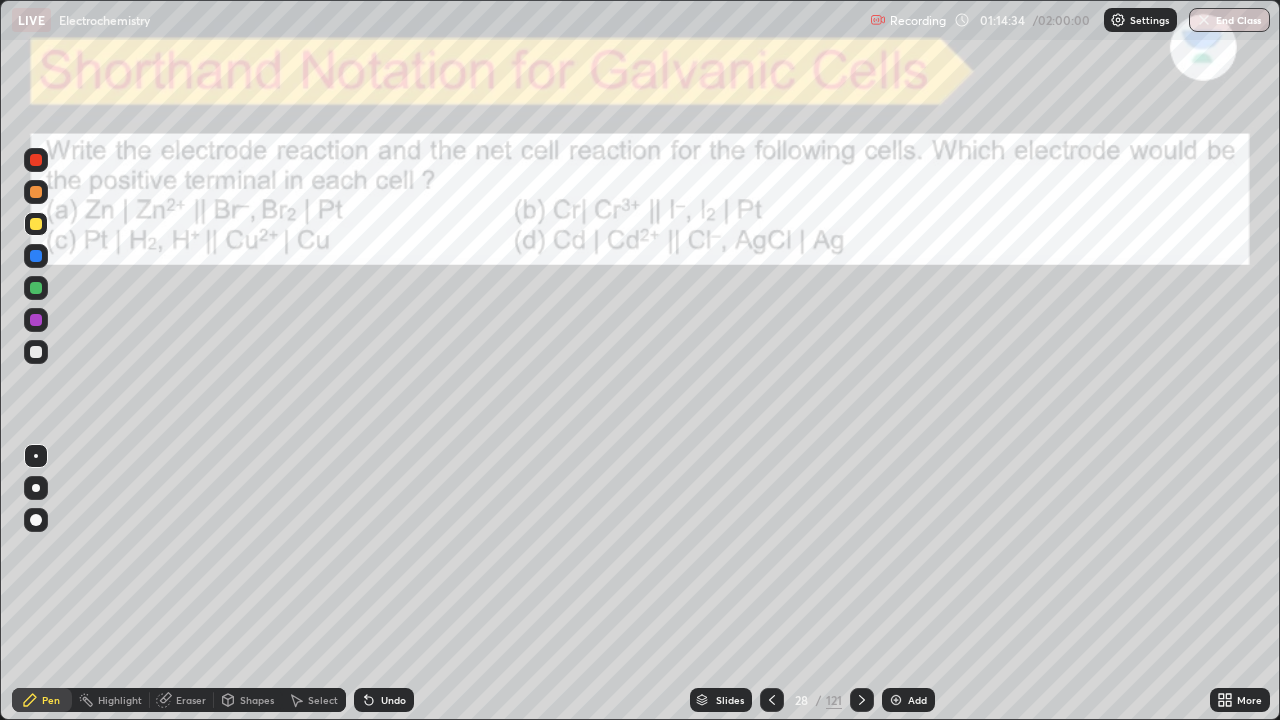 click 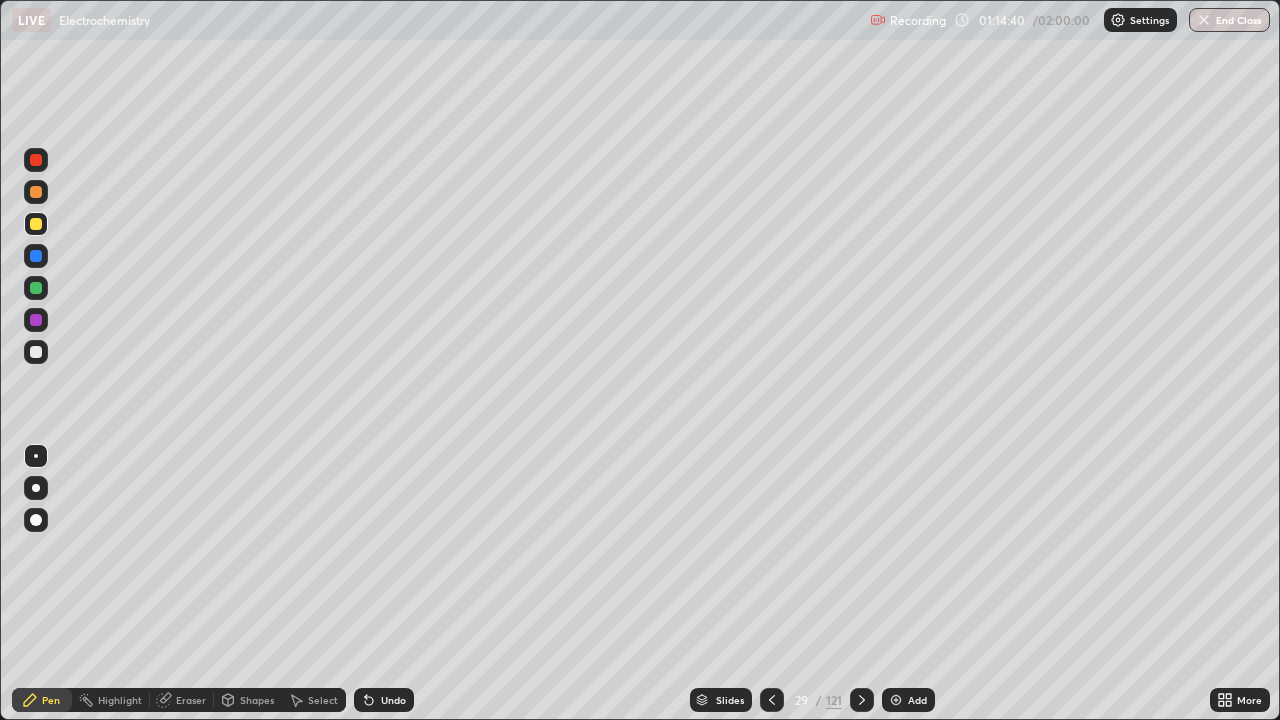 click at bounding box center (772, 700) 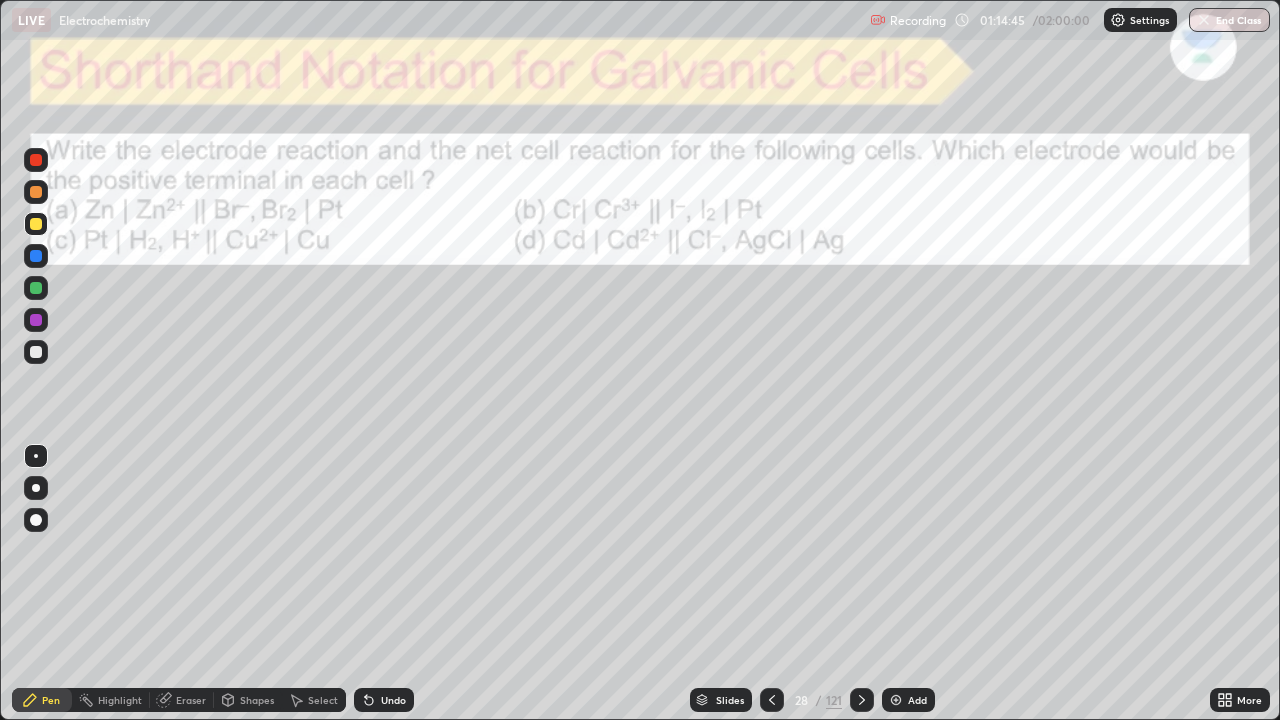 click 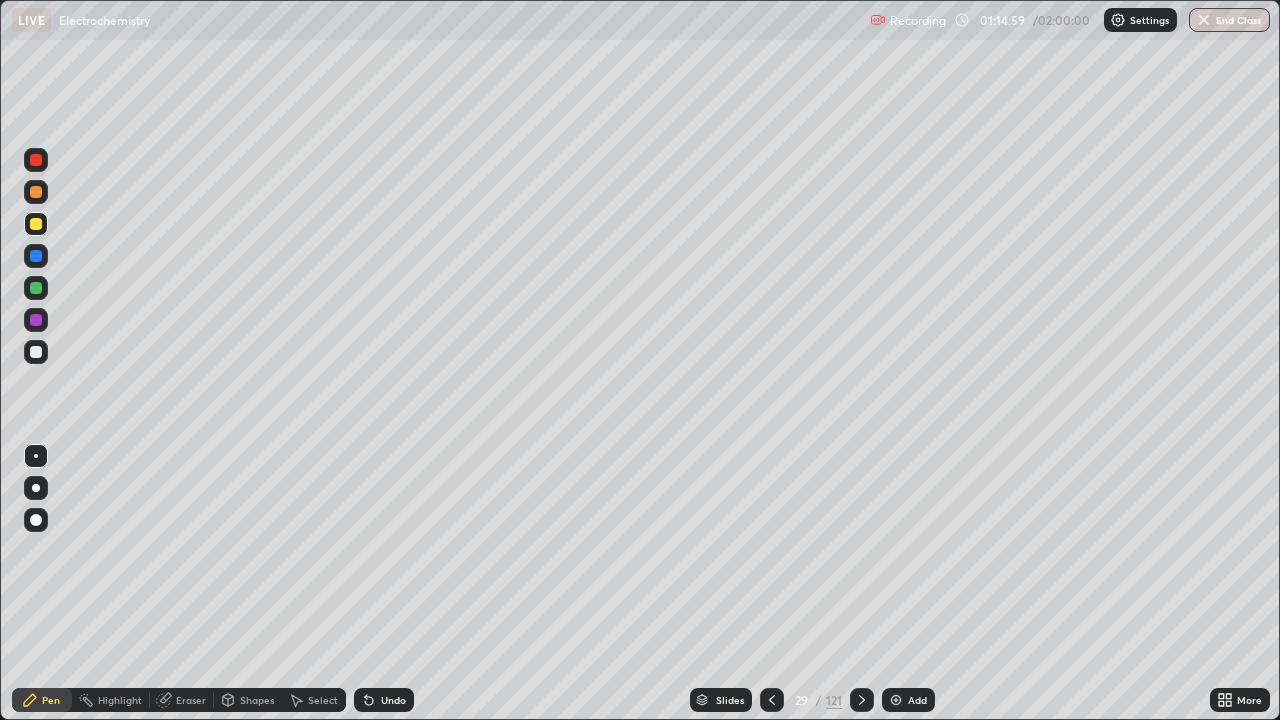 click at bounding box center [36, 160] 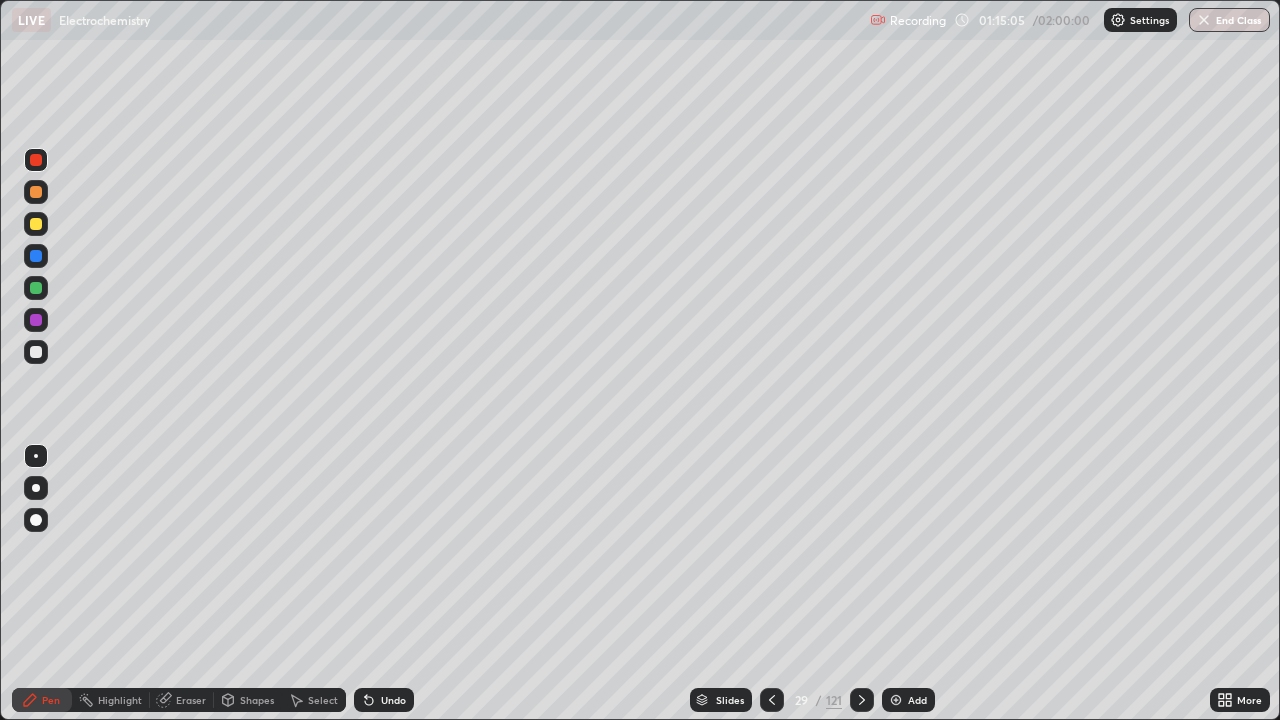 click at bounding box center (36, 352) 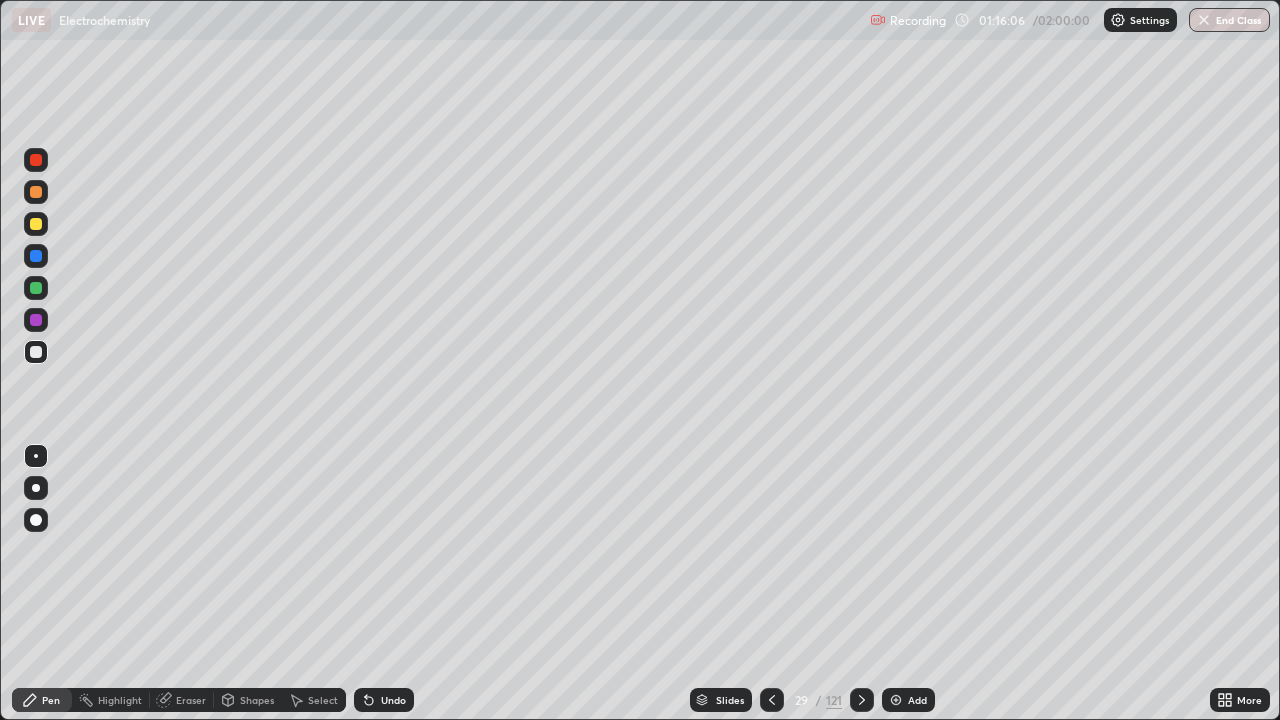 click 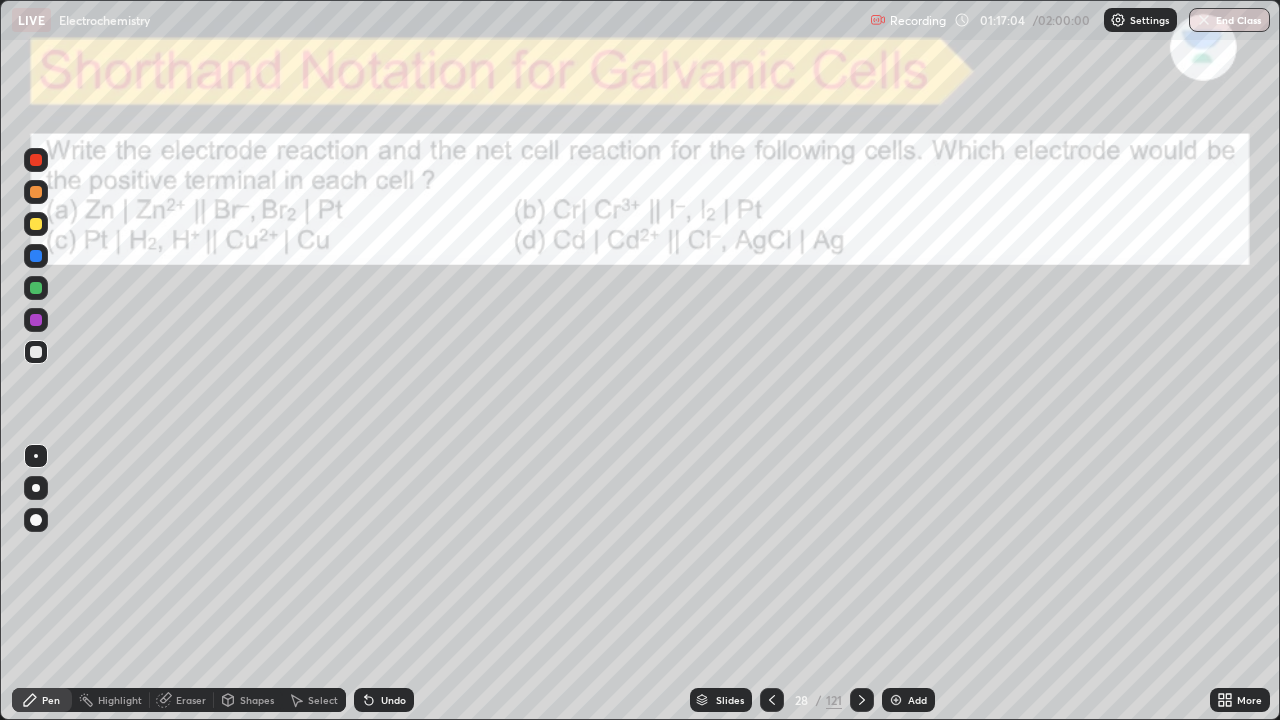 click 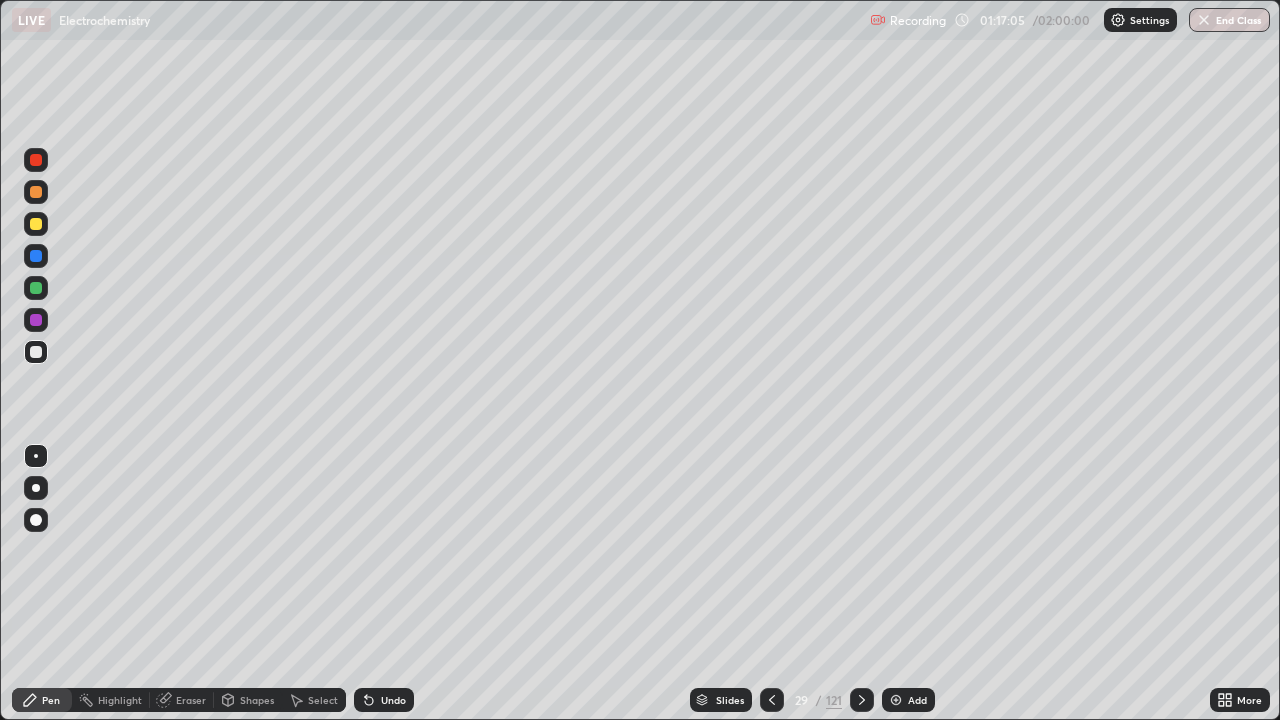 click 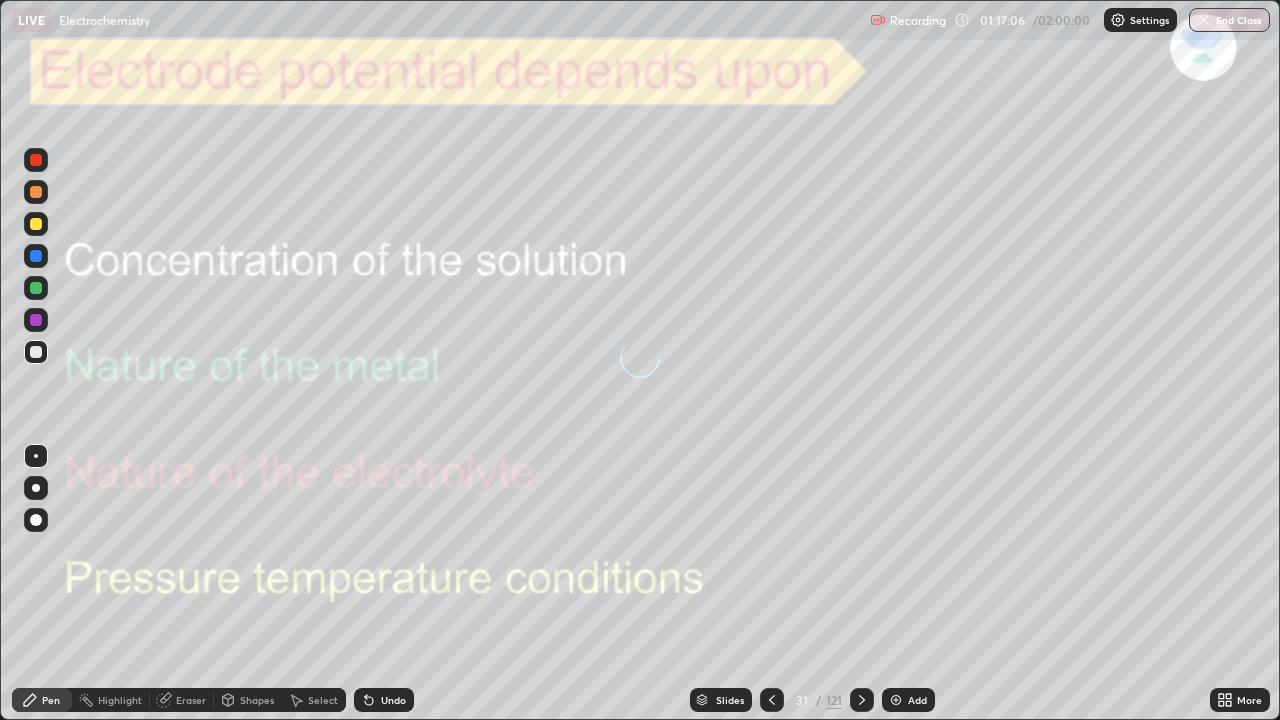 click 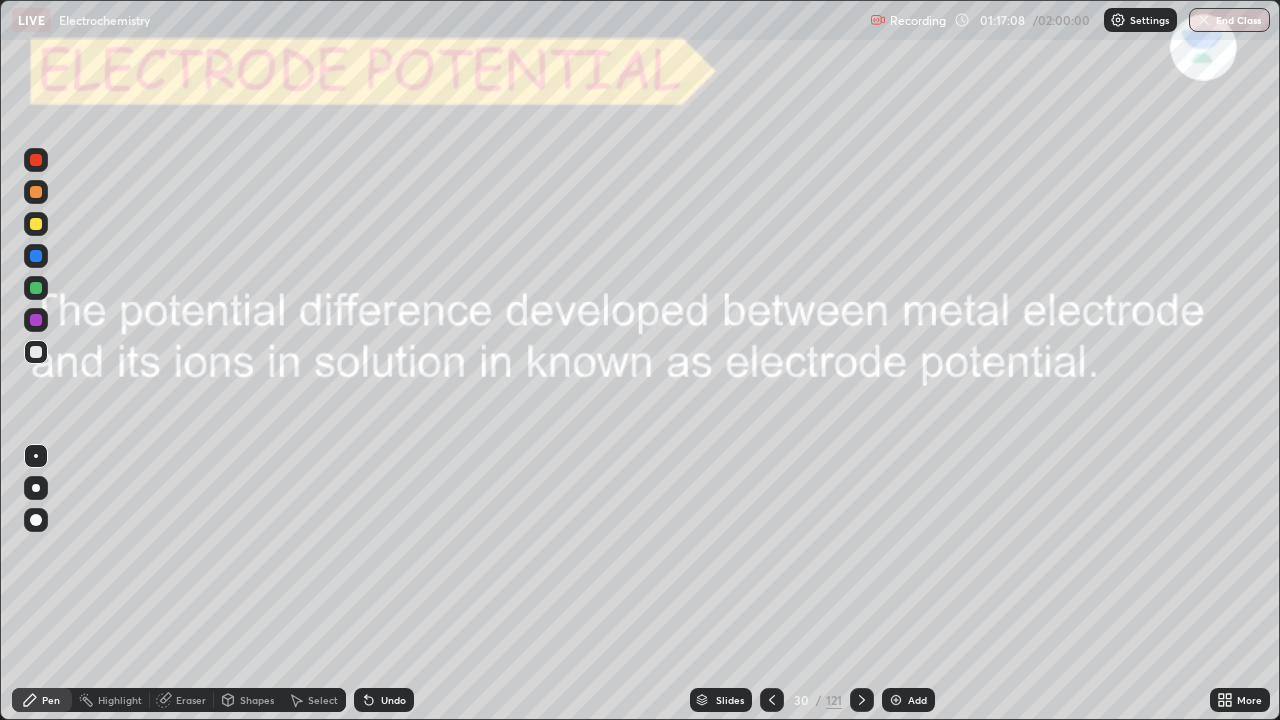 click 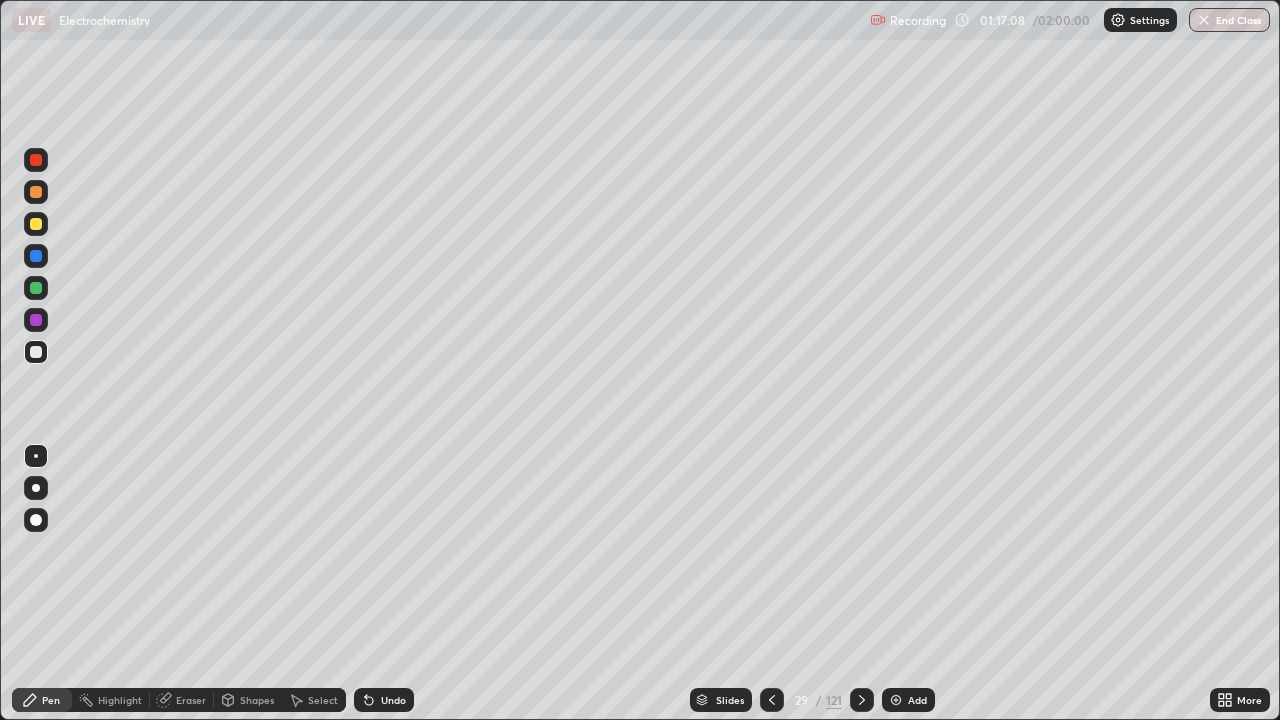 click on "Add" at bounding box center (917, 700) 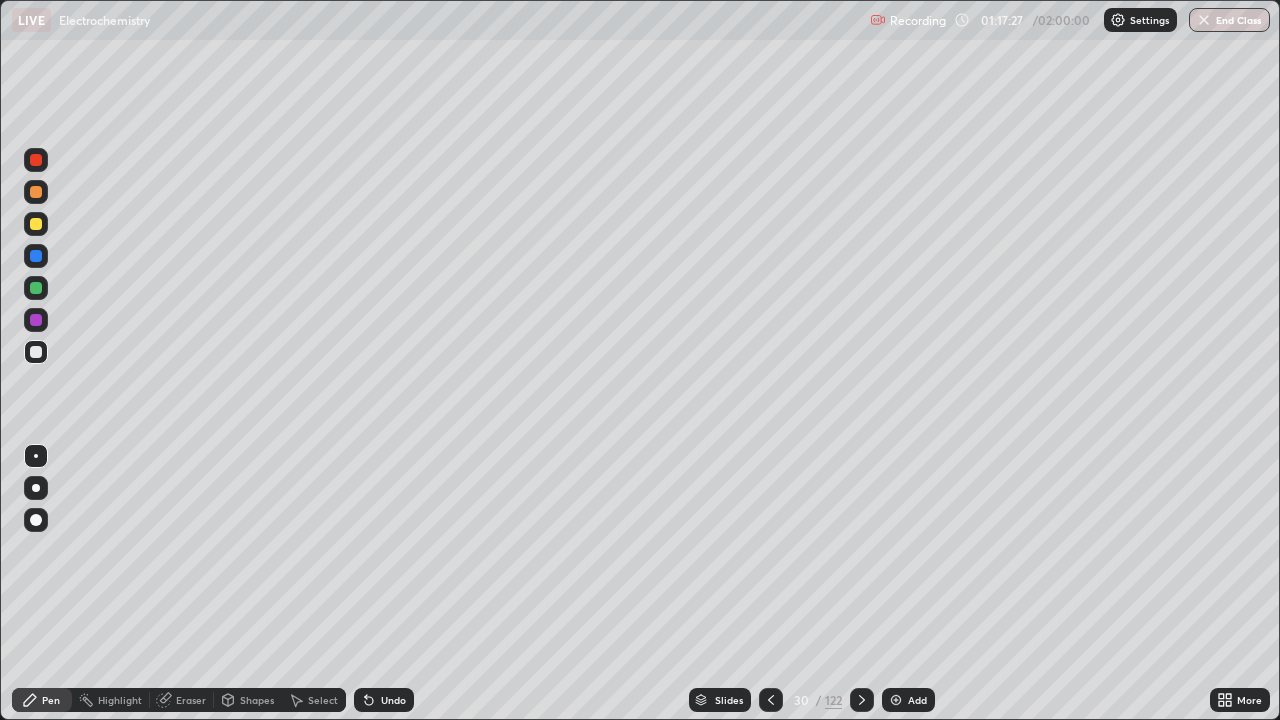click 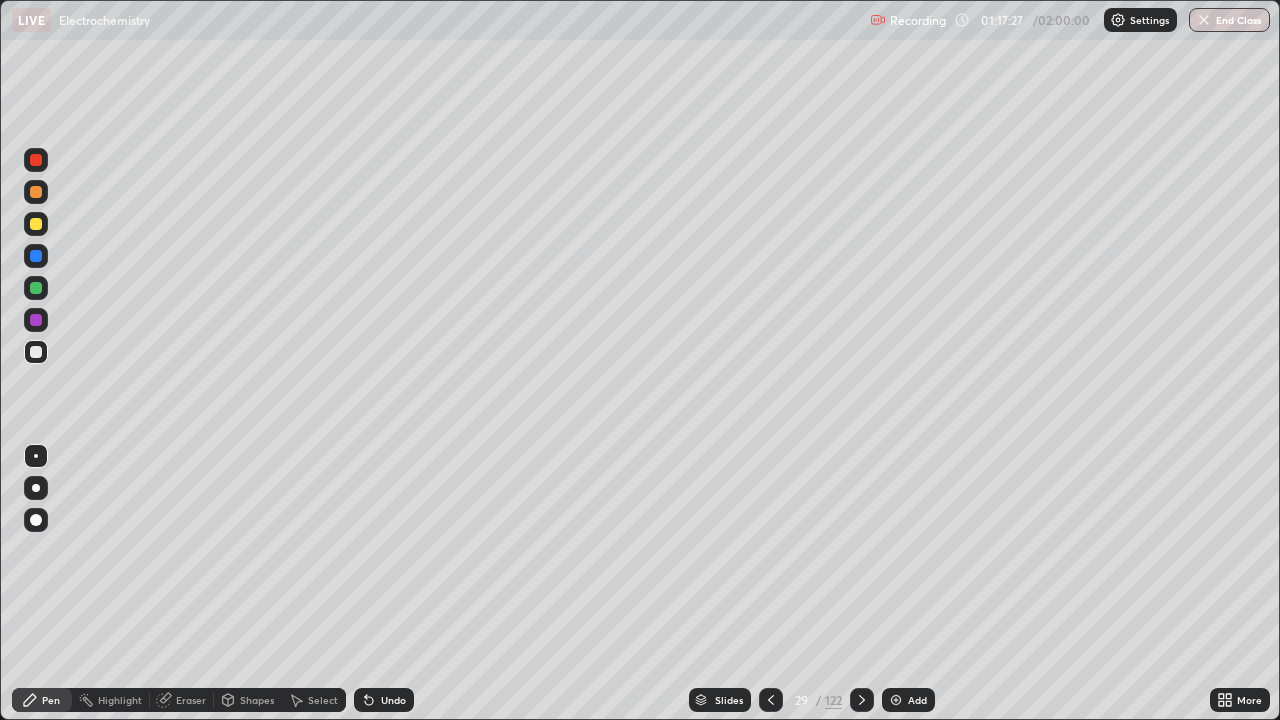 click at bounding box center [771, 700] 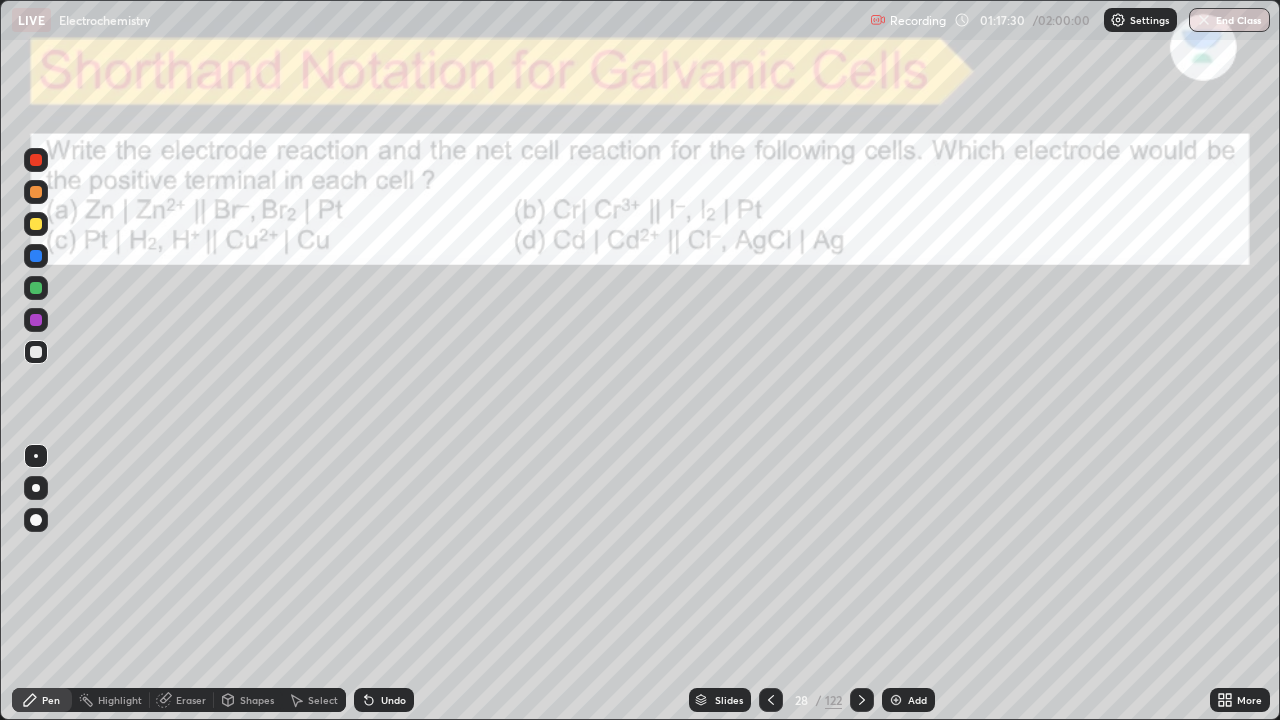 click 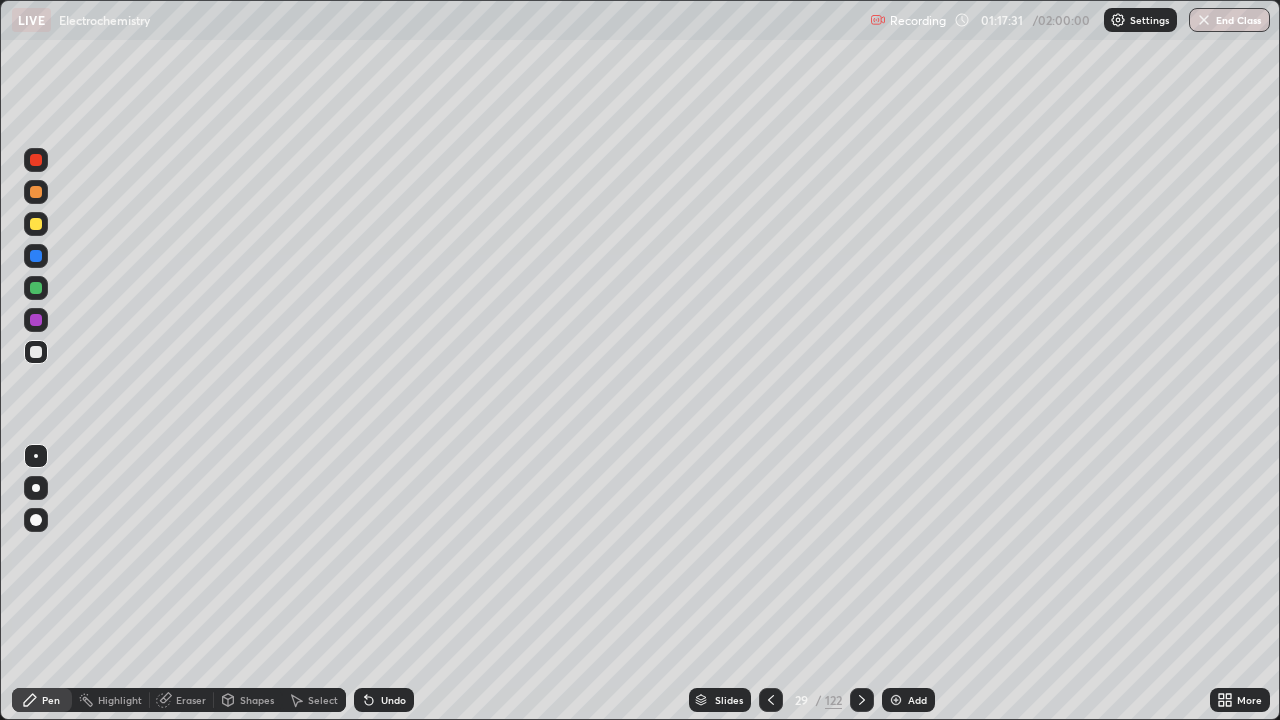 click 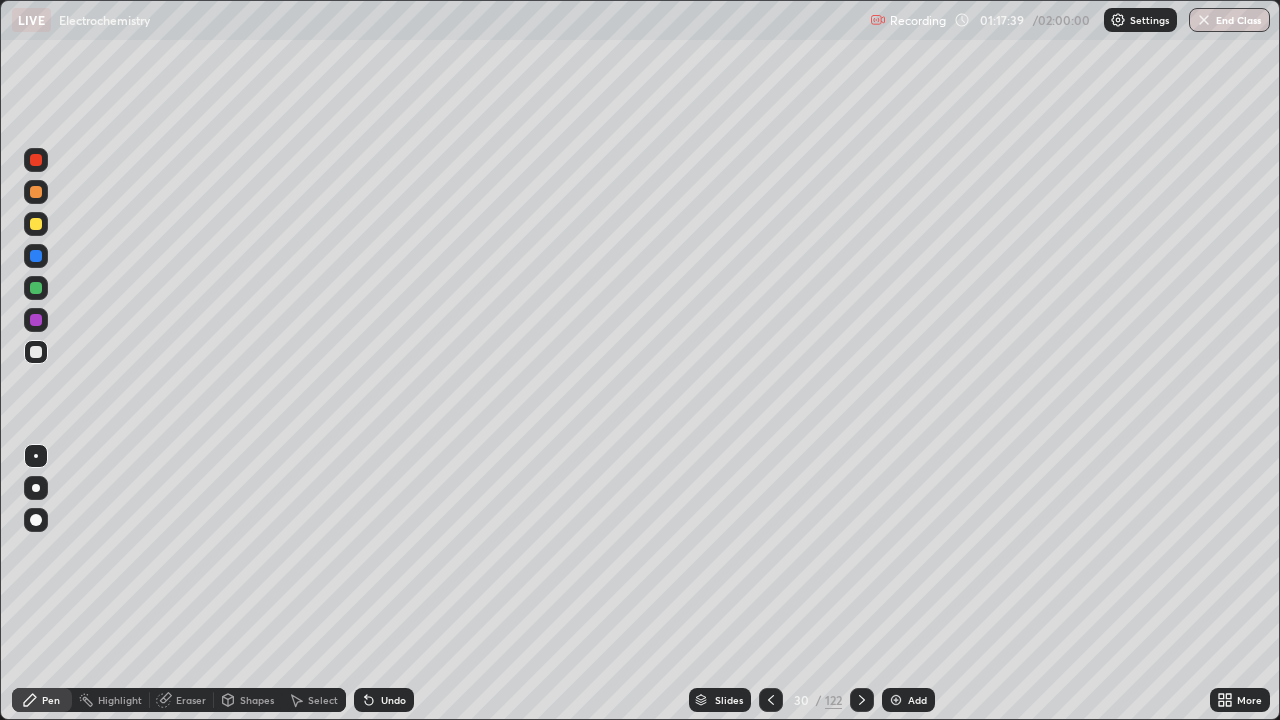 click at bounding box center [36, 224] 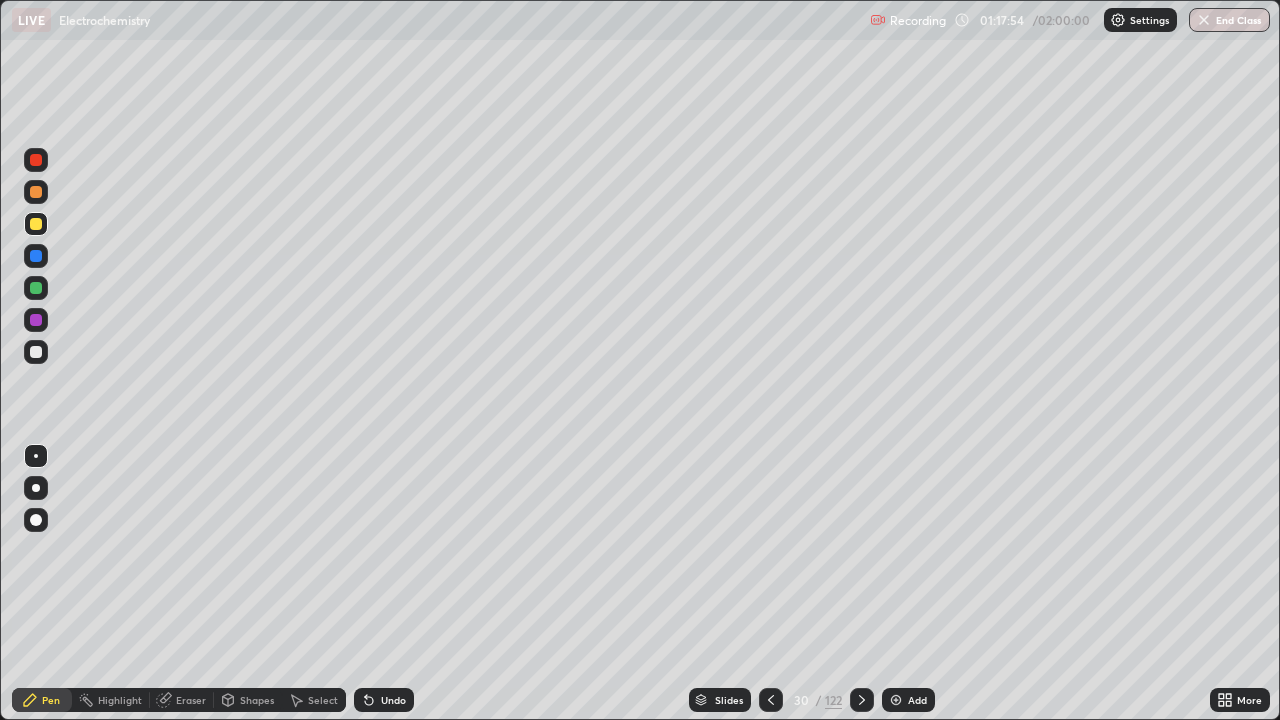 click at bounding box center [771, 700] 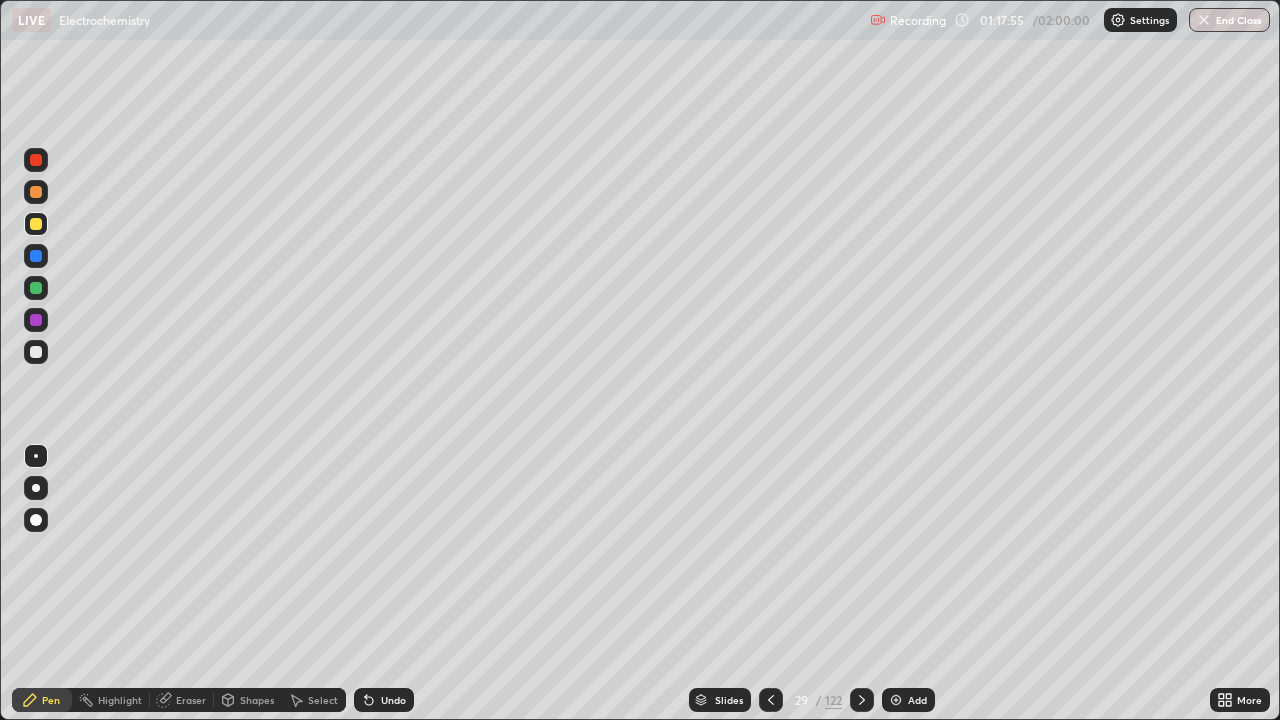 click 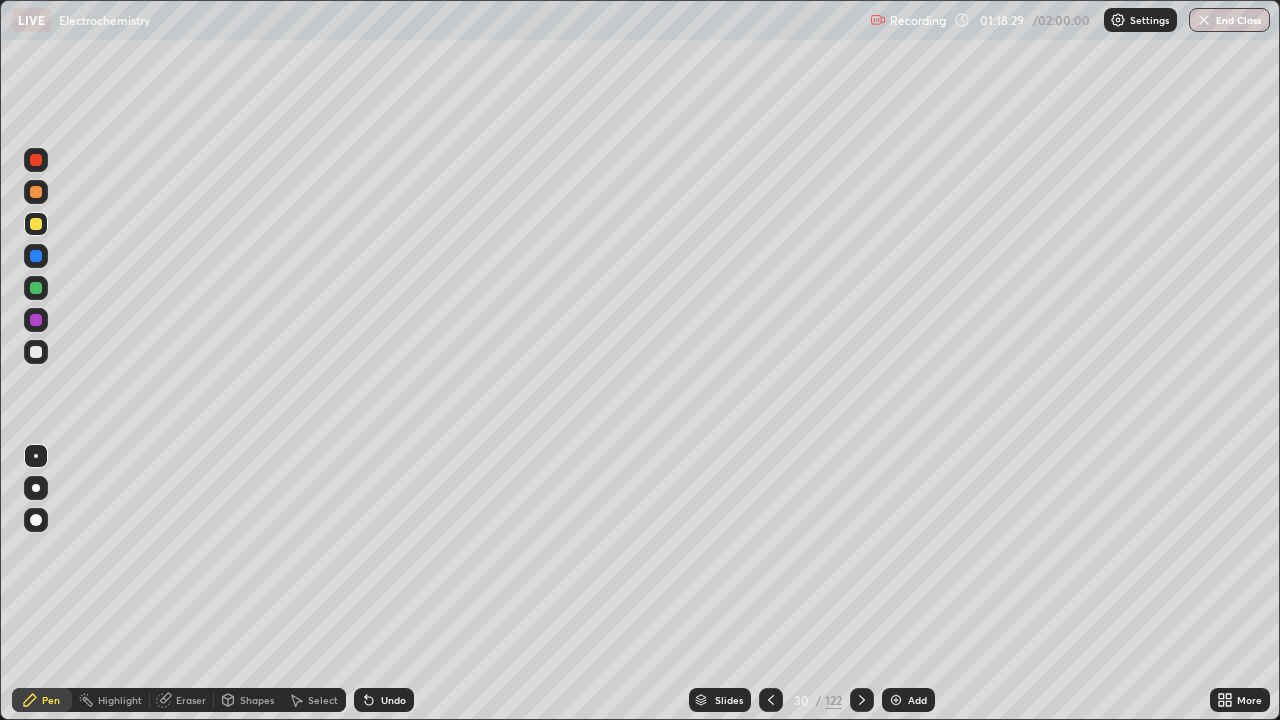 click 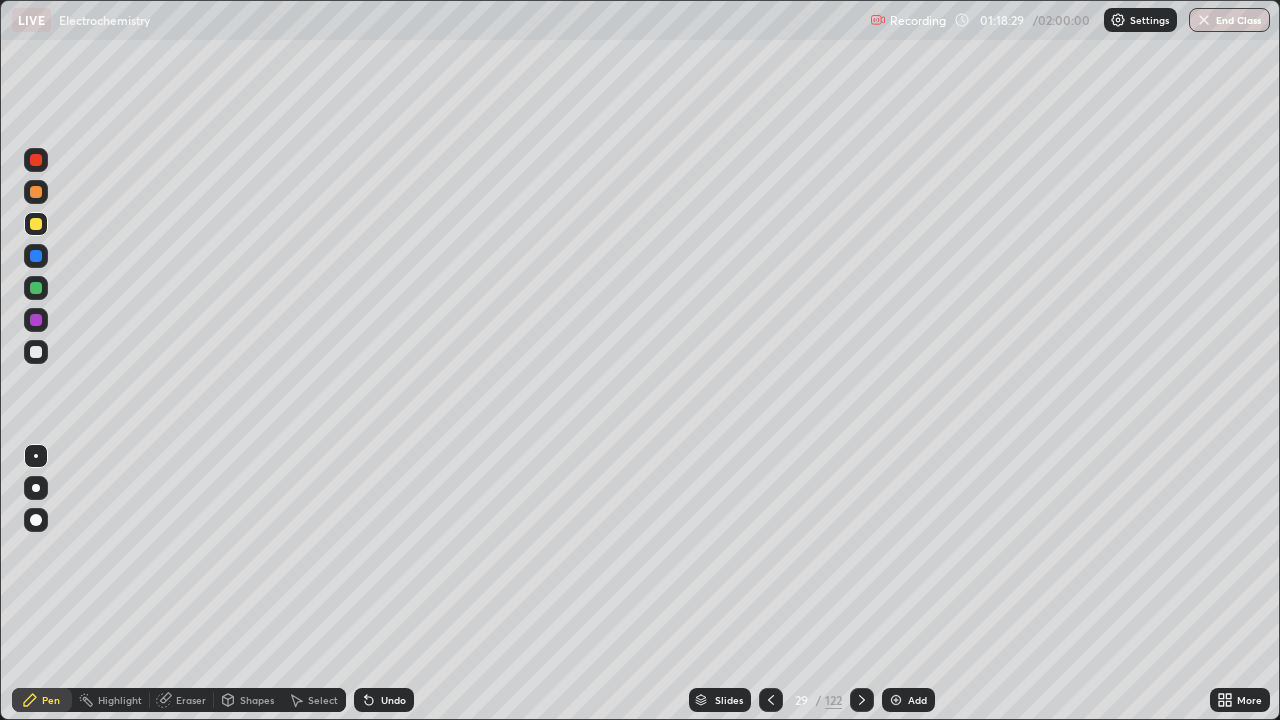 click 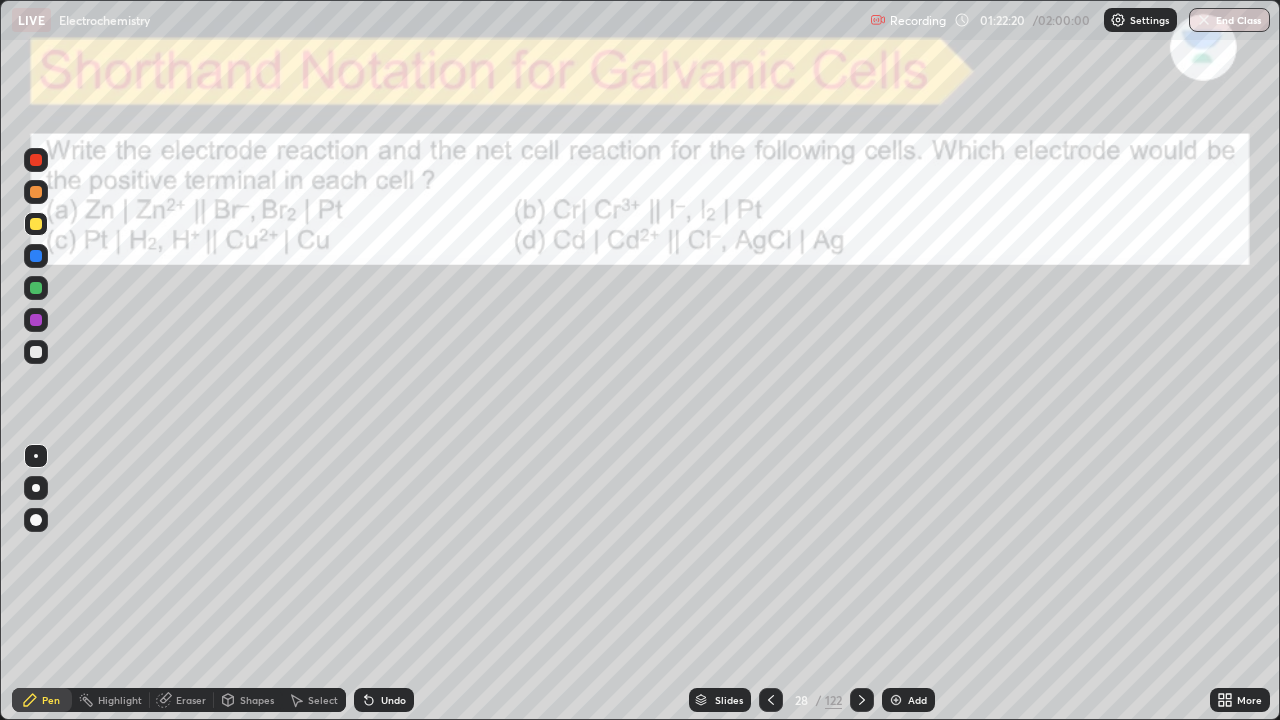 click at bounding box center [862, 700] 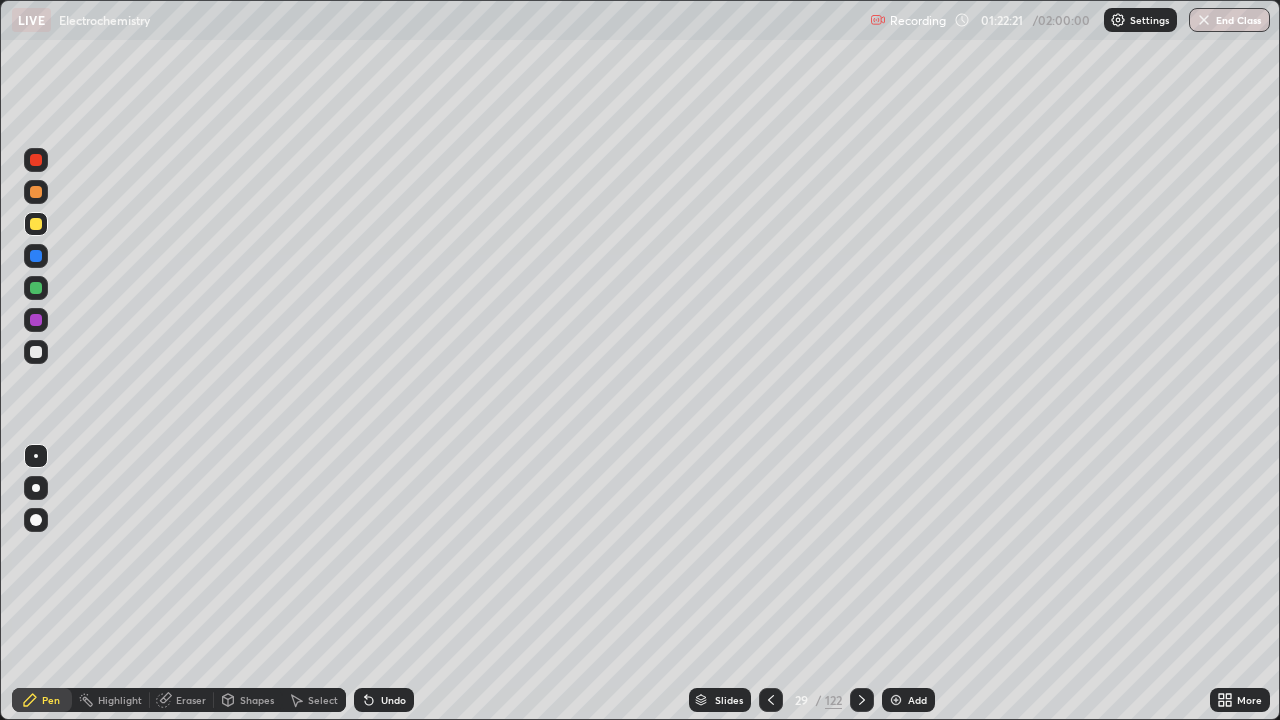 click 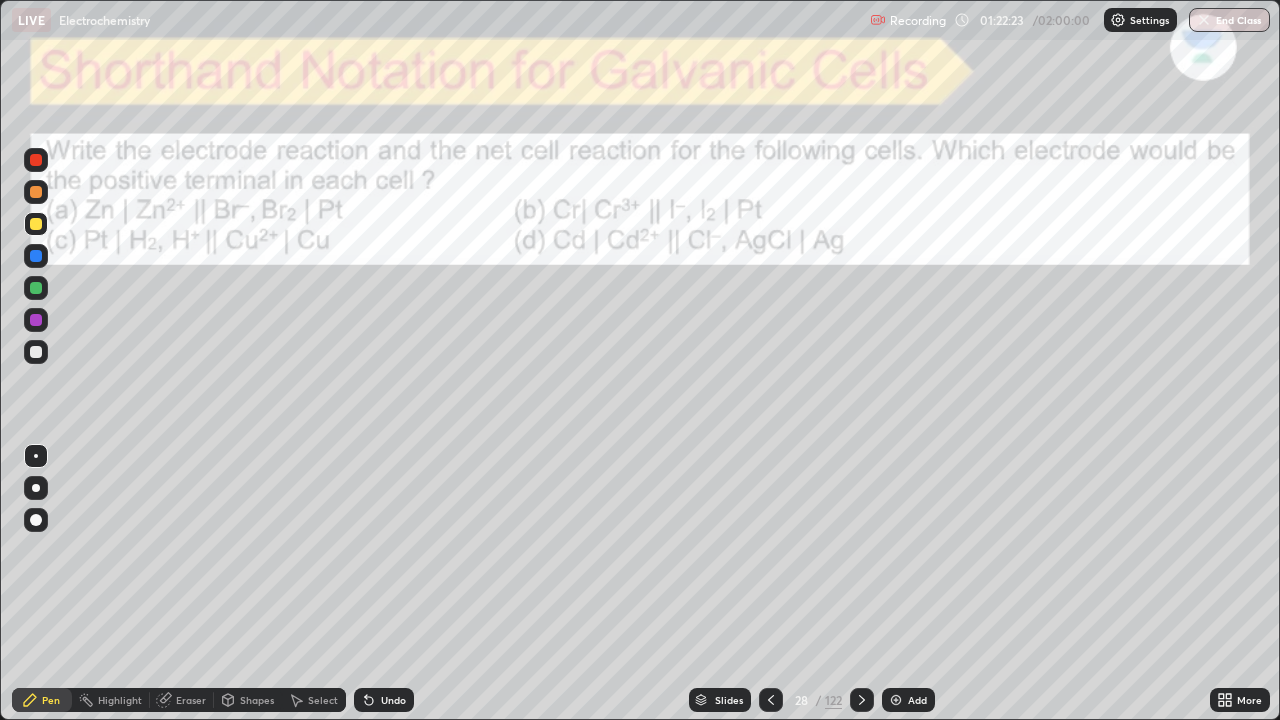 click at bounding box center (36, 352) 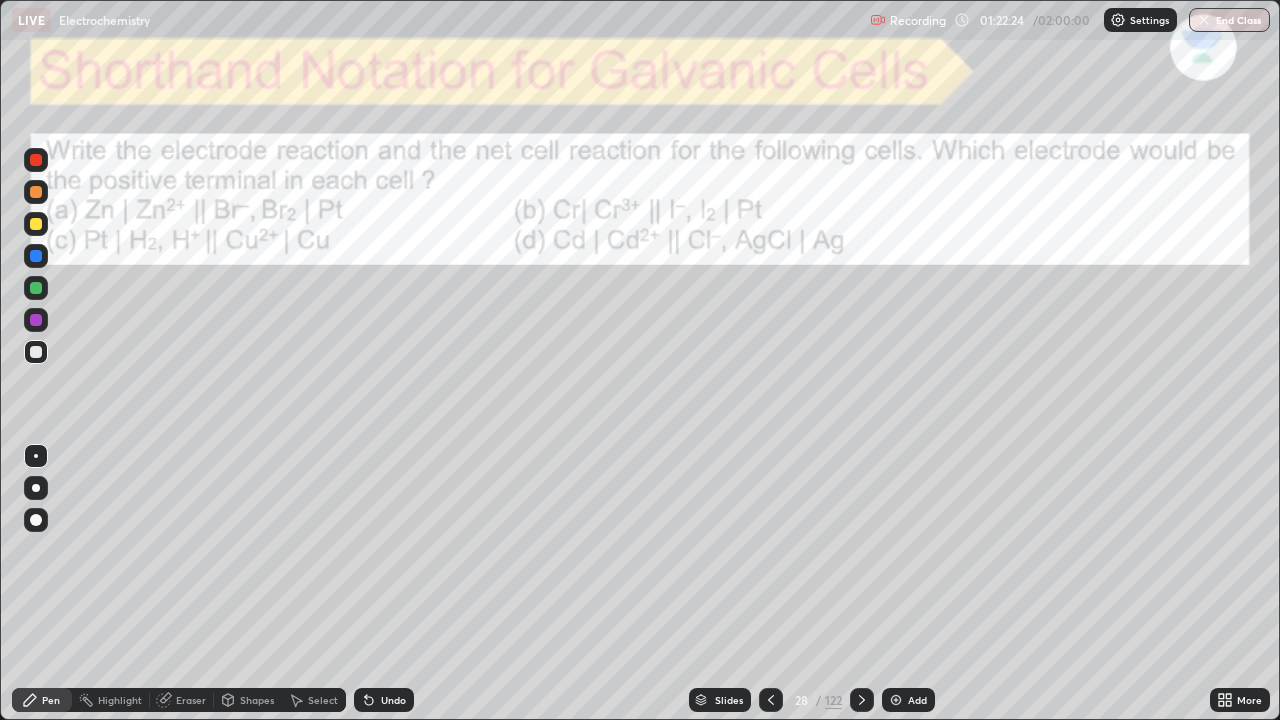 click at bounding box center (36, 160) 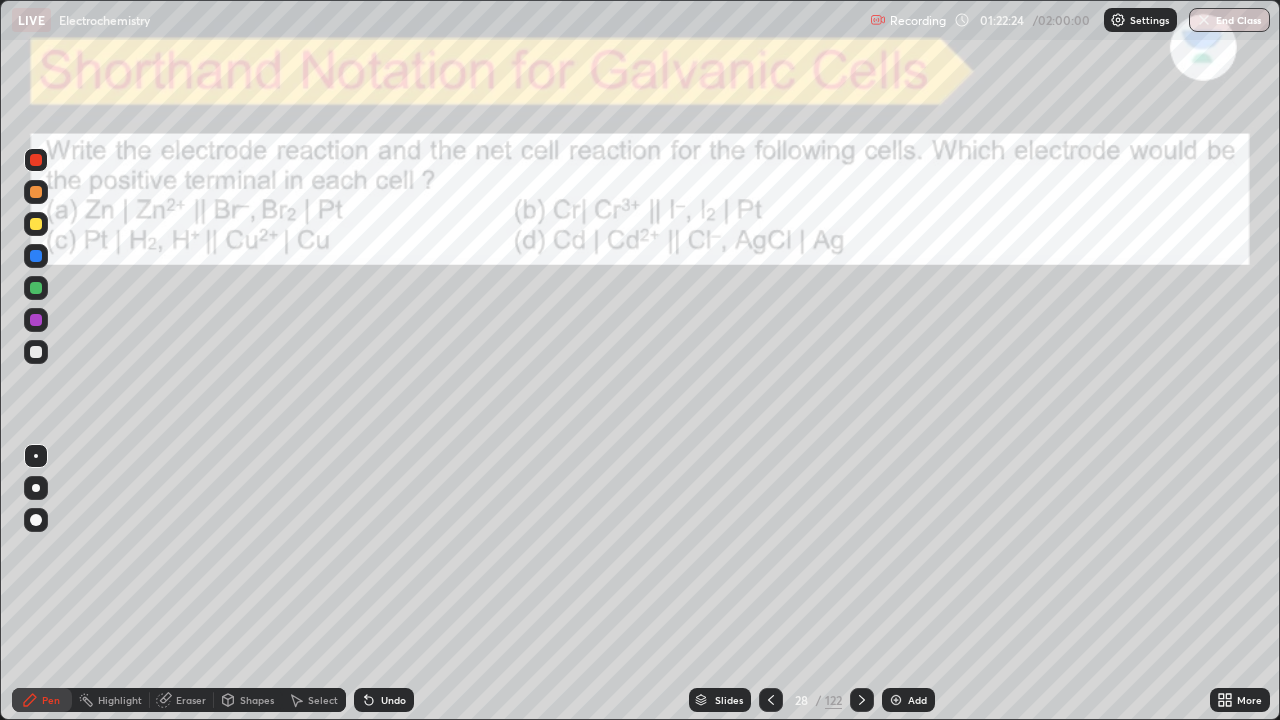 click at bounding box center (36, 160) 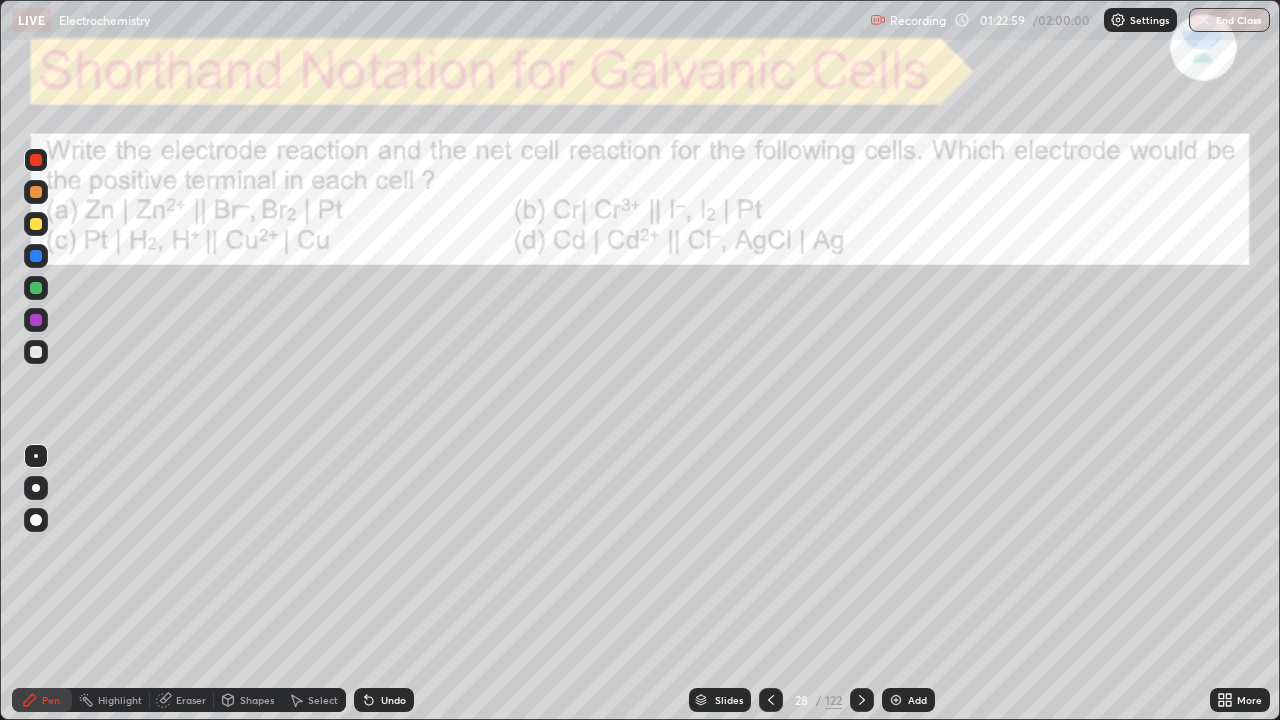 click 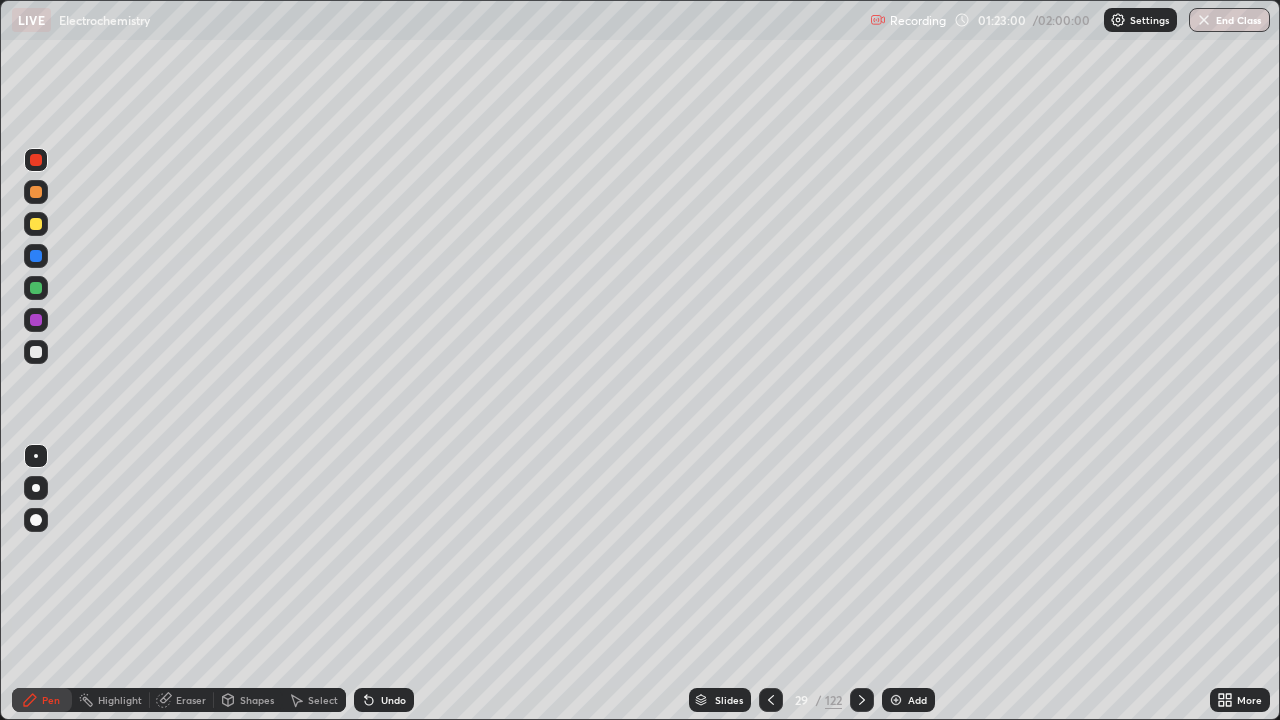 click 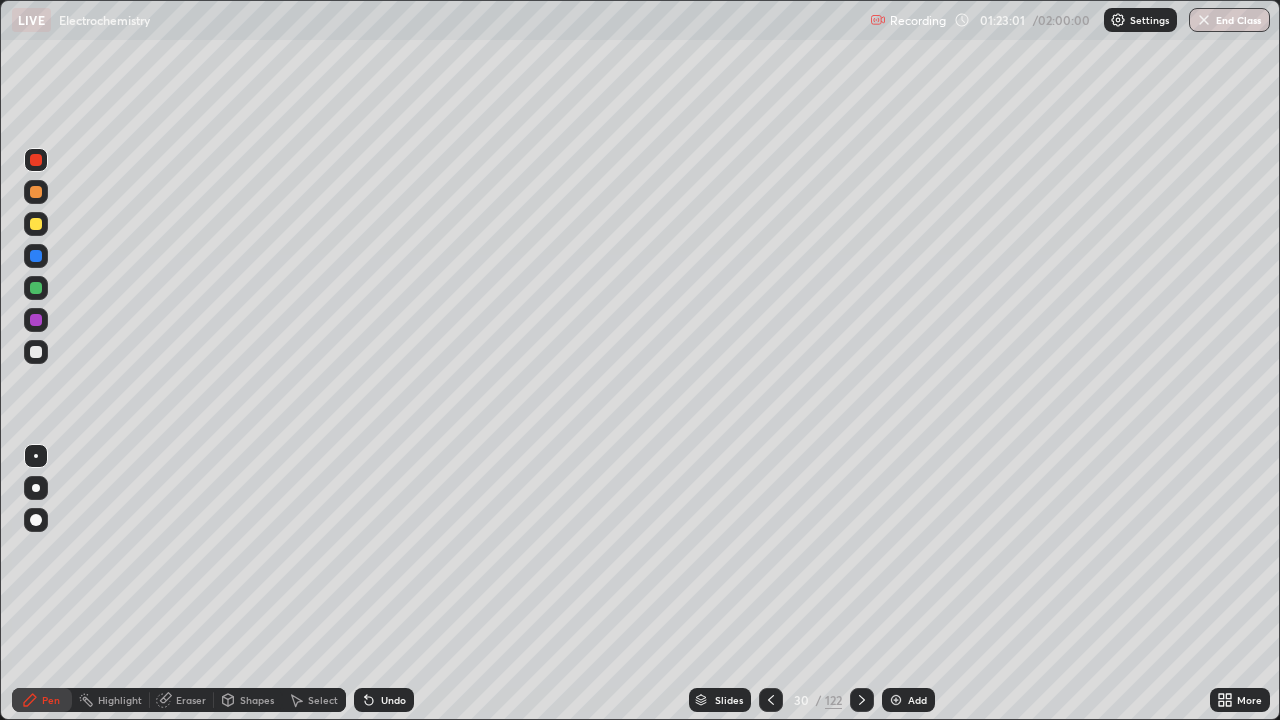 click 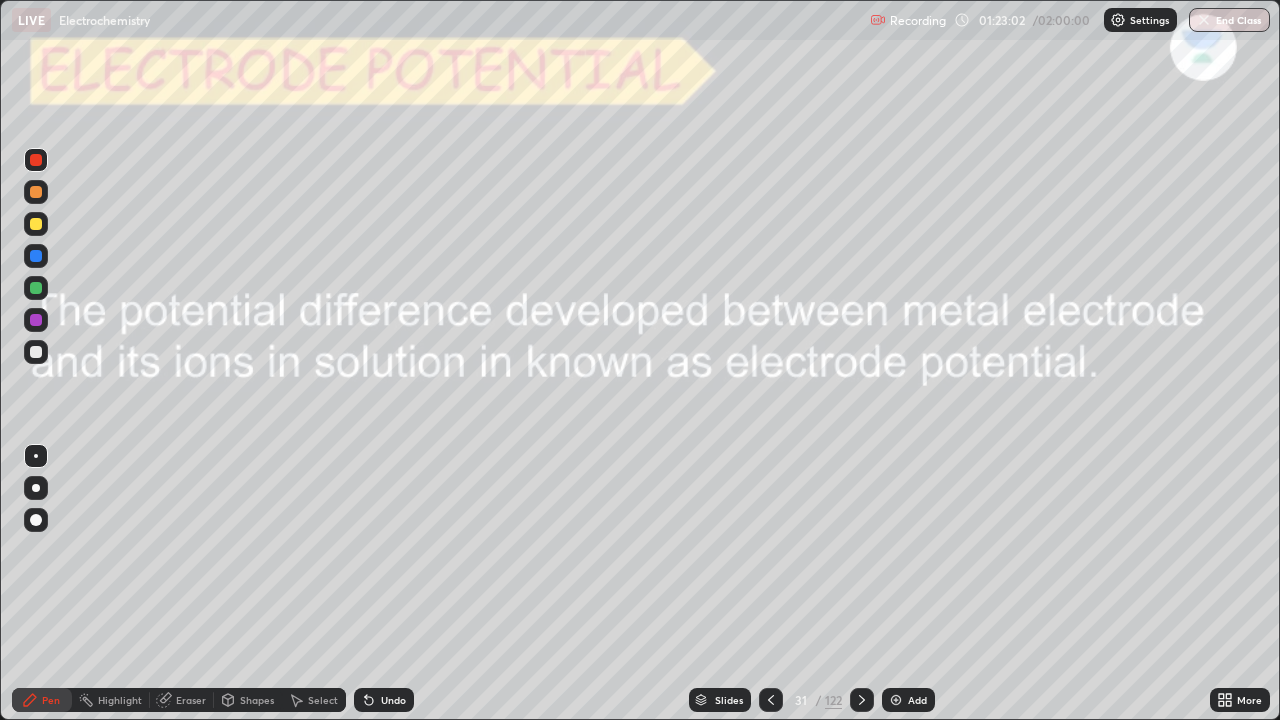 click at bounding box center (771, 700) 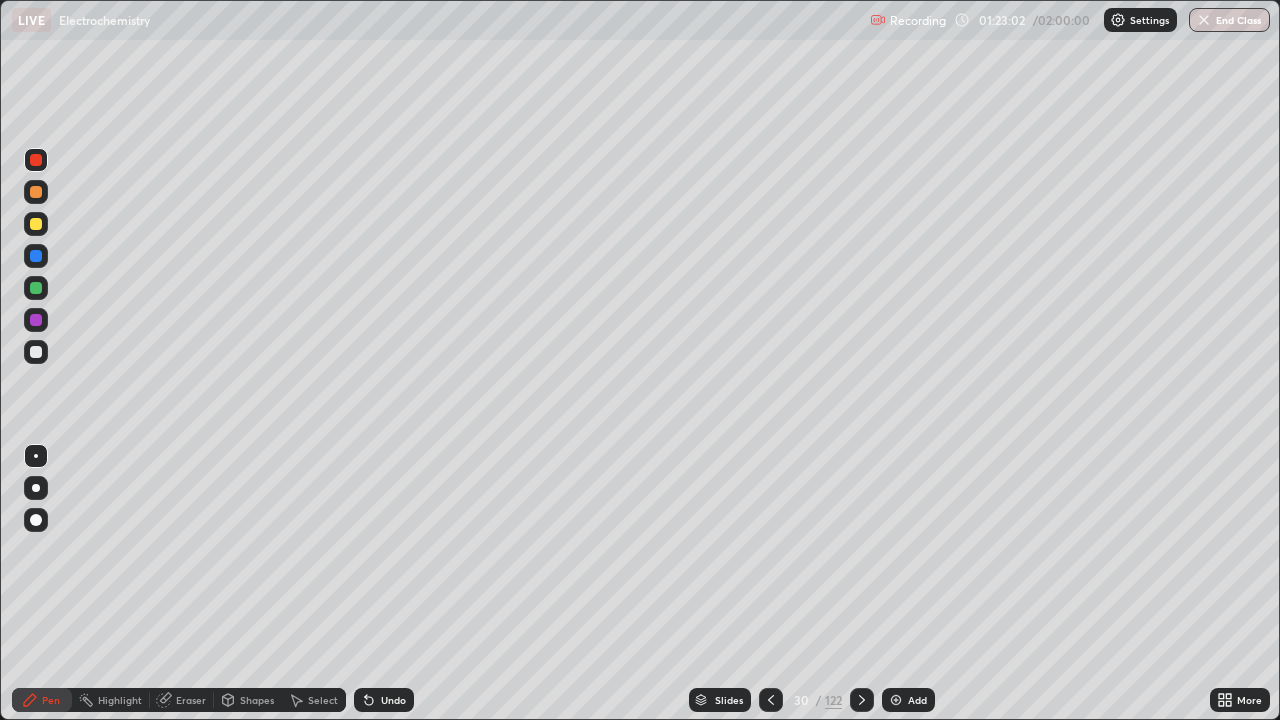 click on "Add" at bounding box center [908, 700] 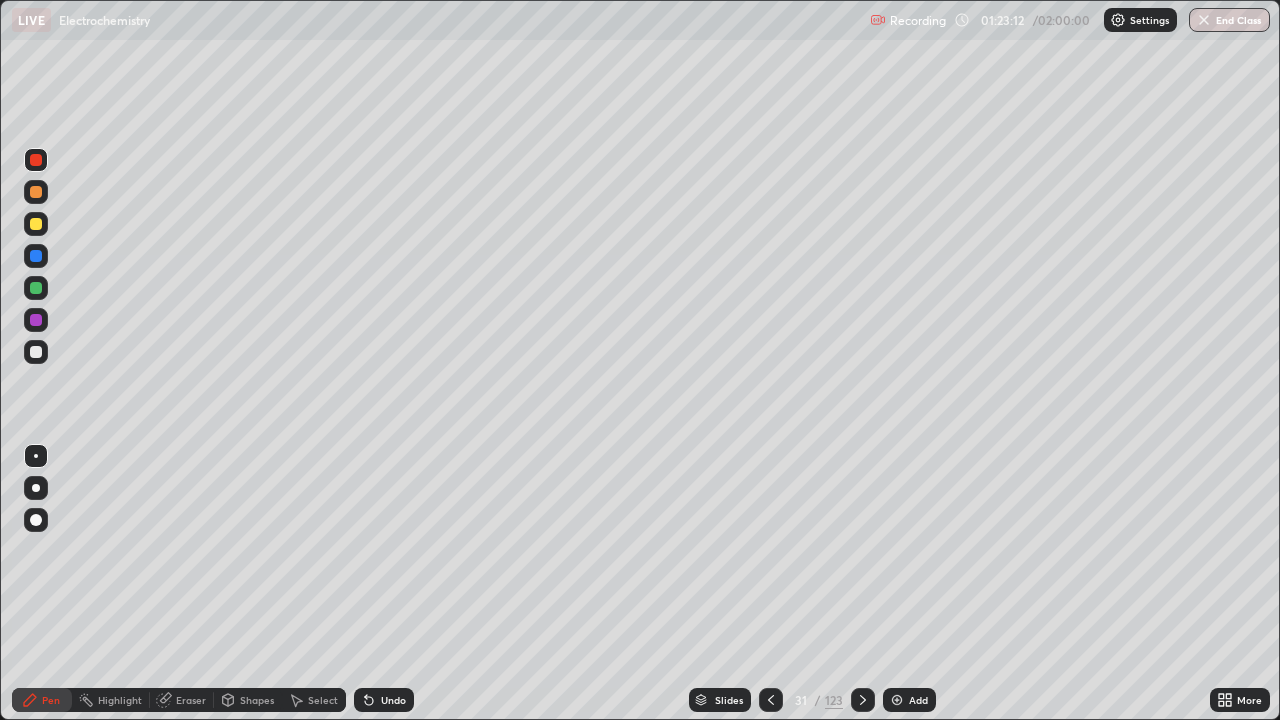 click at bounding box center (36, 224) 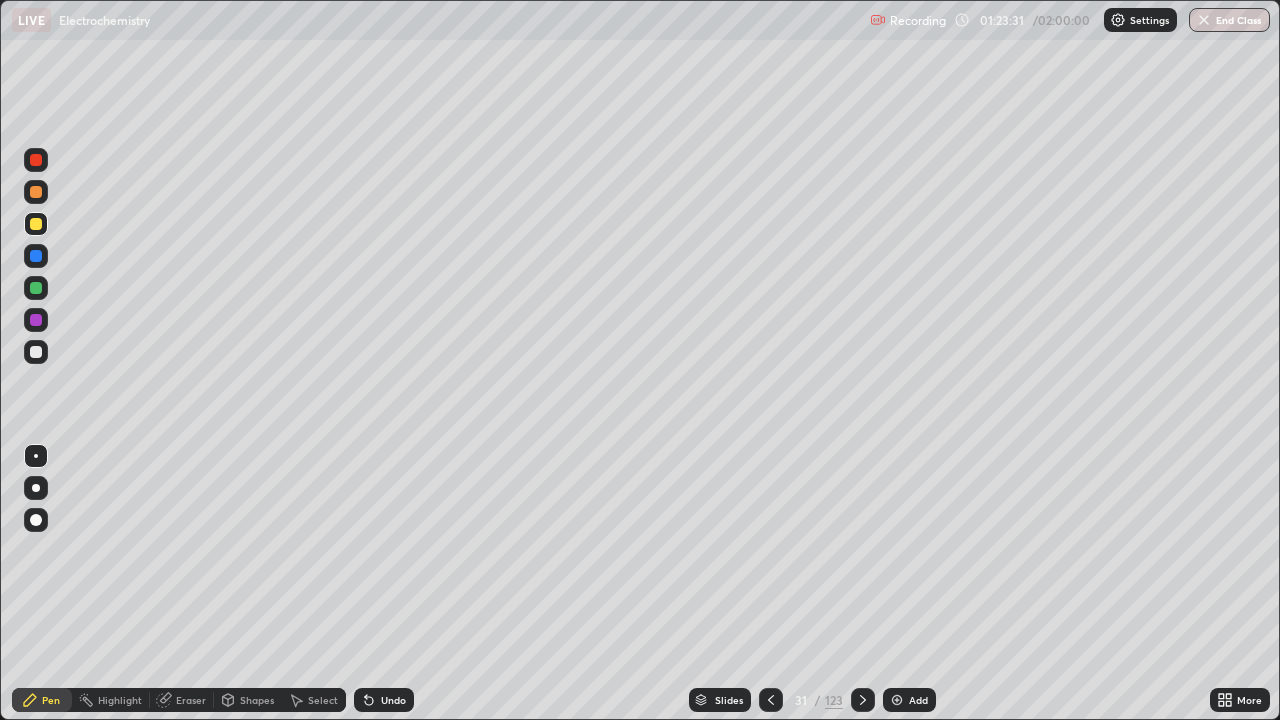 click 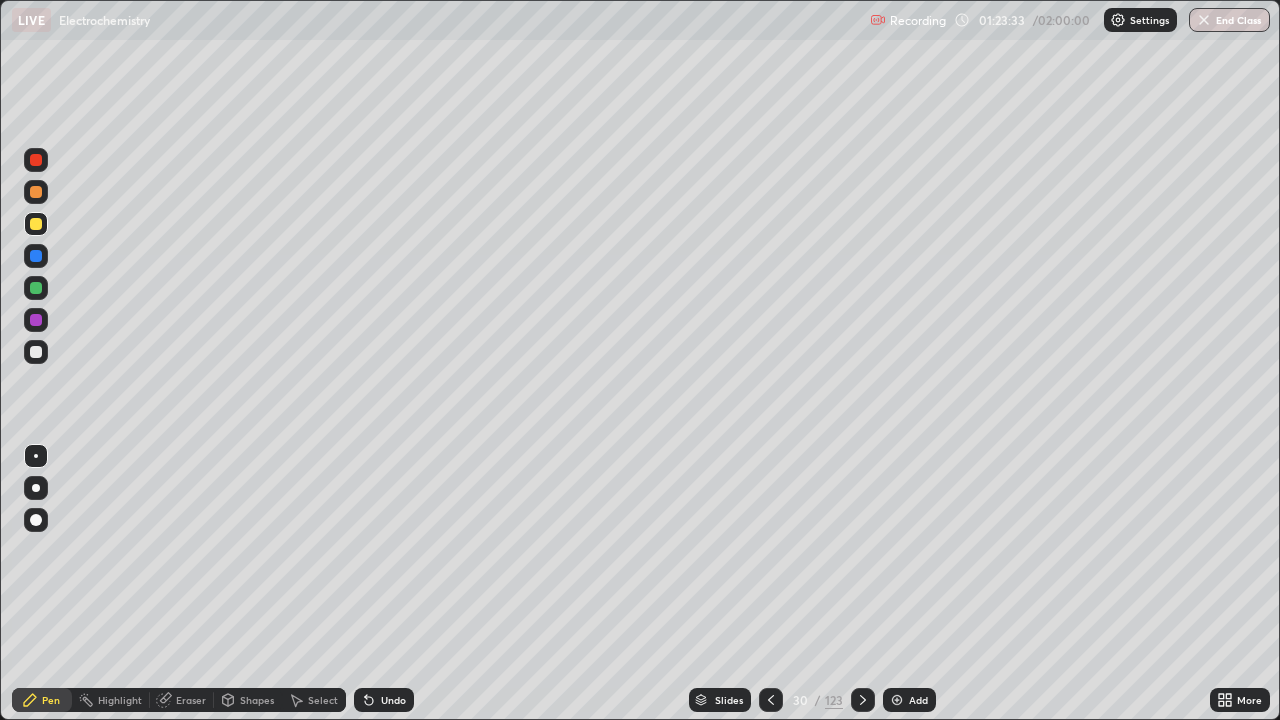 click 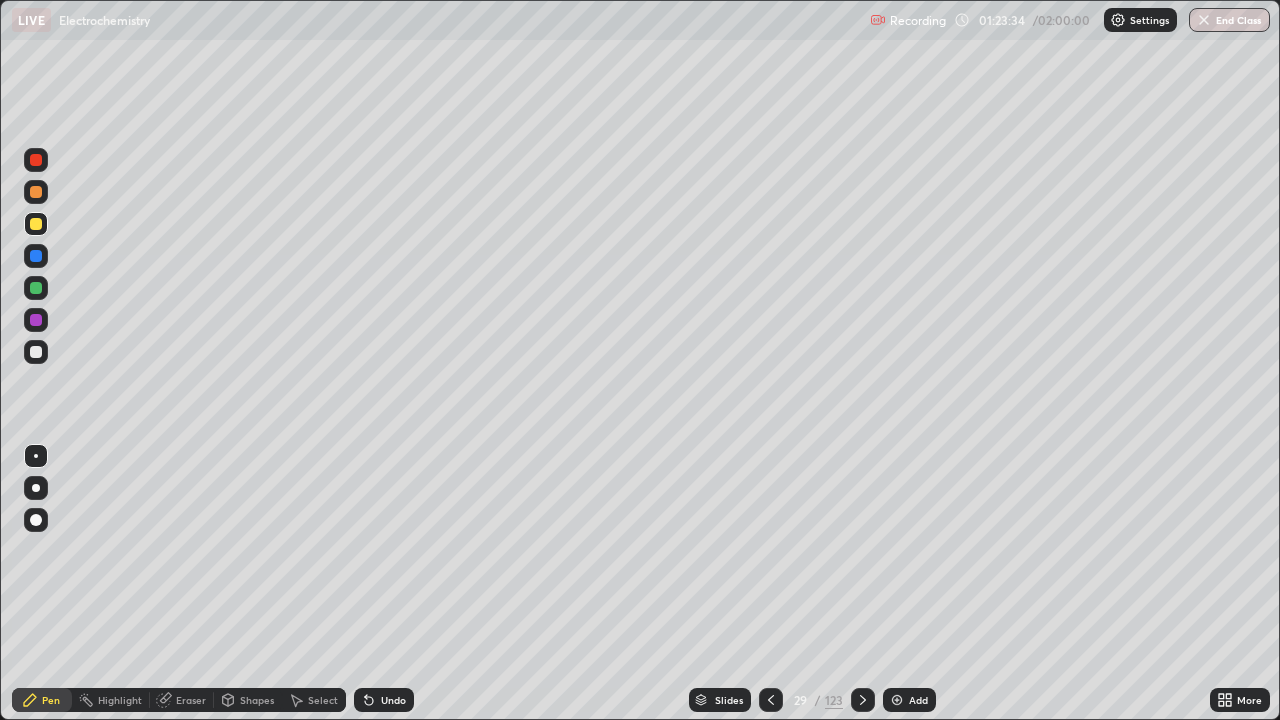 click 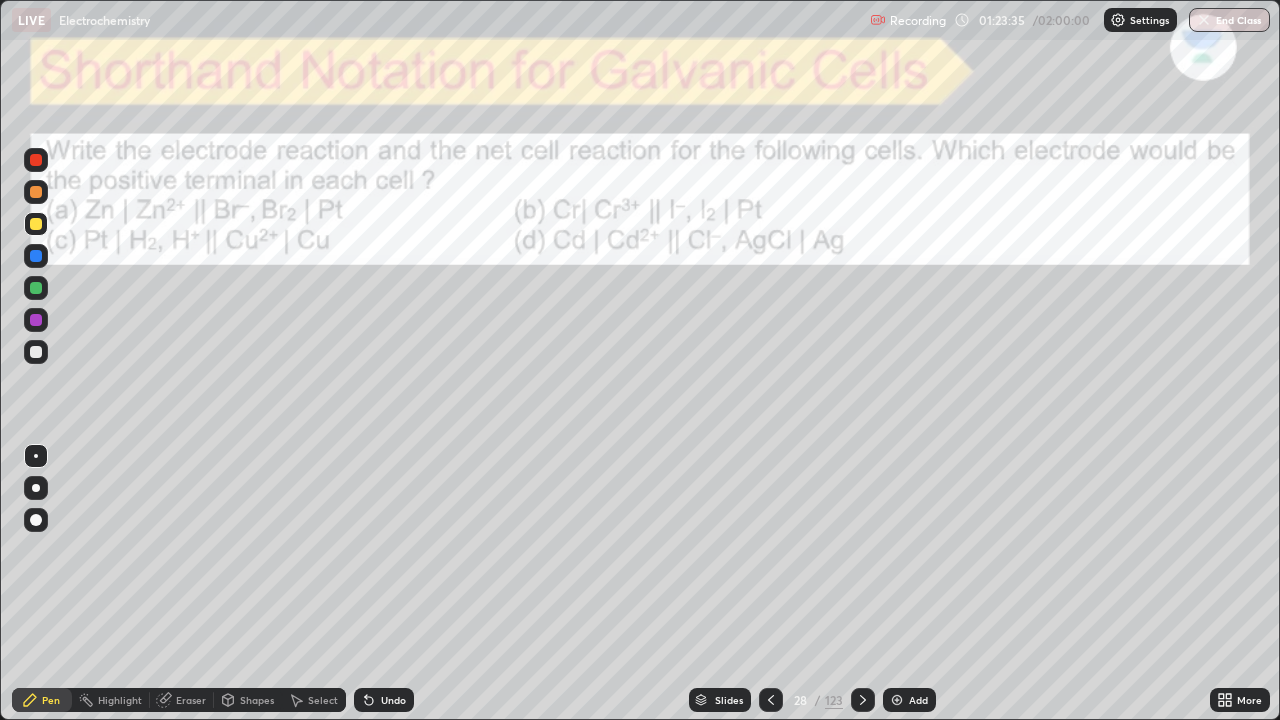 click at bounding box center (36, 352) 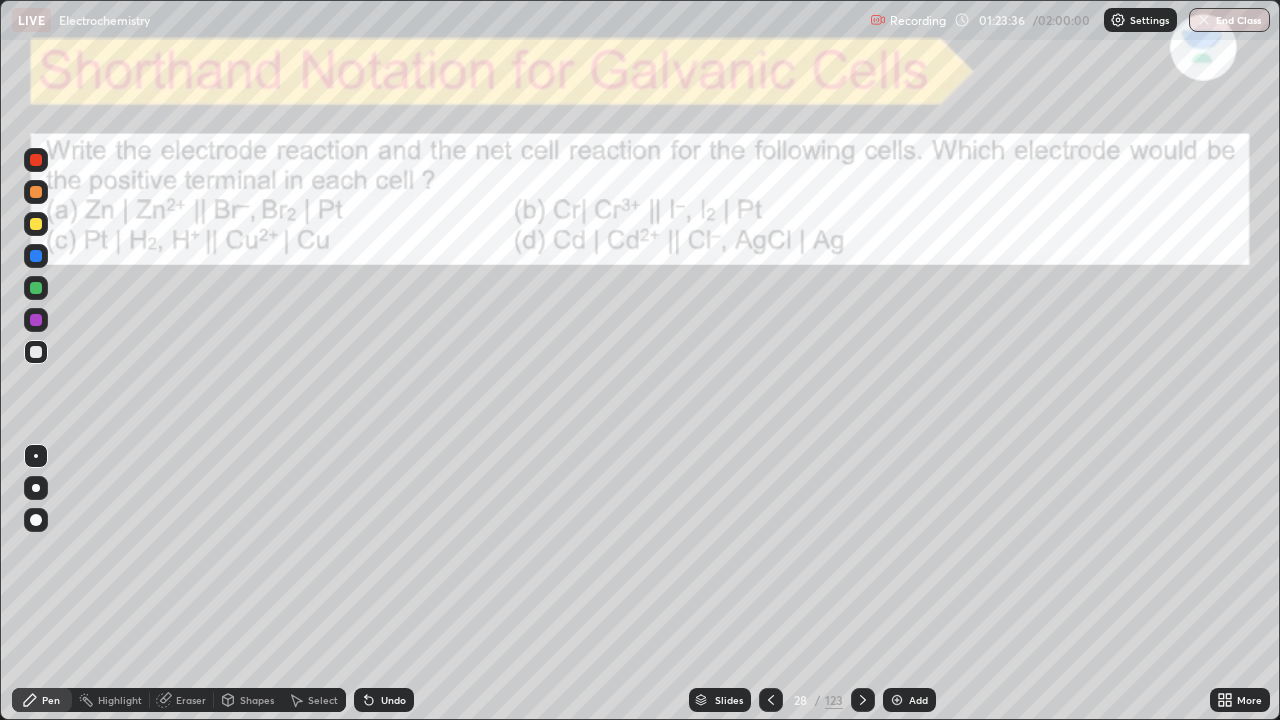 click at bounding box center [36, 352] 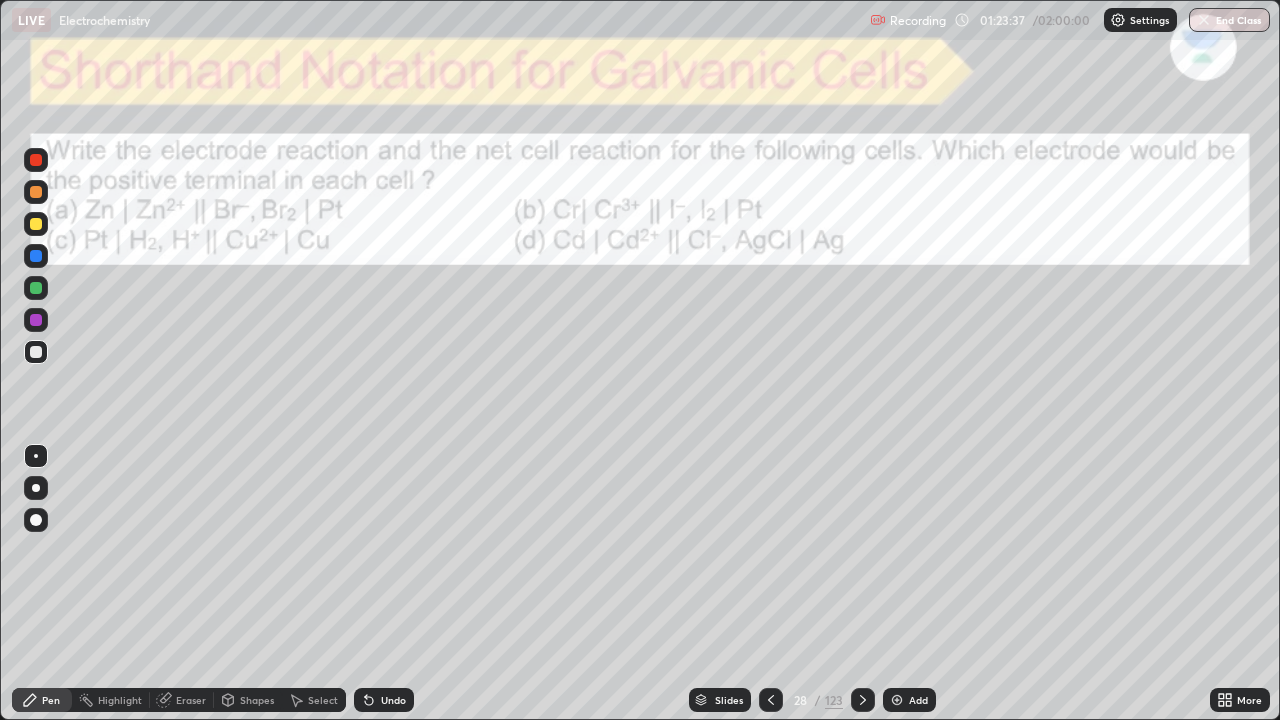 click at bounding box center [36, 160] 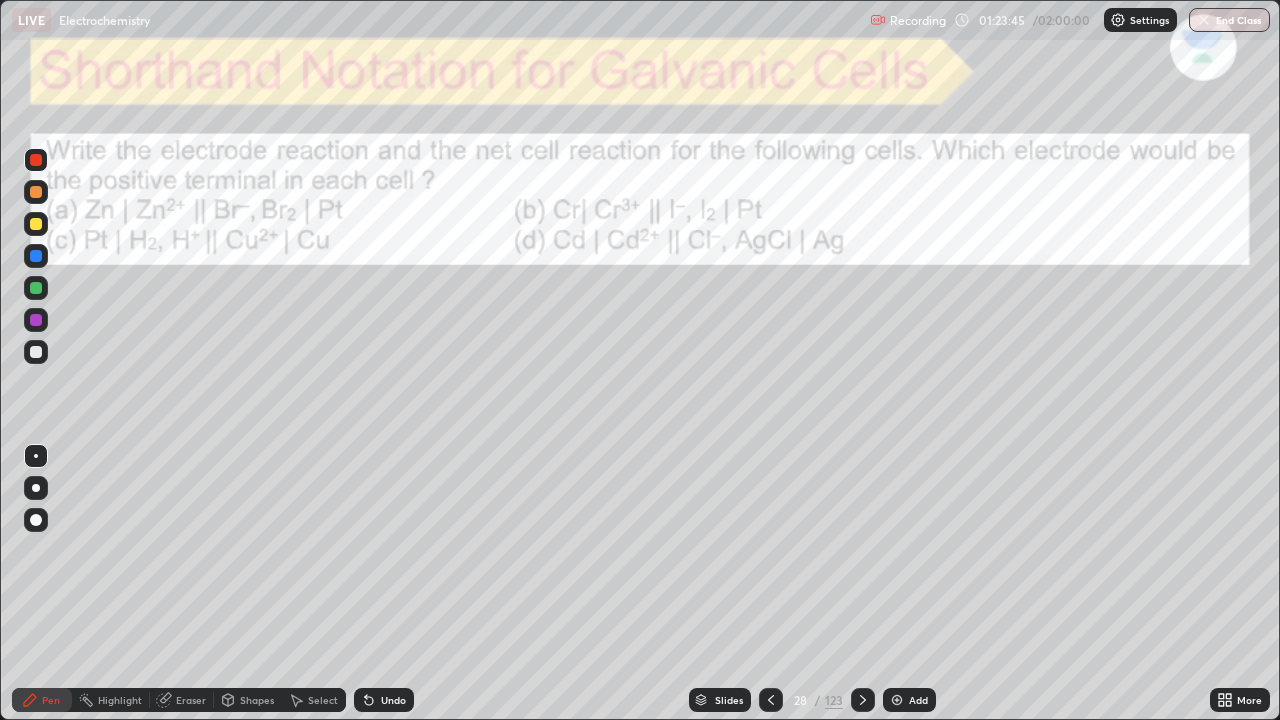 click at bounding box center [863, 700] 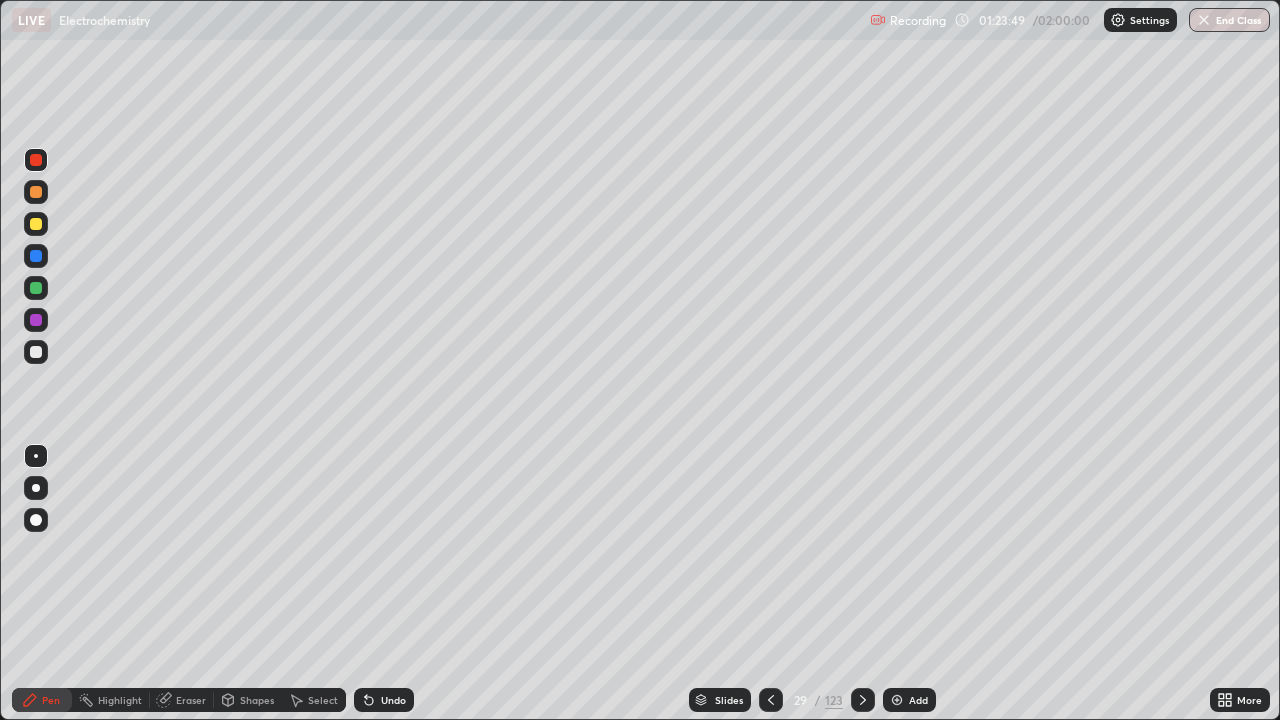 click 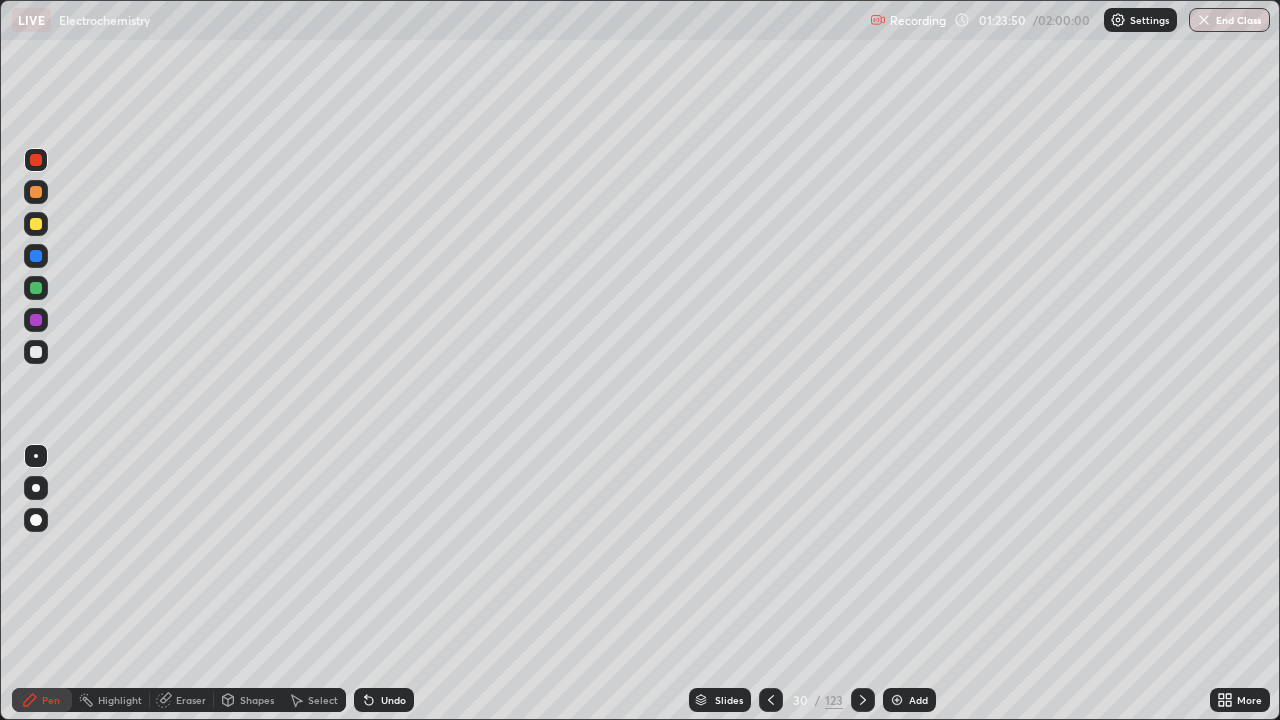 click 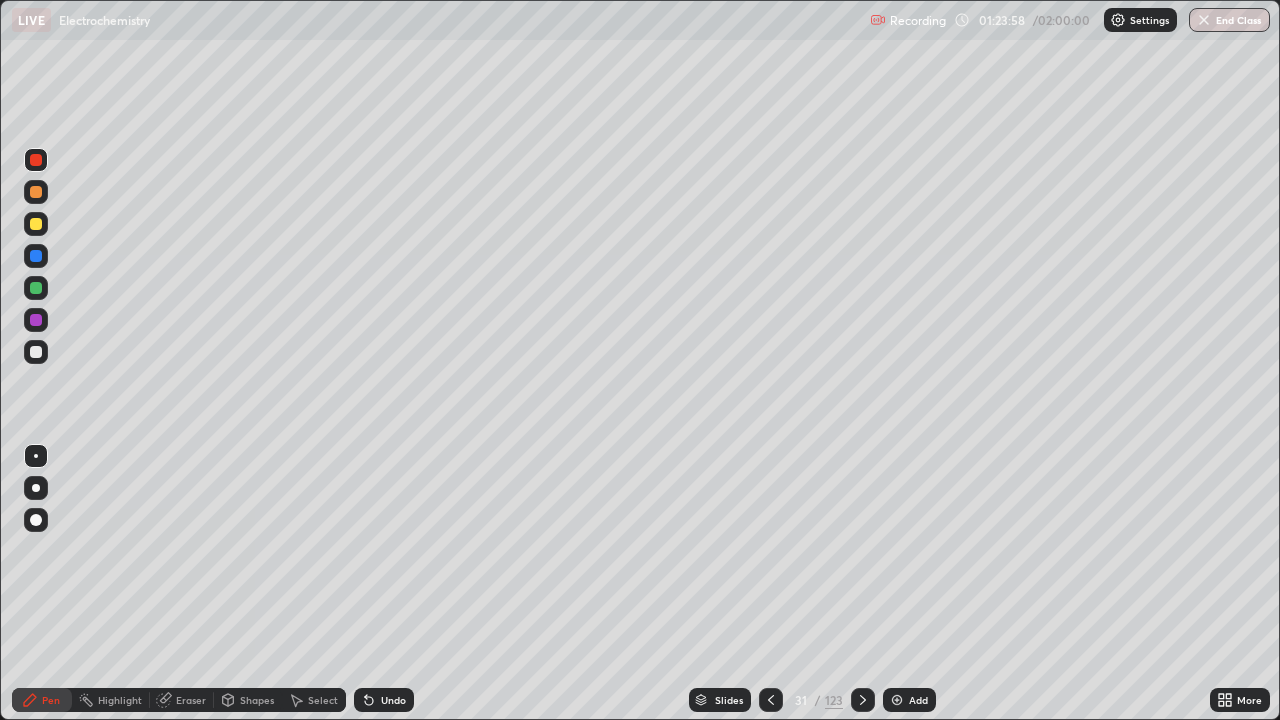 click on "Undo" at bounding box center [384, 700] 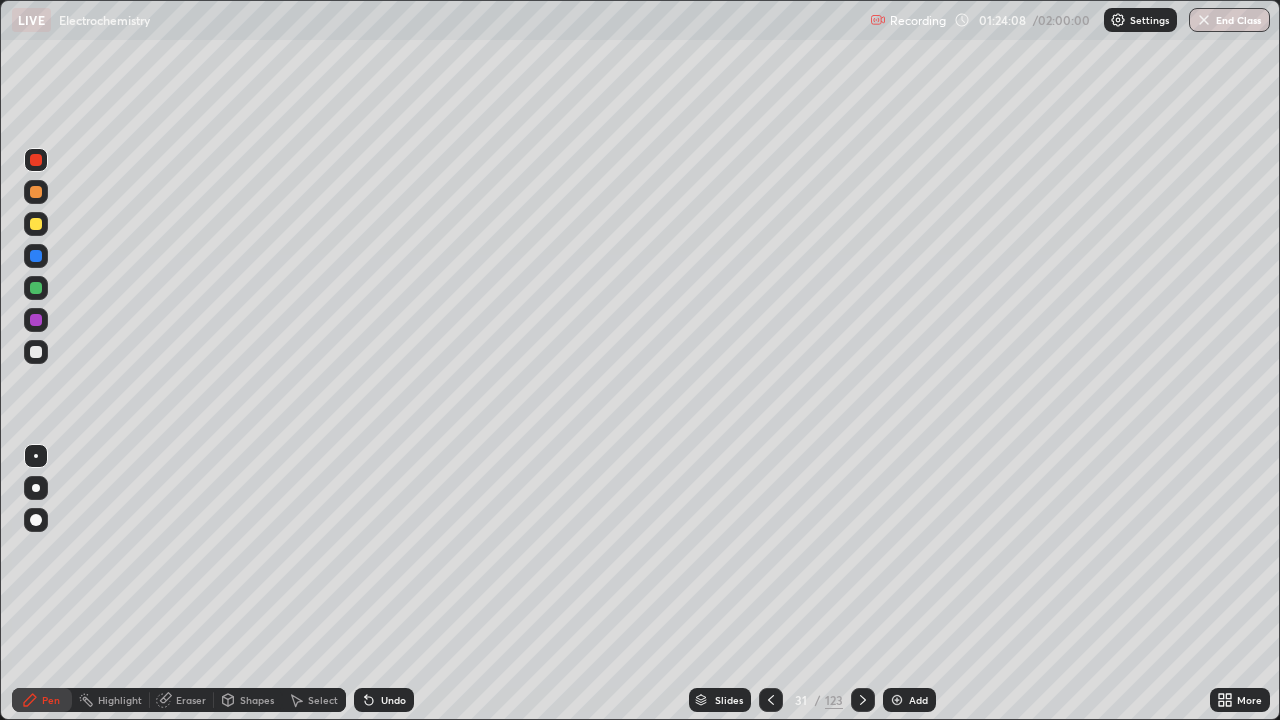 click 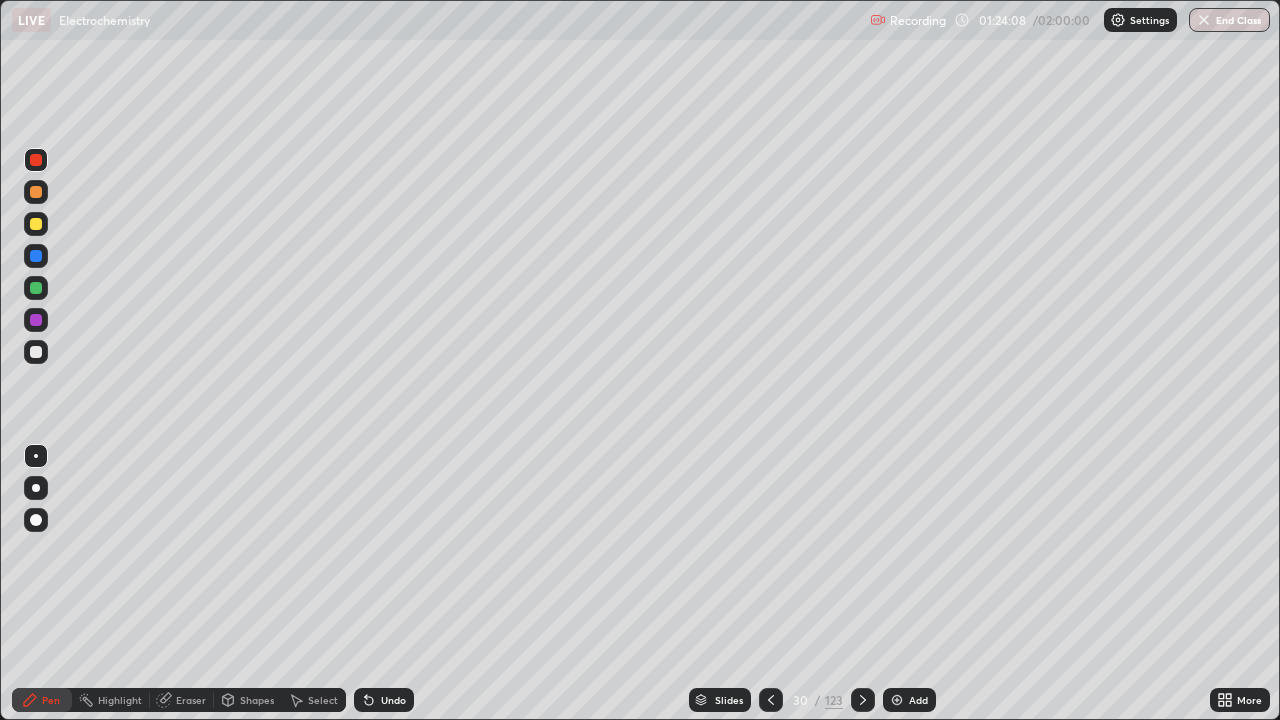 click 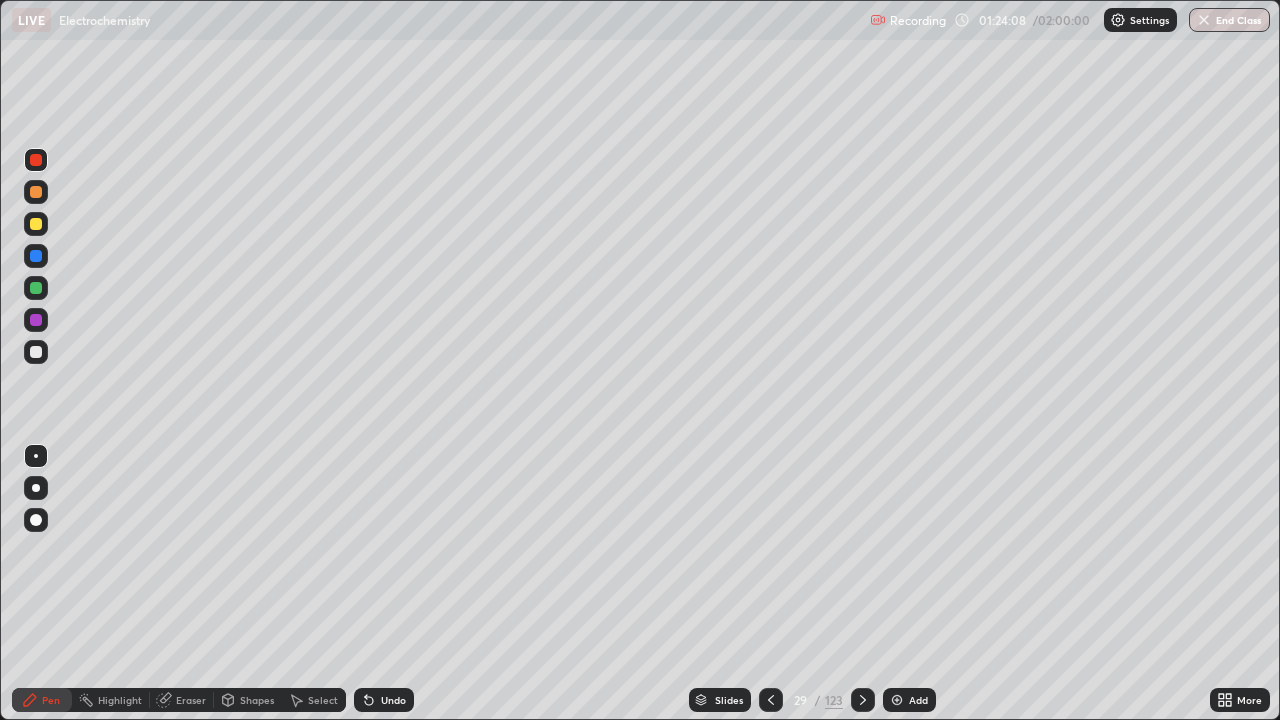 click 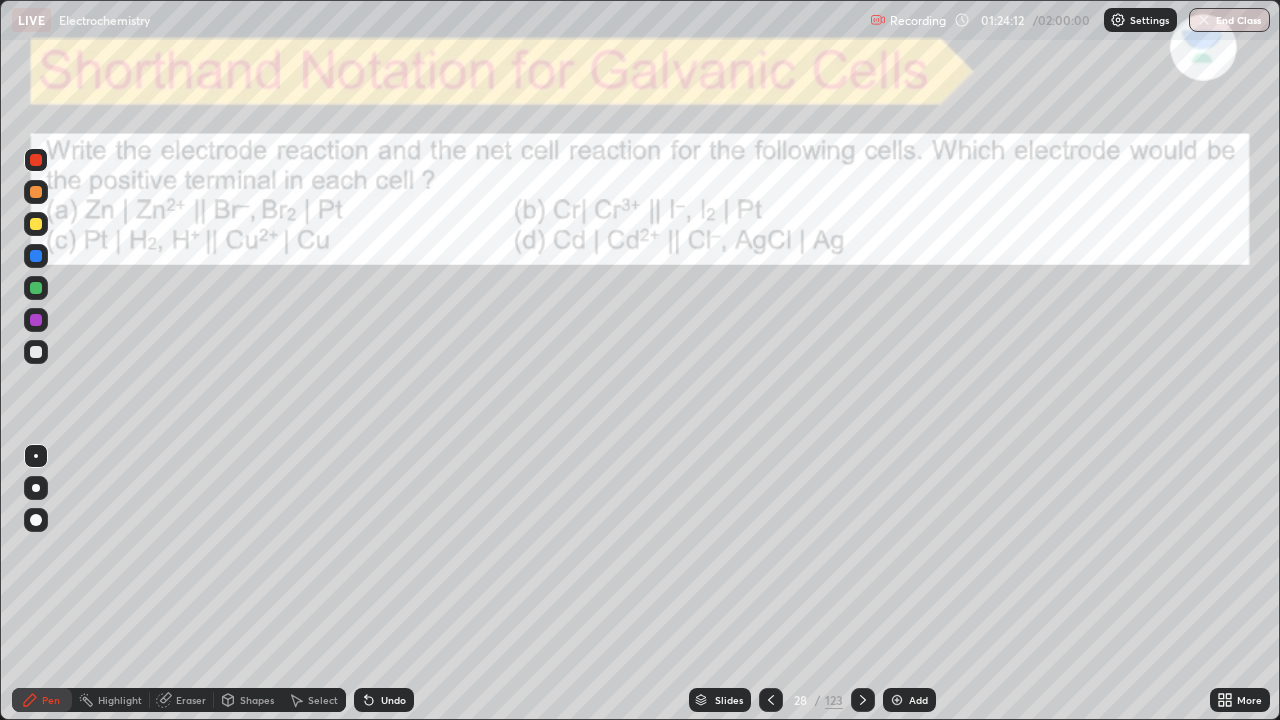 click 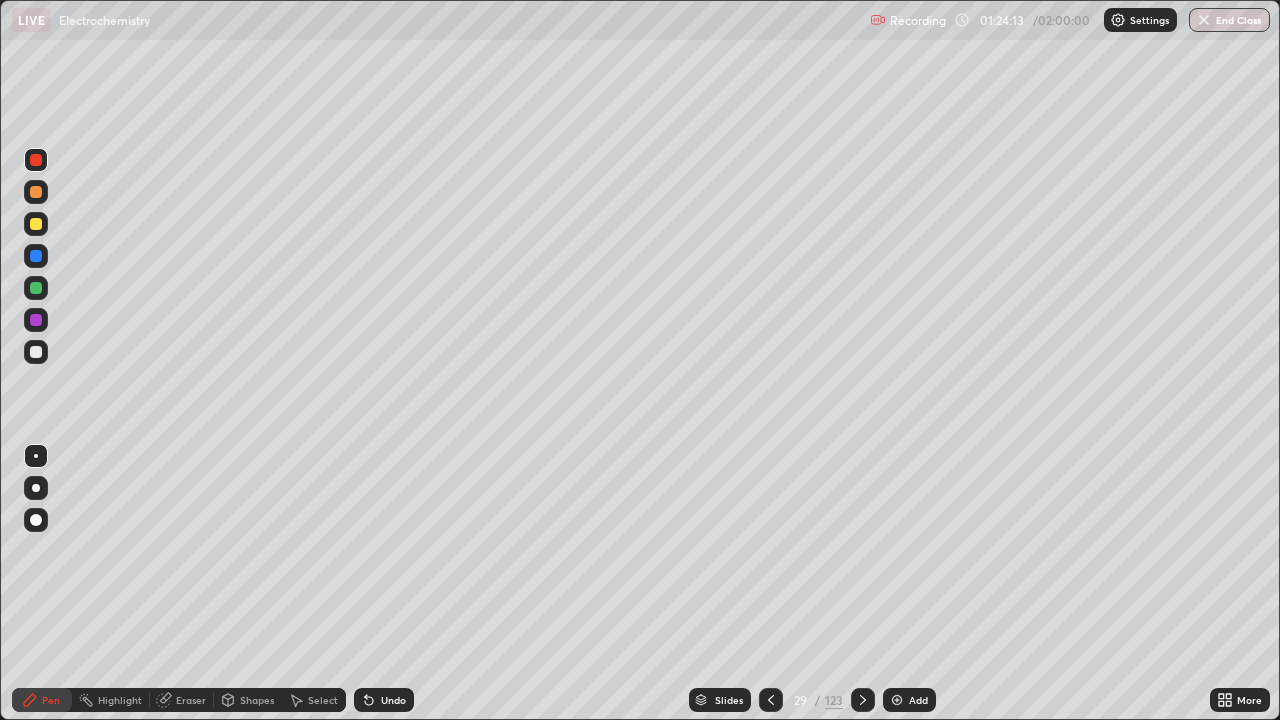 click 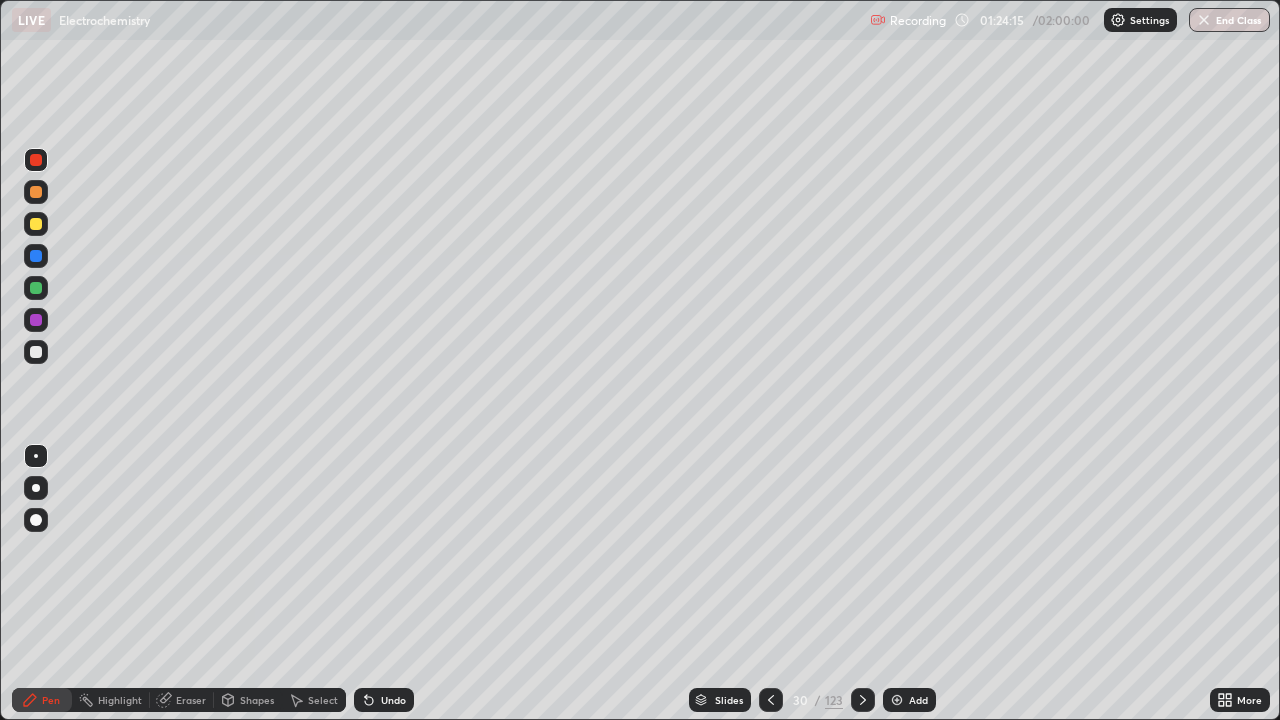 click 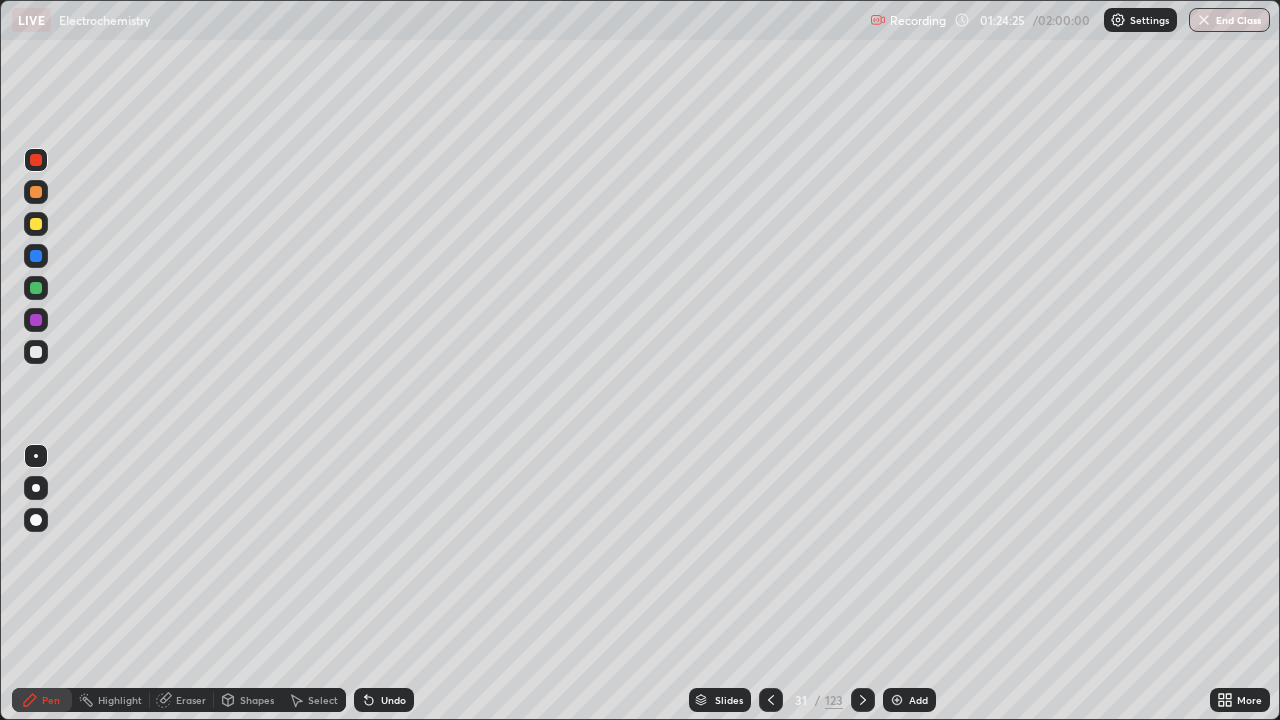 click at bounding box center [36, 224] 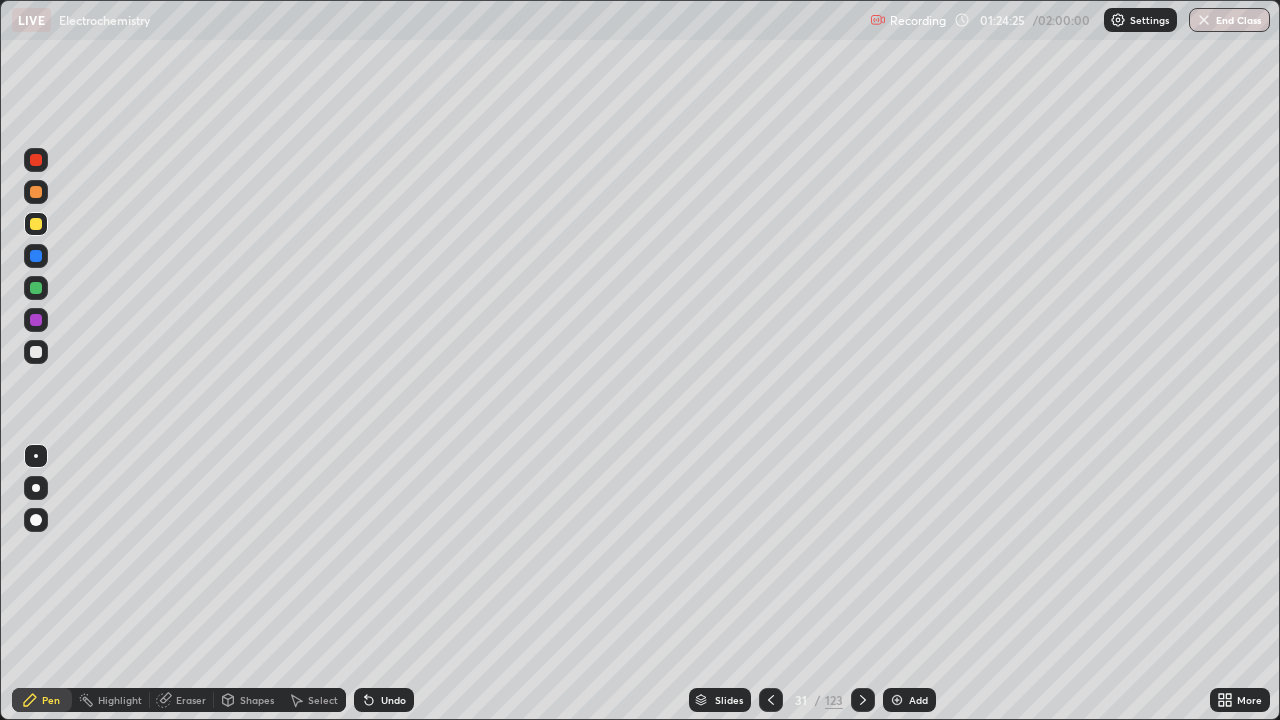 click at bounding box center [36, 224] 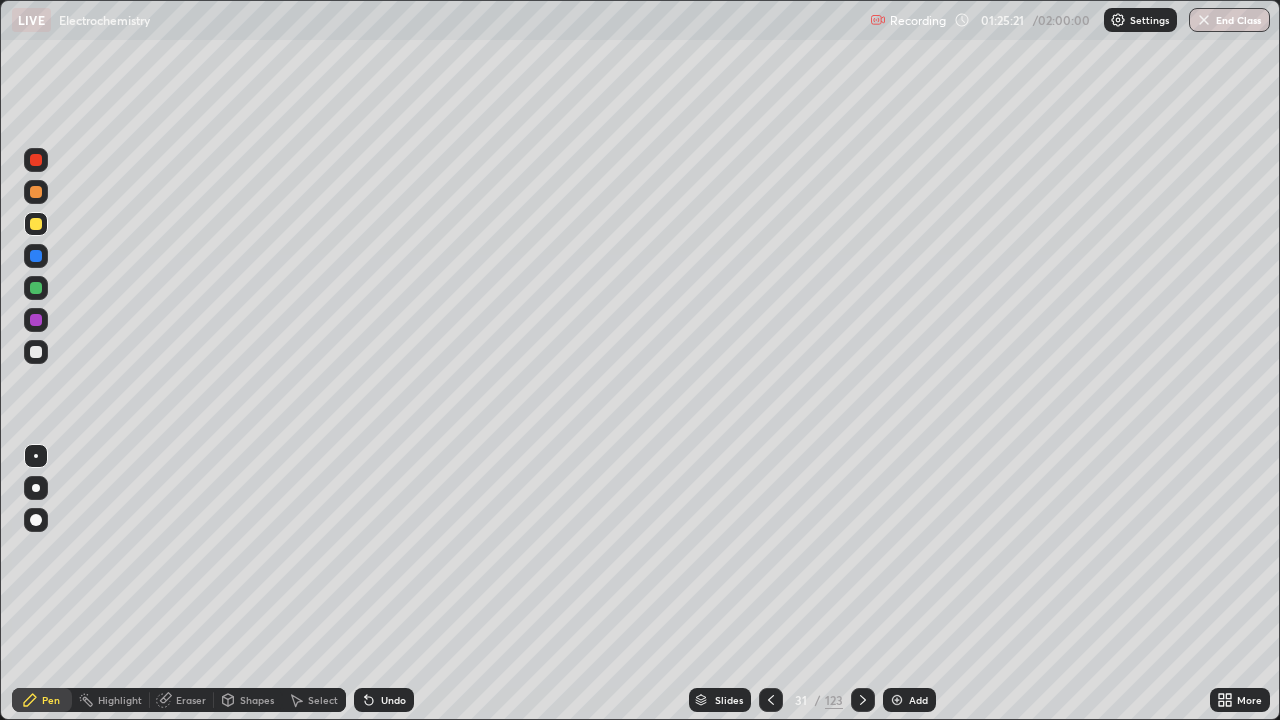 click at bounding box center [36, 160] 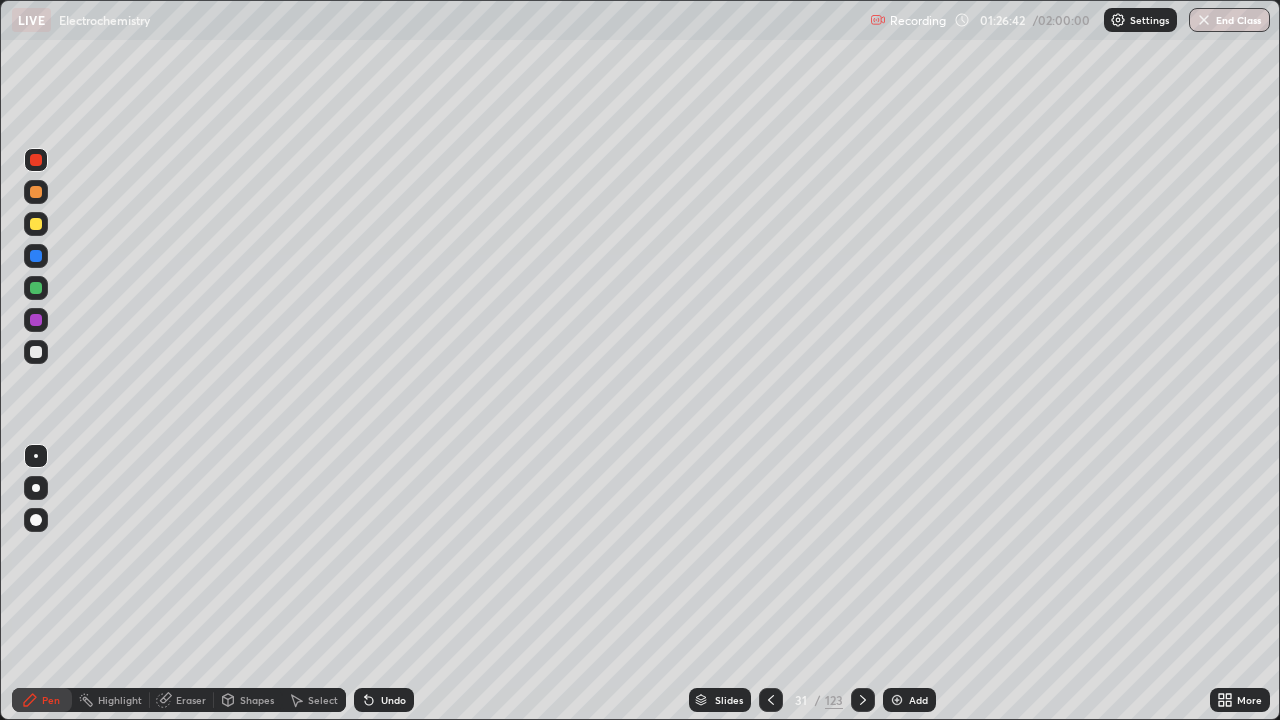 click on "Add" at bounding box center (918, 700) 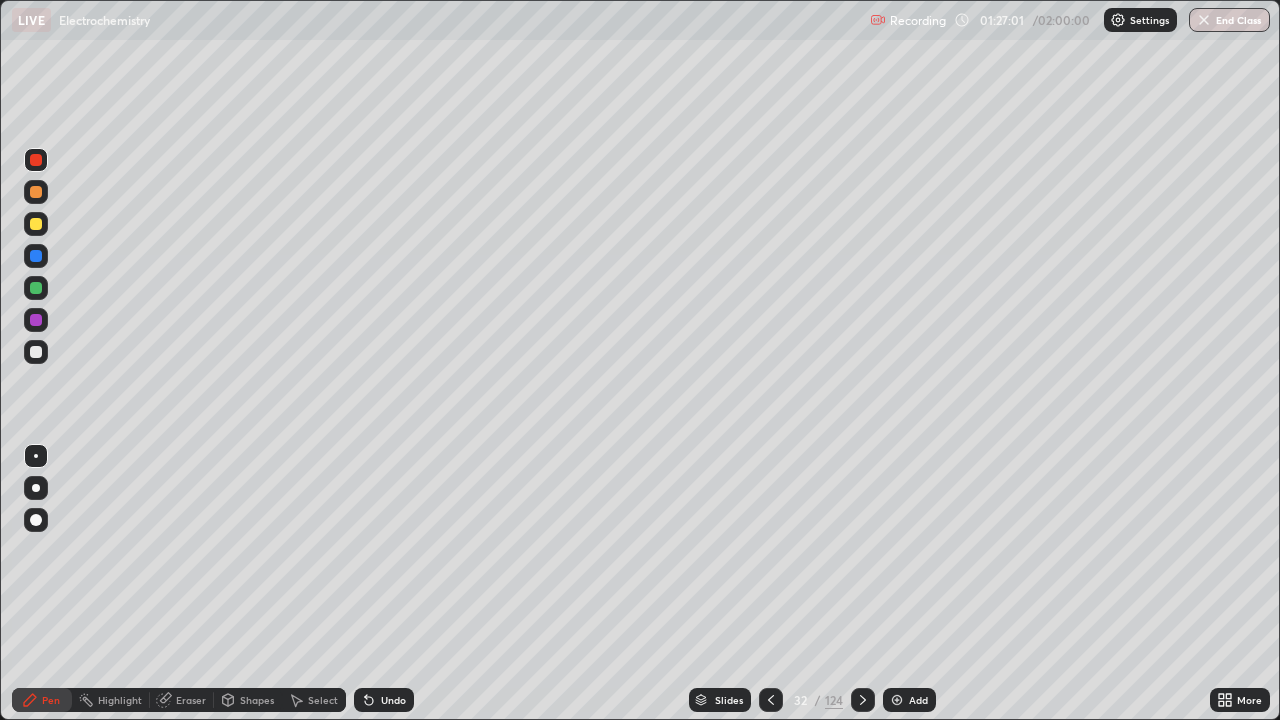 click at bounding box center [36, 352] 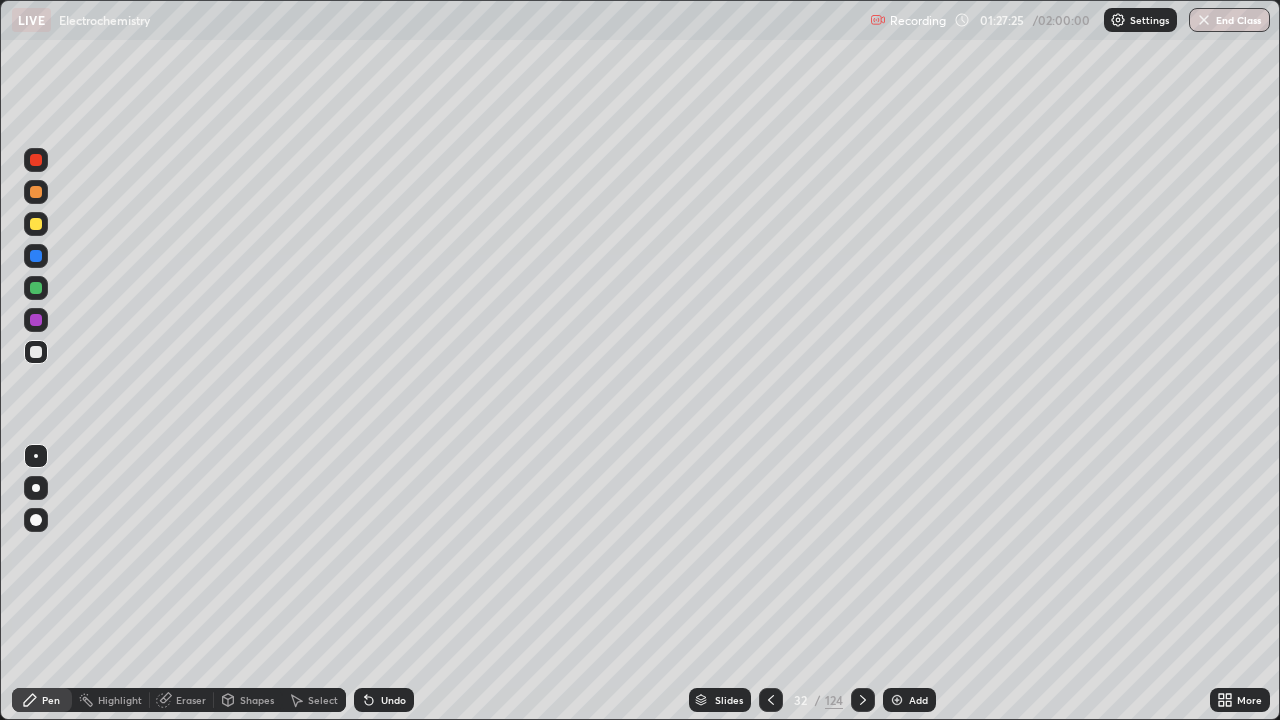 click on "Undo" at bounding box center (393, 700) 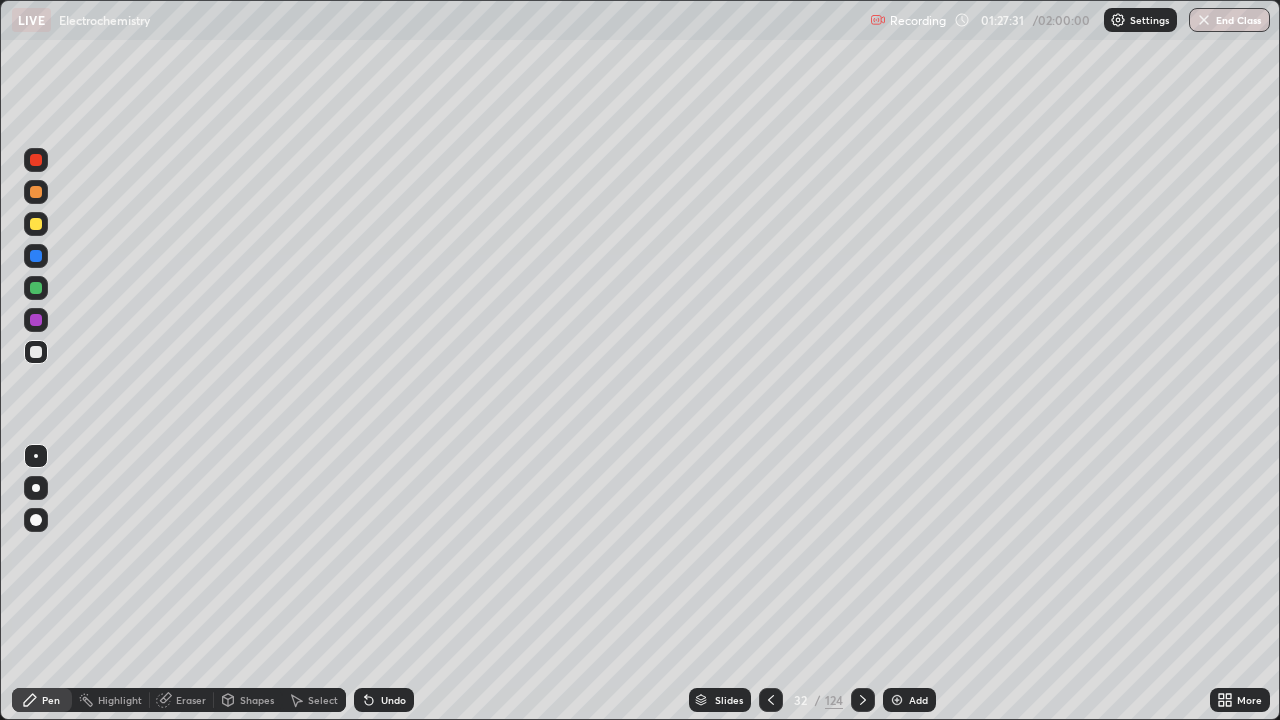click on "Eraser" at bounding box center [191, 700] 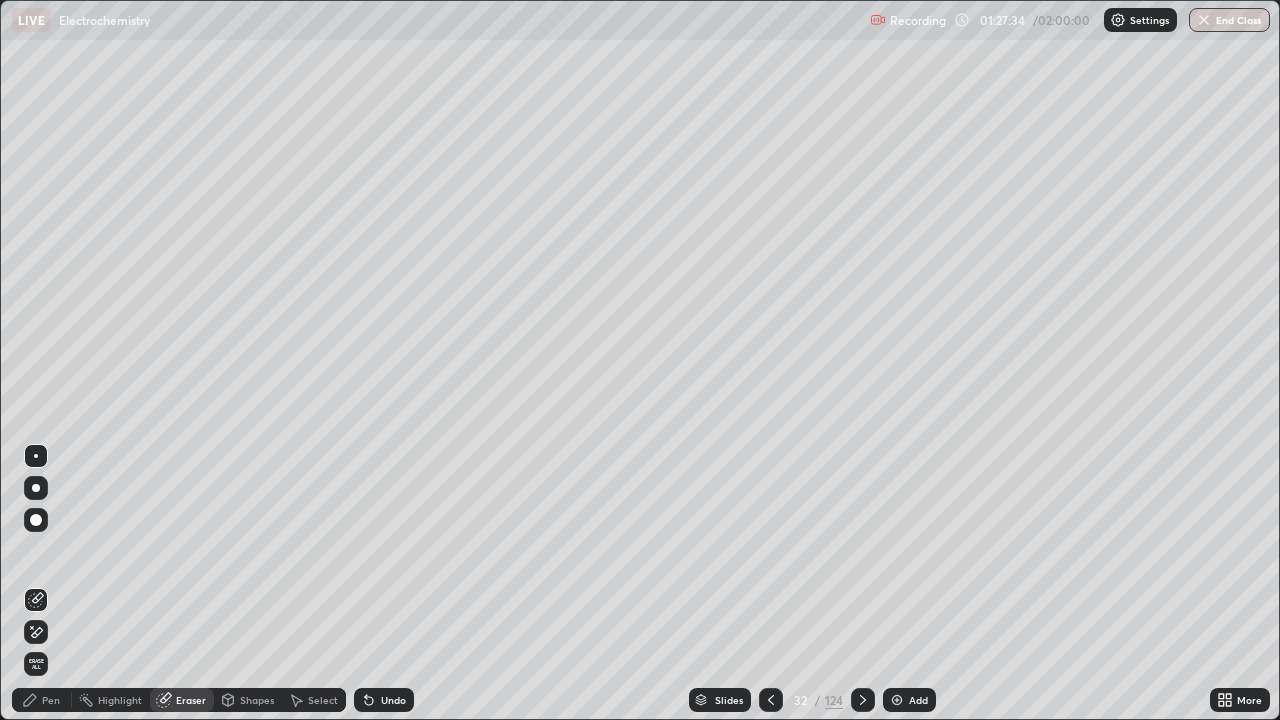 click on "Pen" at bounding box center [51, 700] 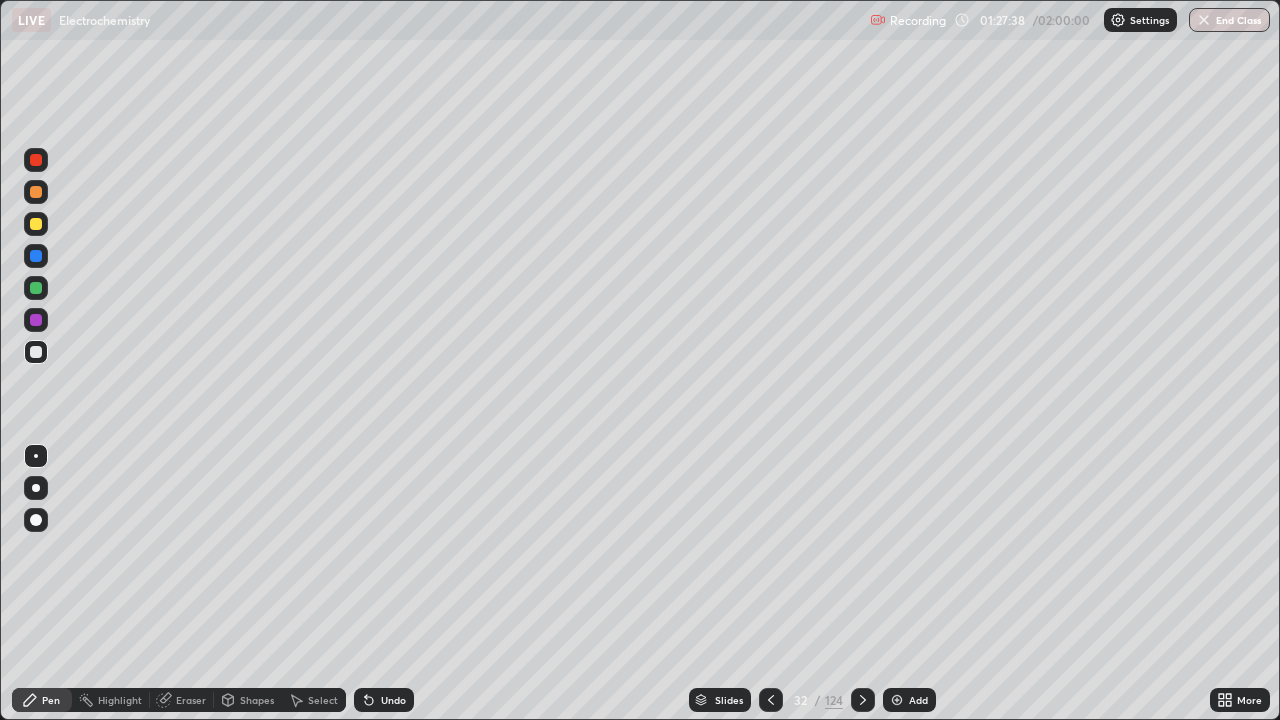 click on "Eraser" at bounding box center (191, 700) 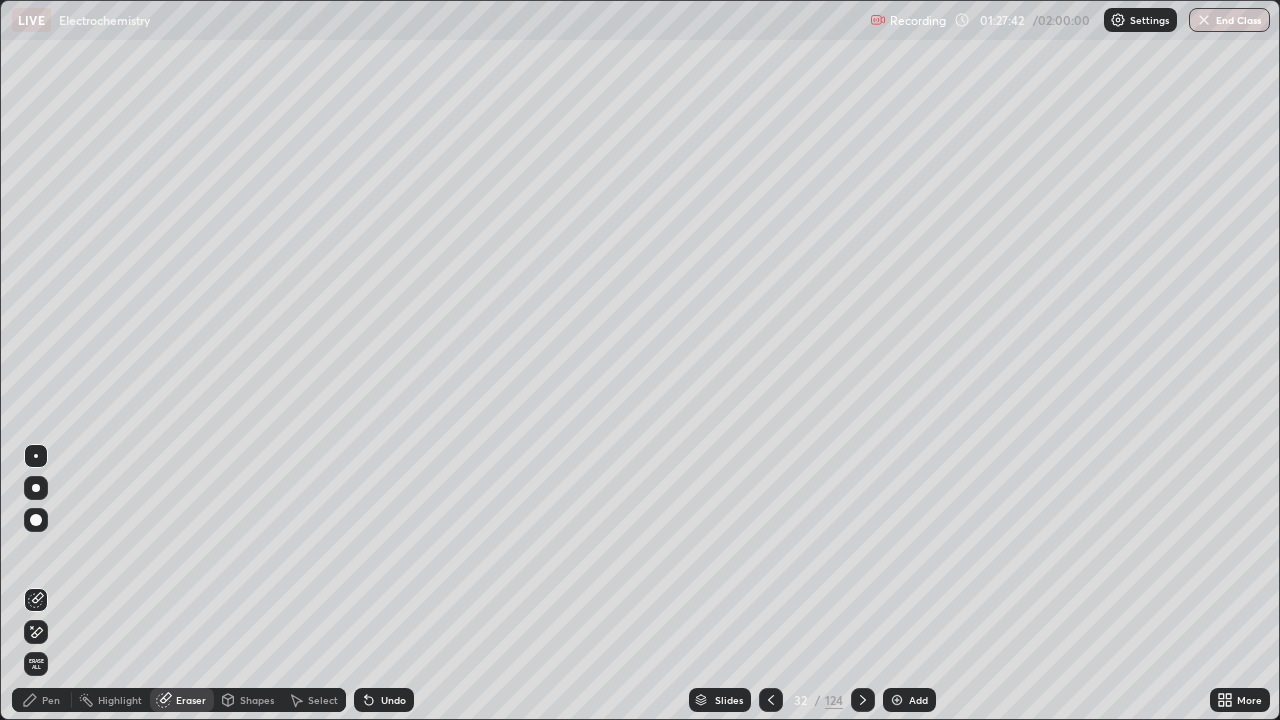 click on "Pen" at bounding box center [51, 700] 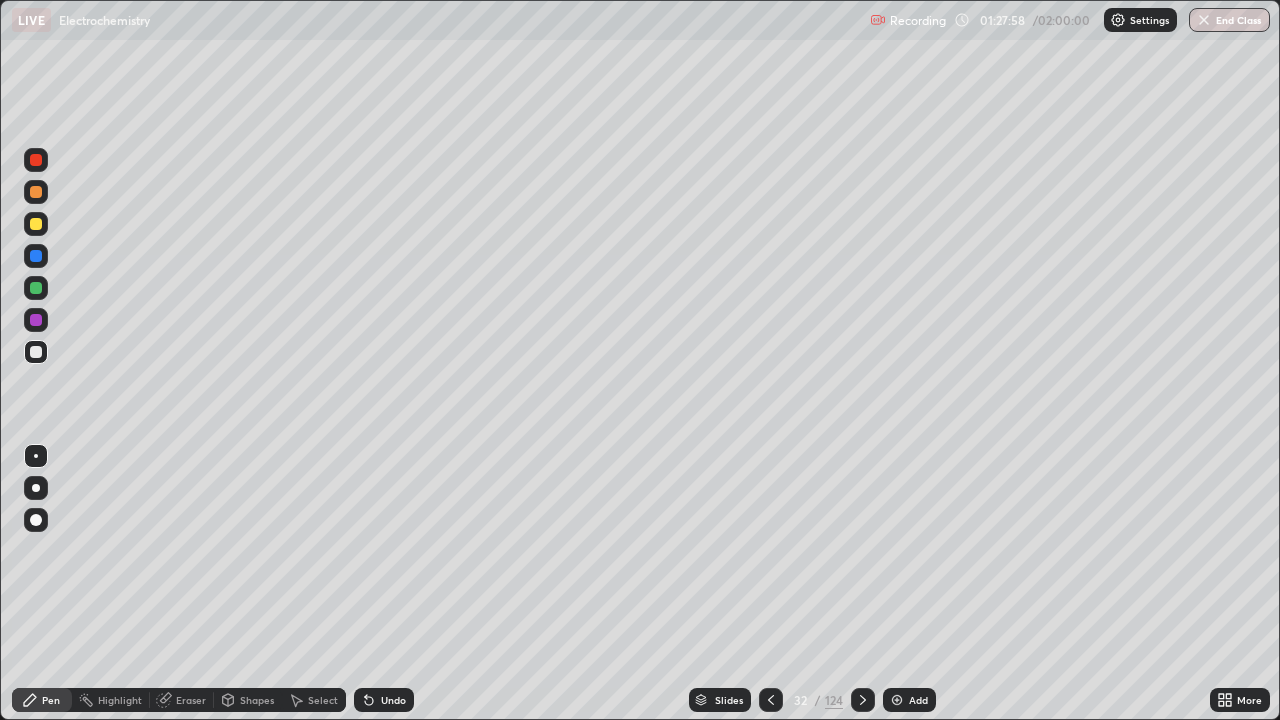 click on "Undo" at bounding box center [393, 700] 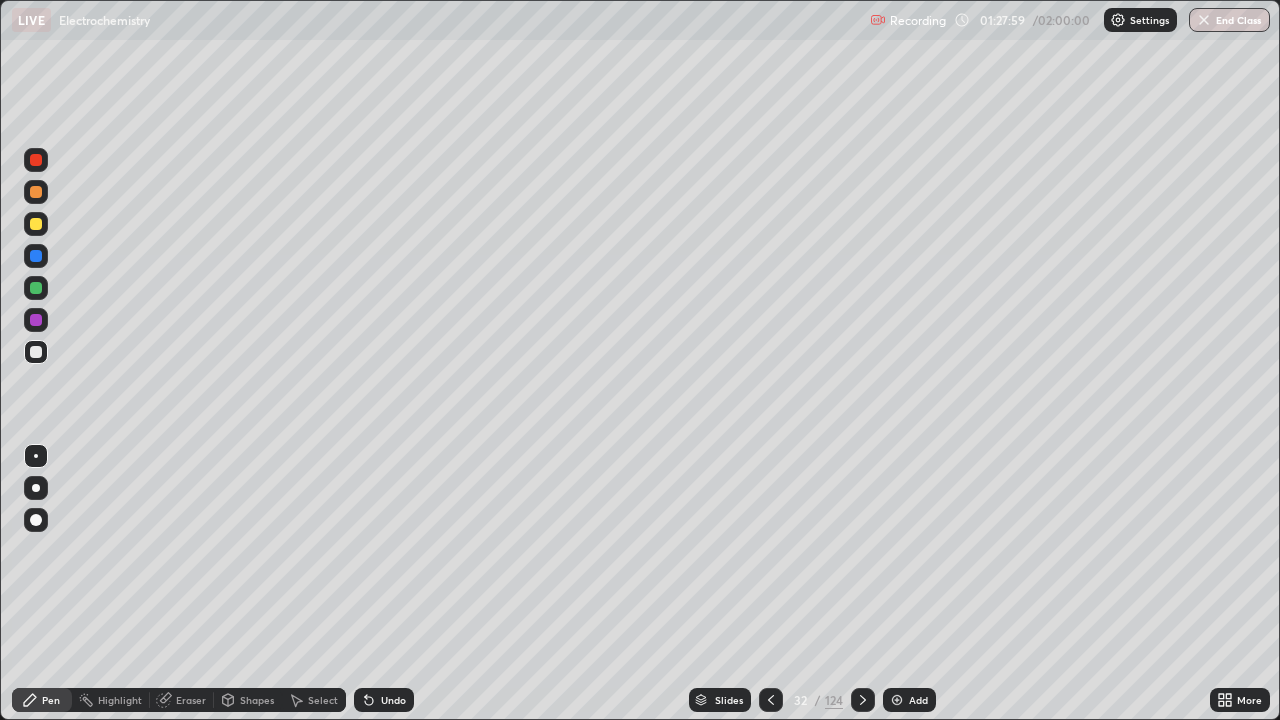 click on "Undo" at bounding box center (384, 700) 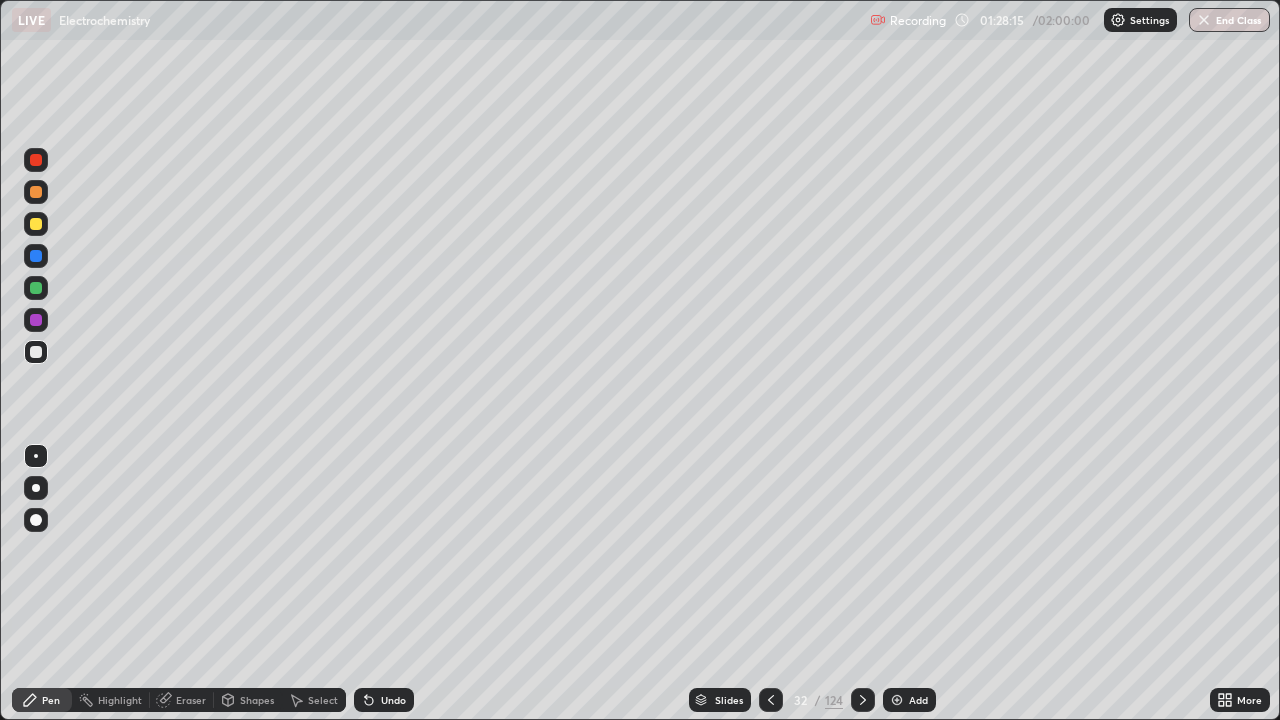 click at bounding box center [36, 224] 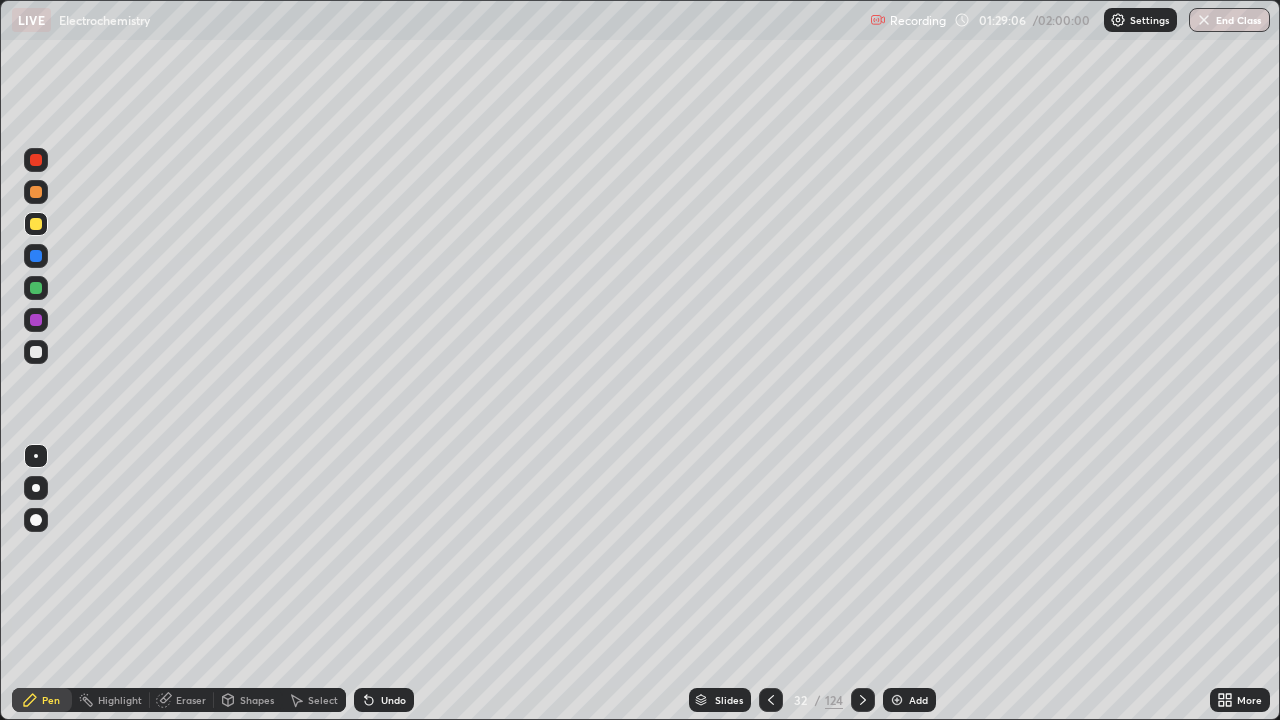 click on "Eraser" at bounding box center (191, 700) 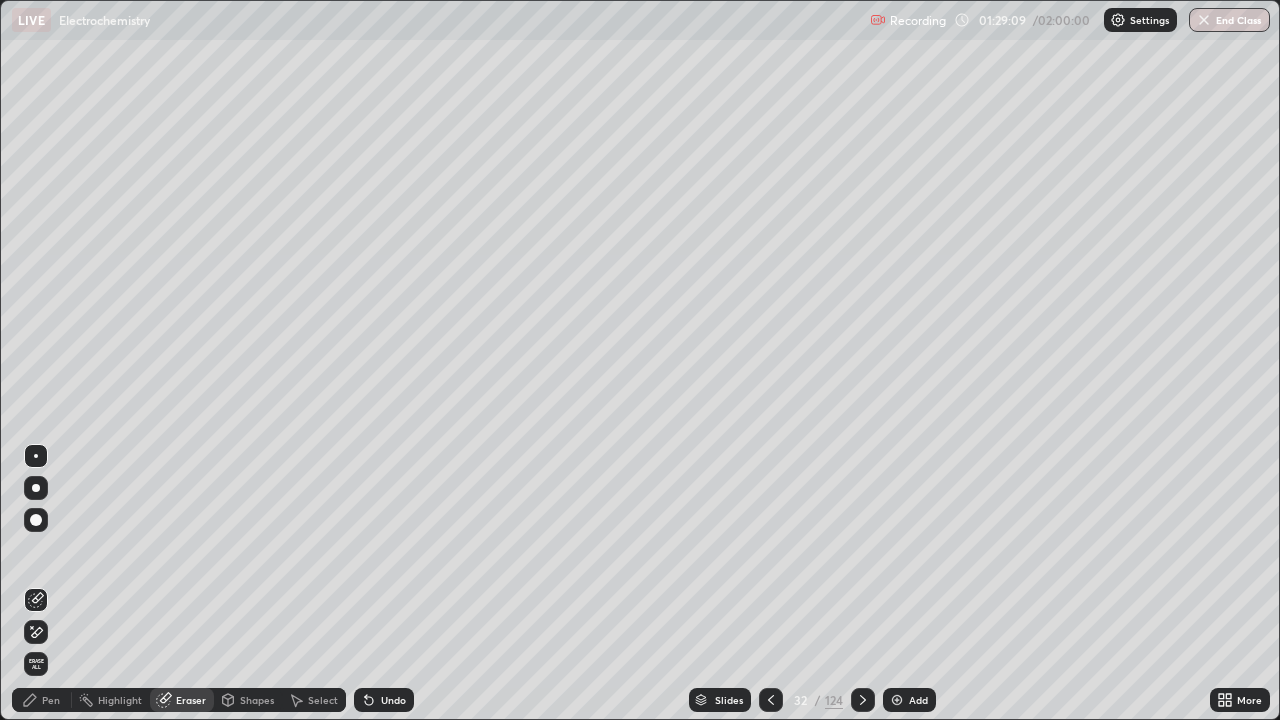 click on "Pen" at bounding box center [51, 700] 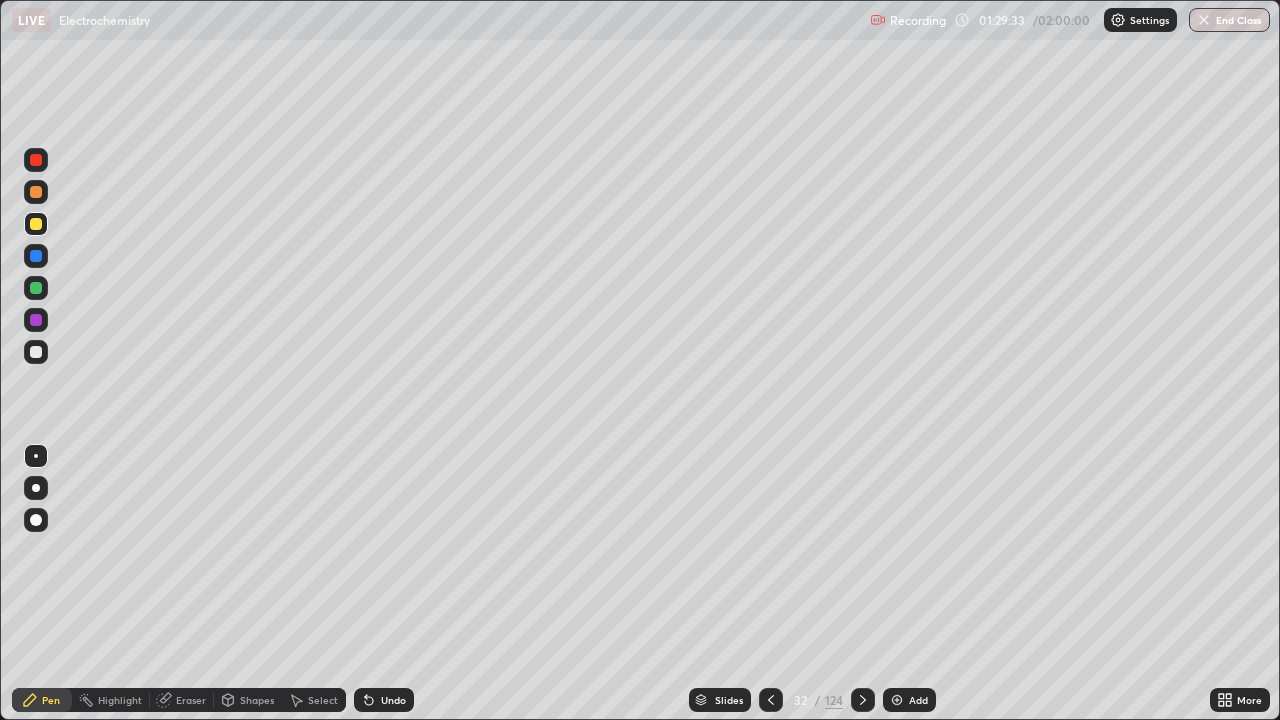 click at bounding box center [771, 700] 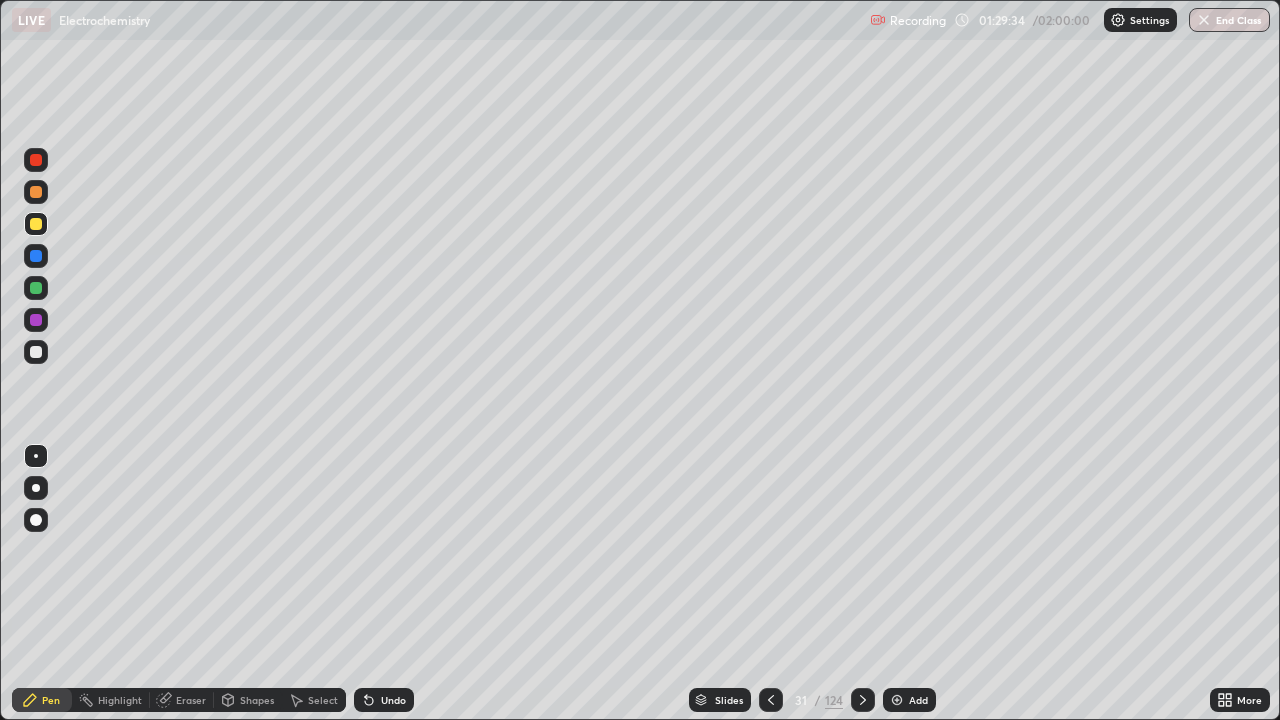 click on "Add" at bounding box center [918, 700] 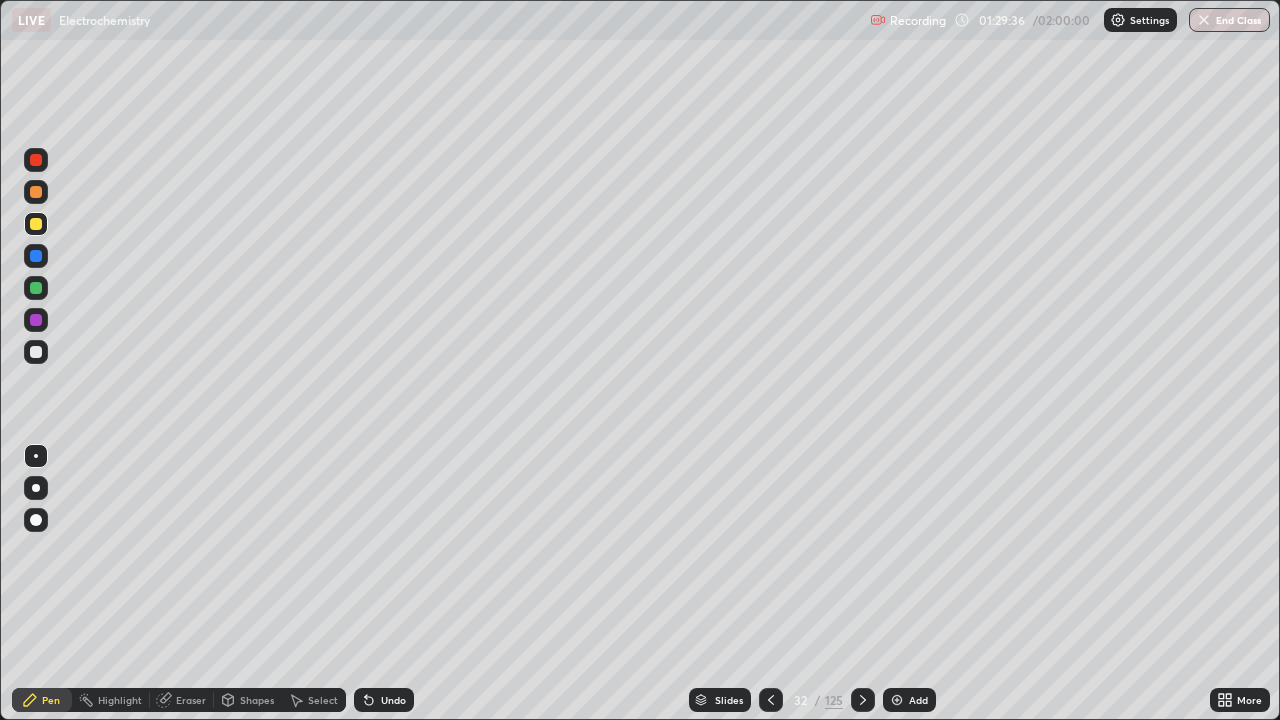 click at bounding box center [36, 352] 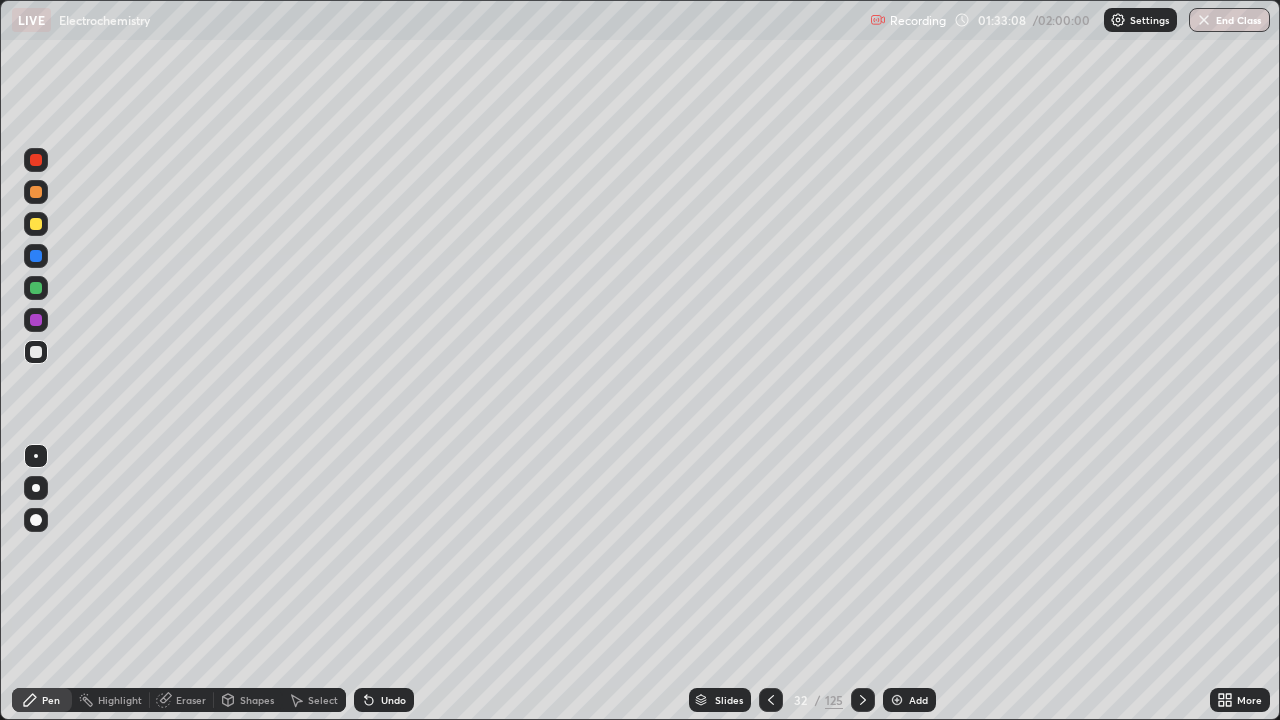 click at bounding box center [36, 160] 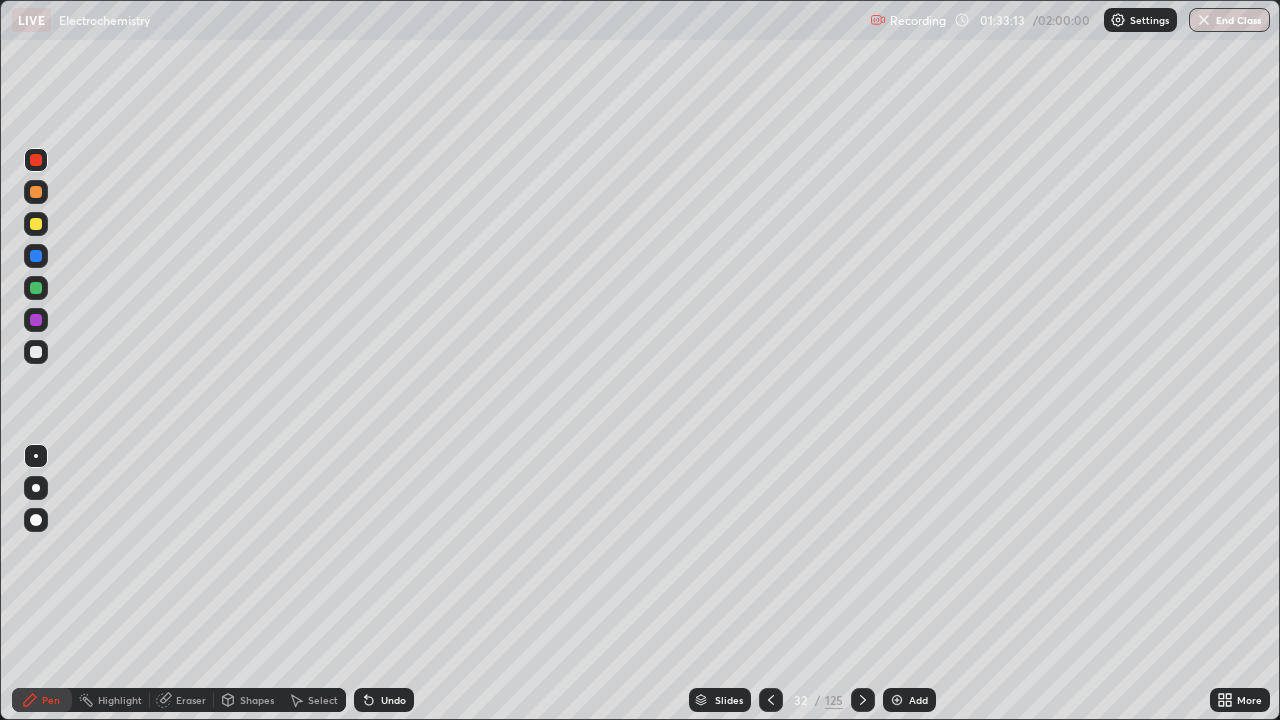 click at bounding box center [36, 224] 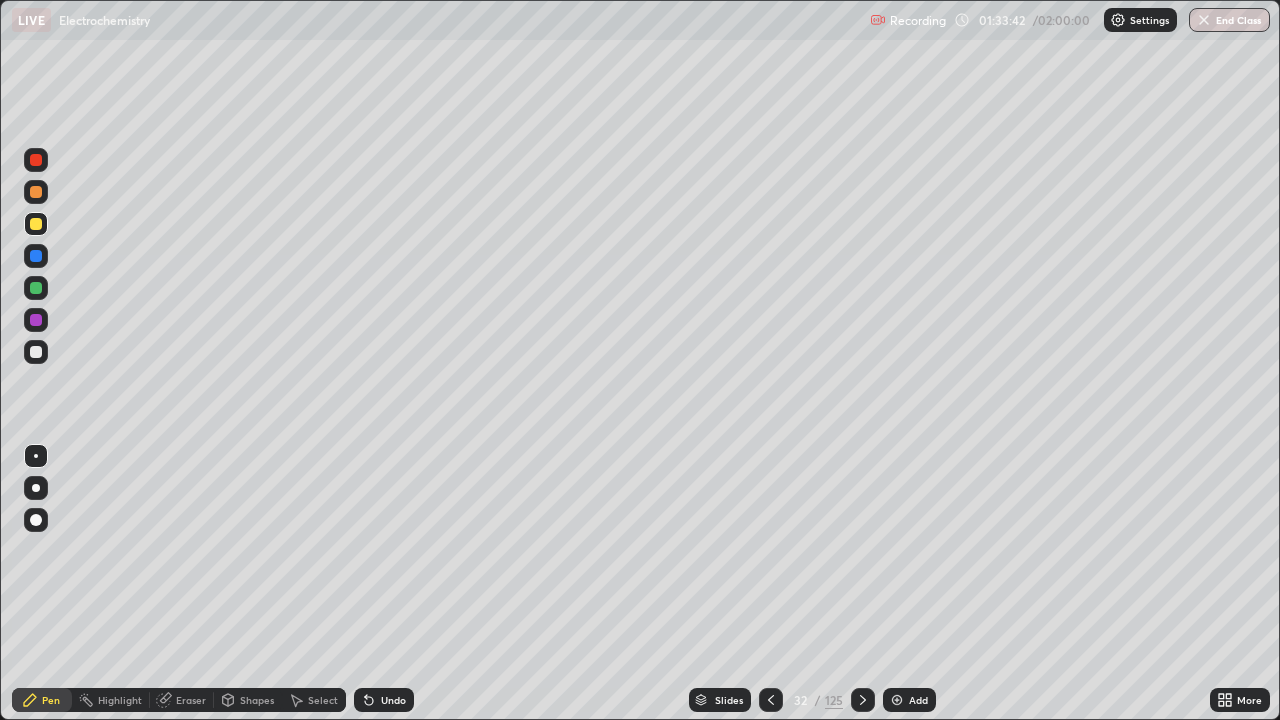click at bounding box center (36, 160) 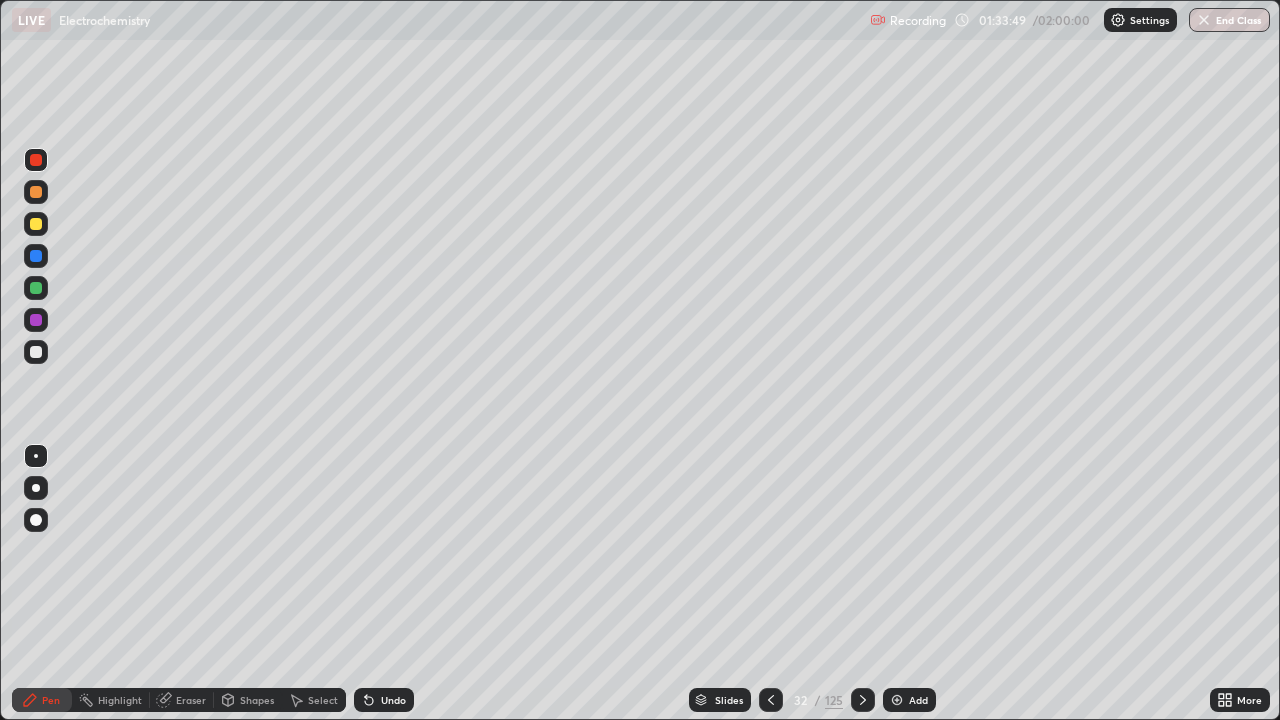 click at bounding box center (36, 352) 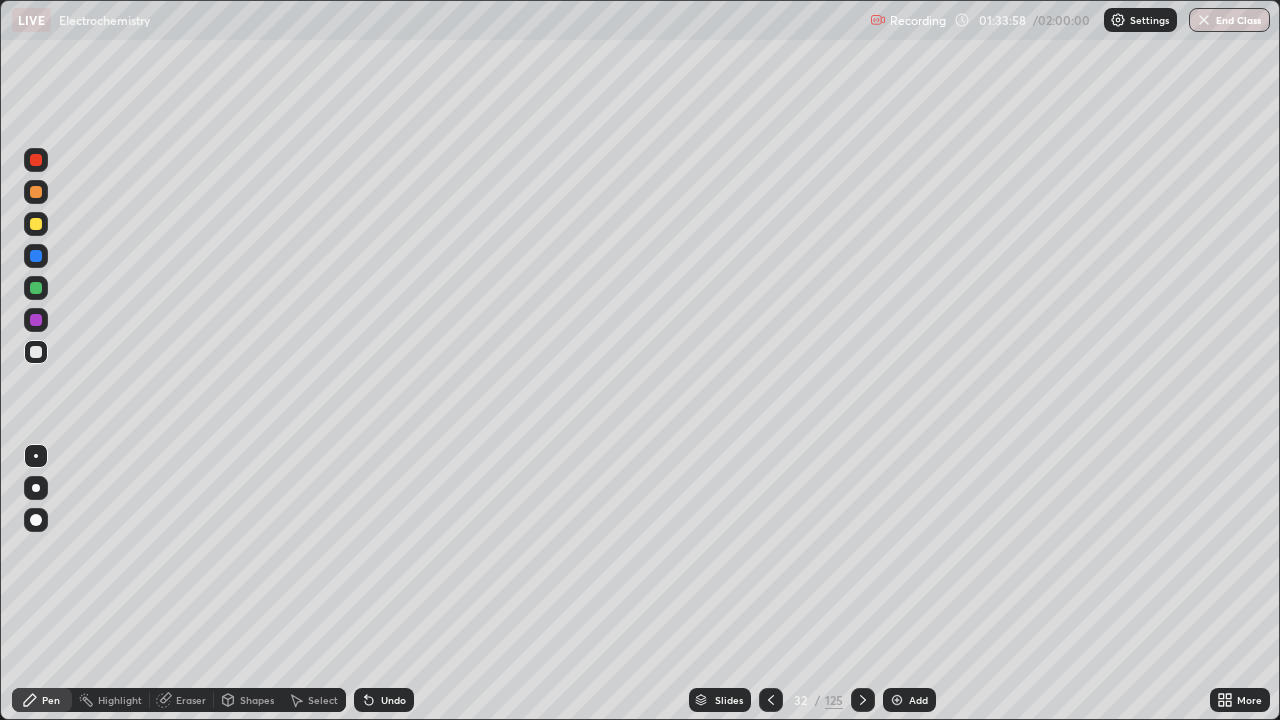 click on "Undo" at bounding box center (393, 700) 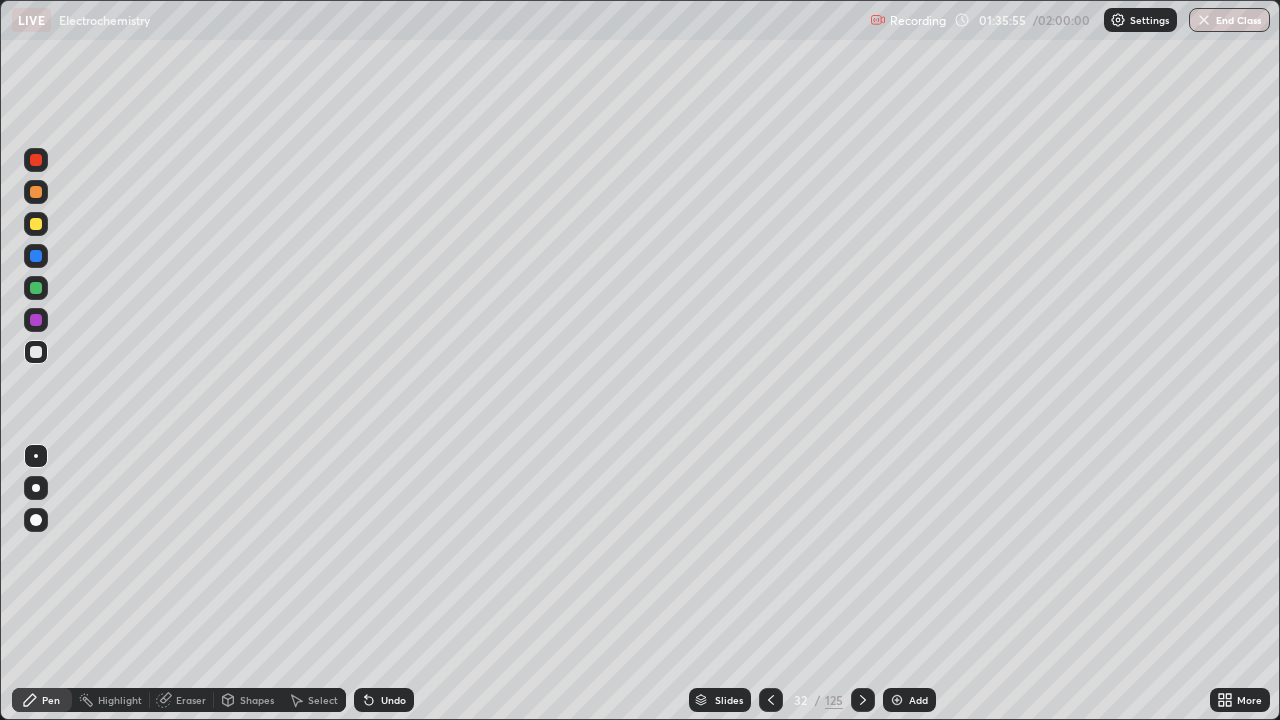 click at bounding box center [36, 224] 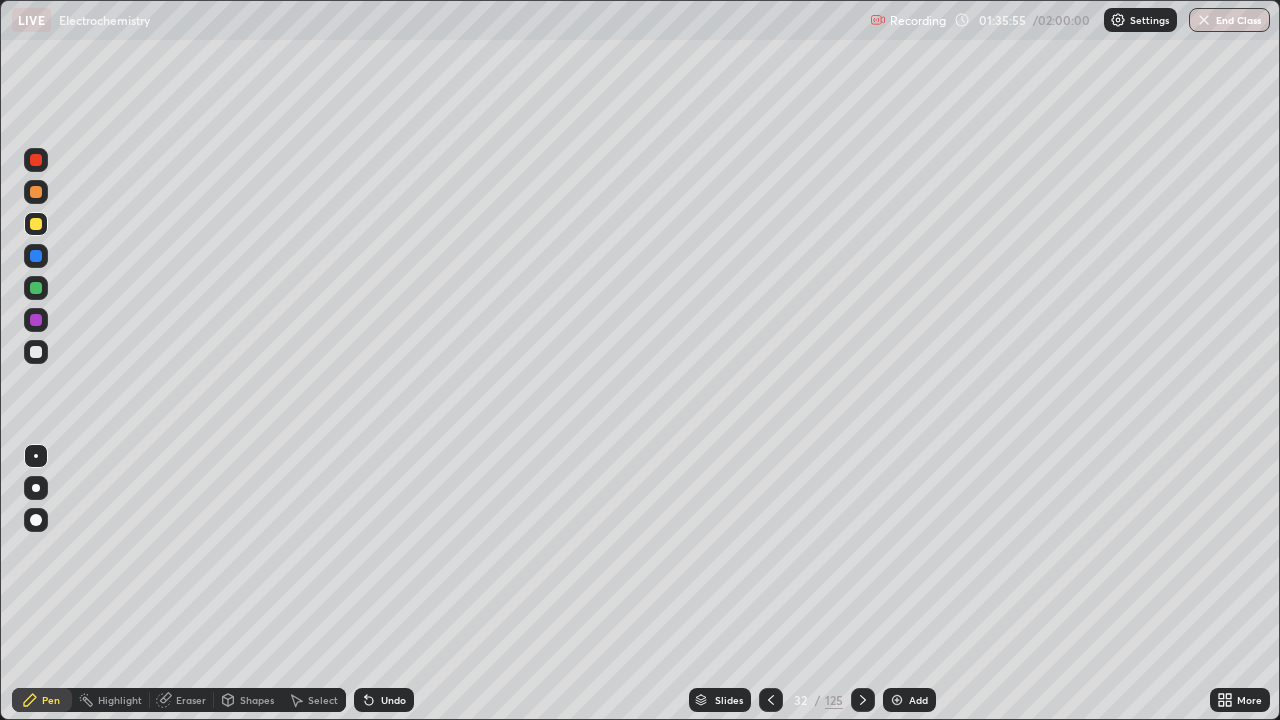 click at bounding box center [36, 224] 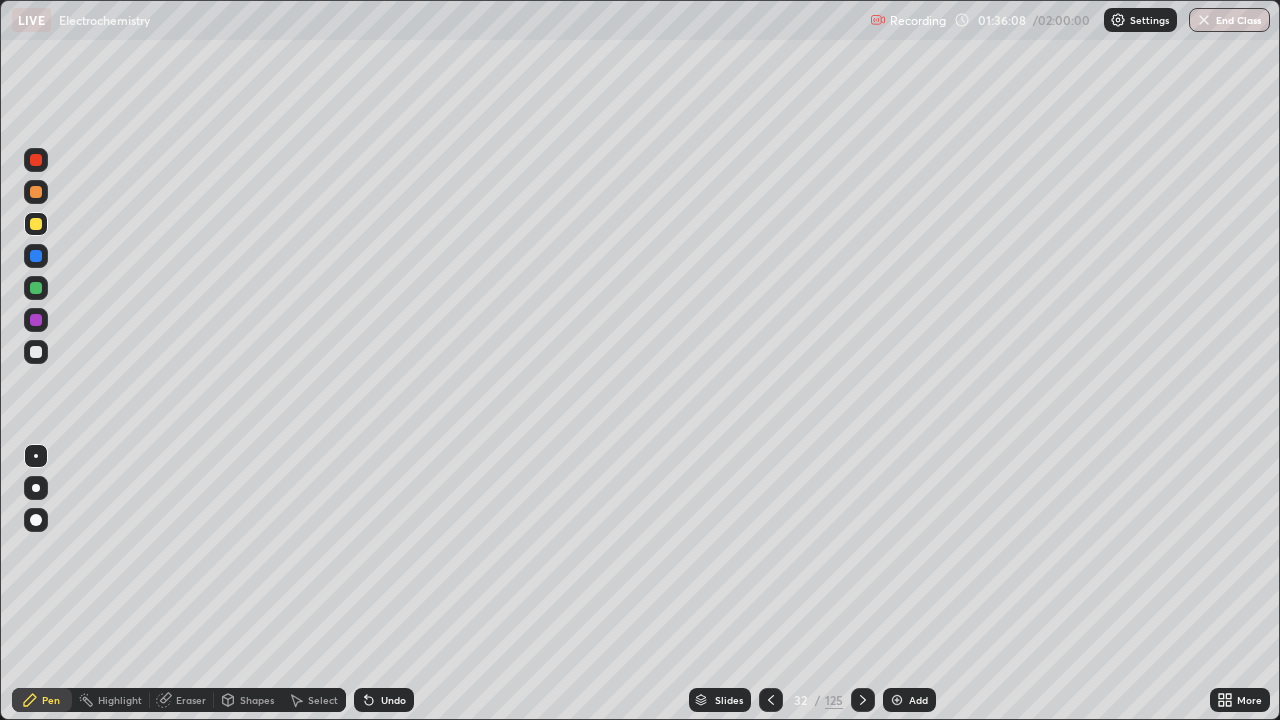 click 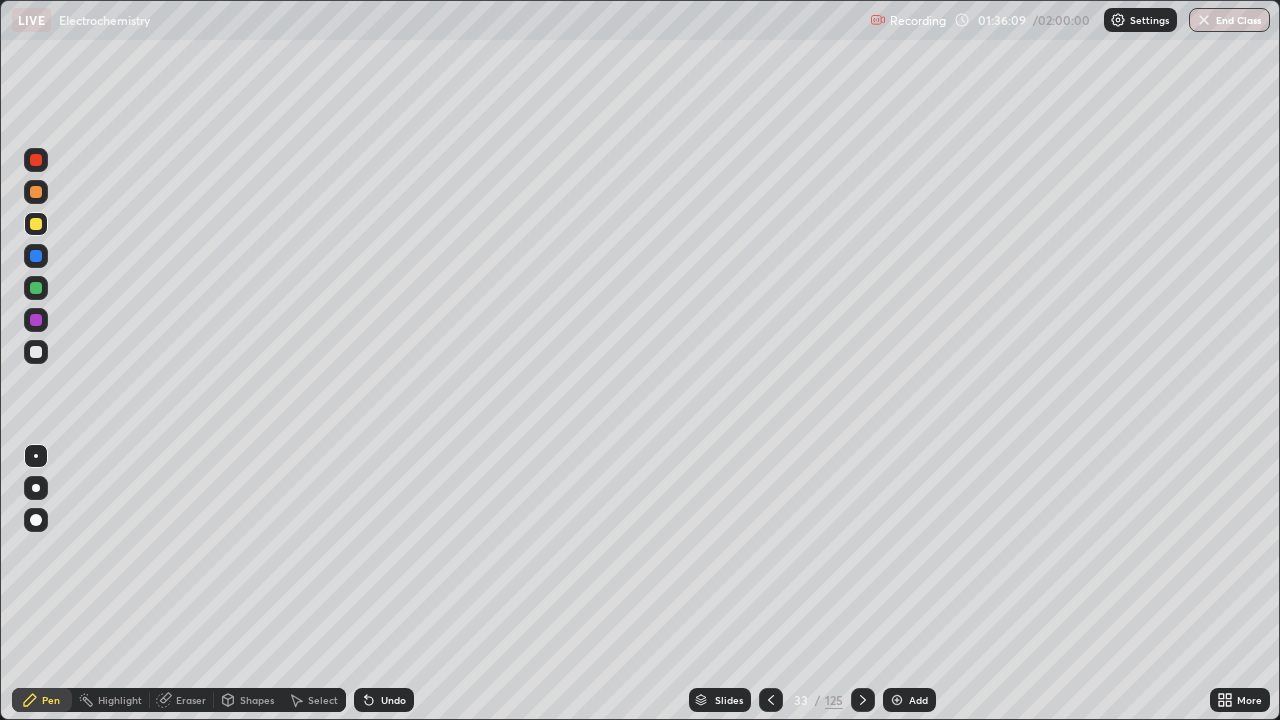 click at bounding box center [771, 700] 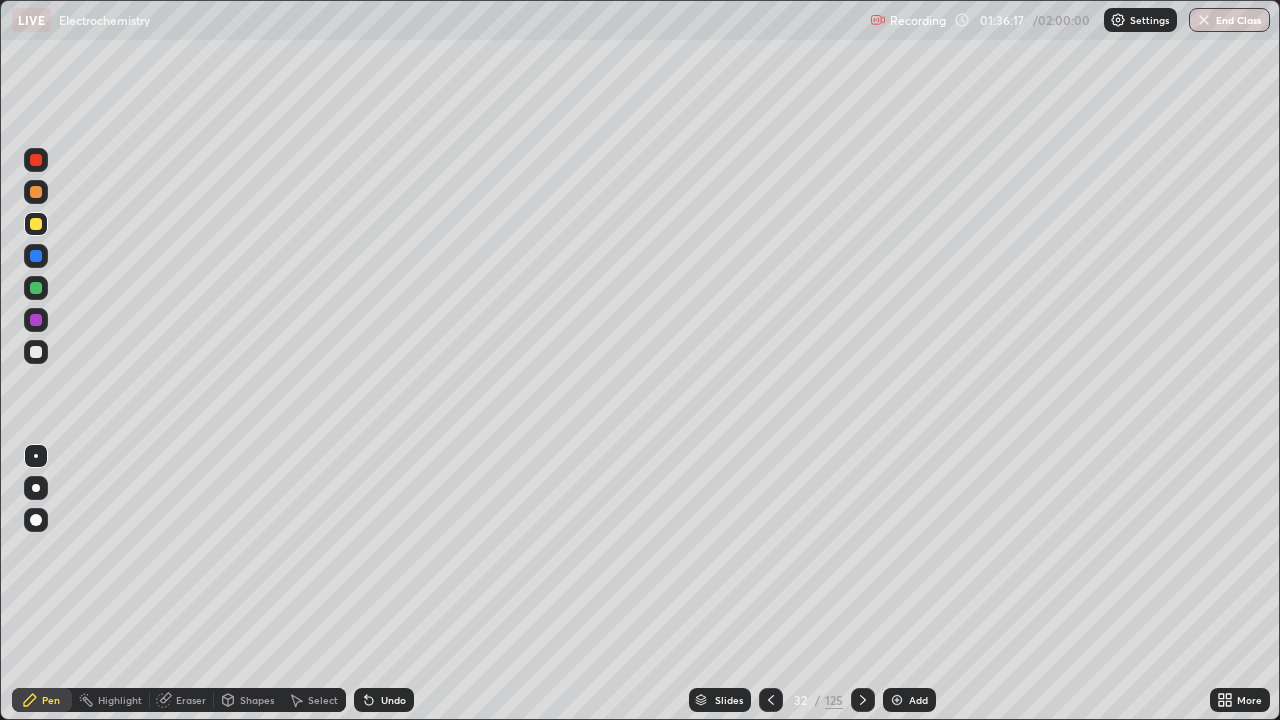 click 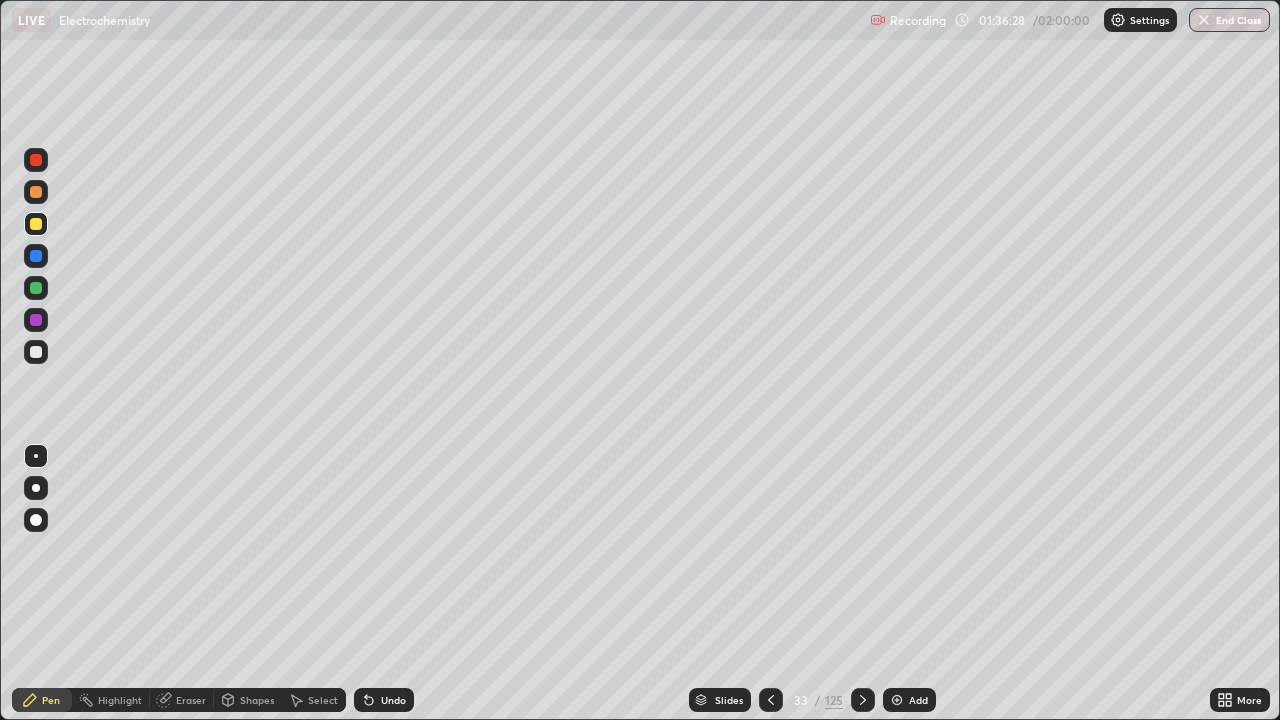 click at bounding box center (36, 352) 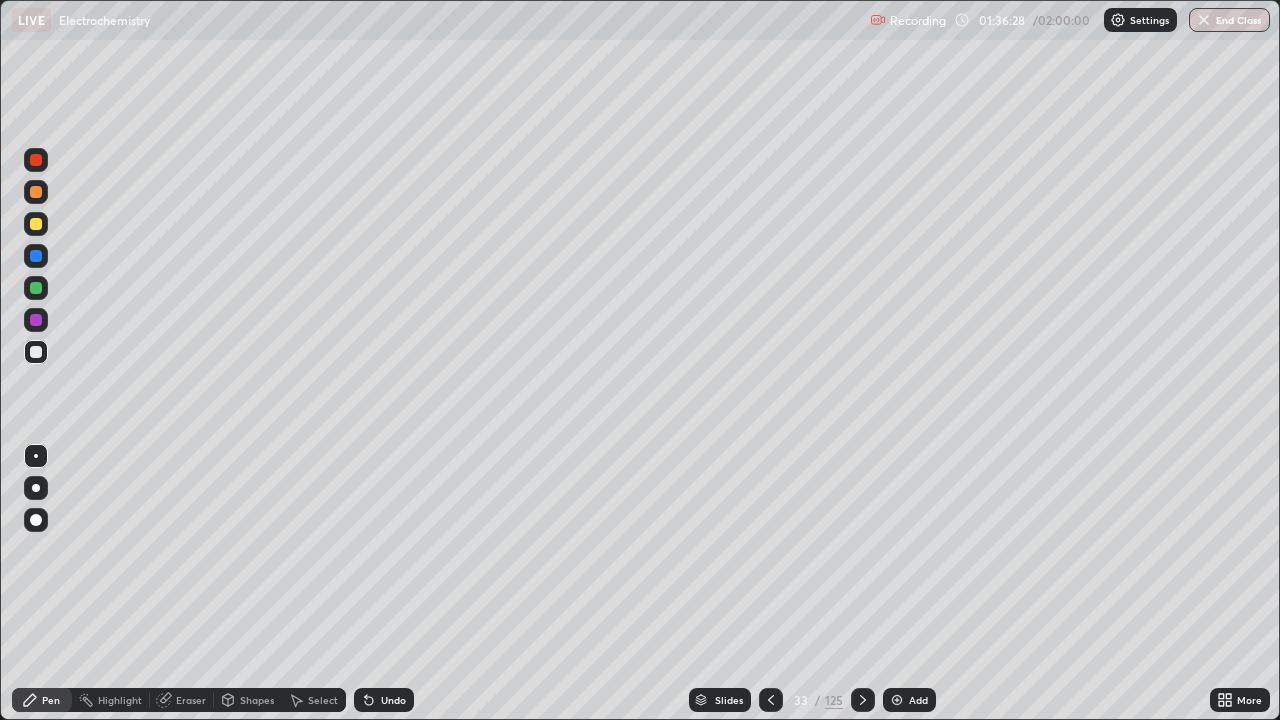 click at bounding box center (36, 352) 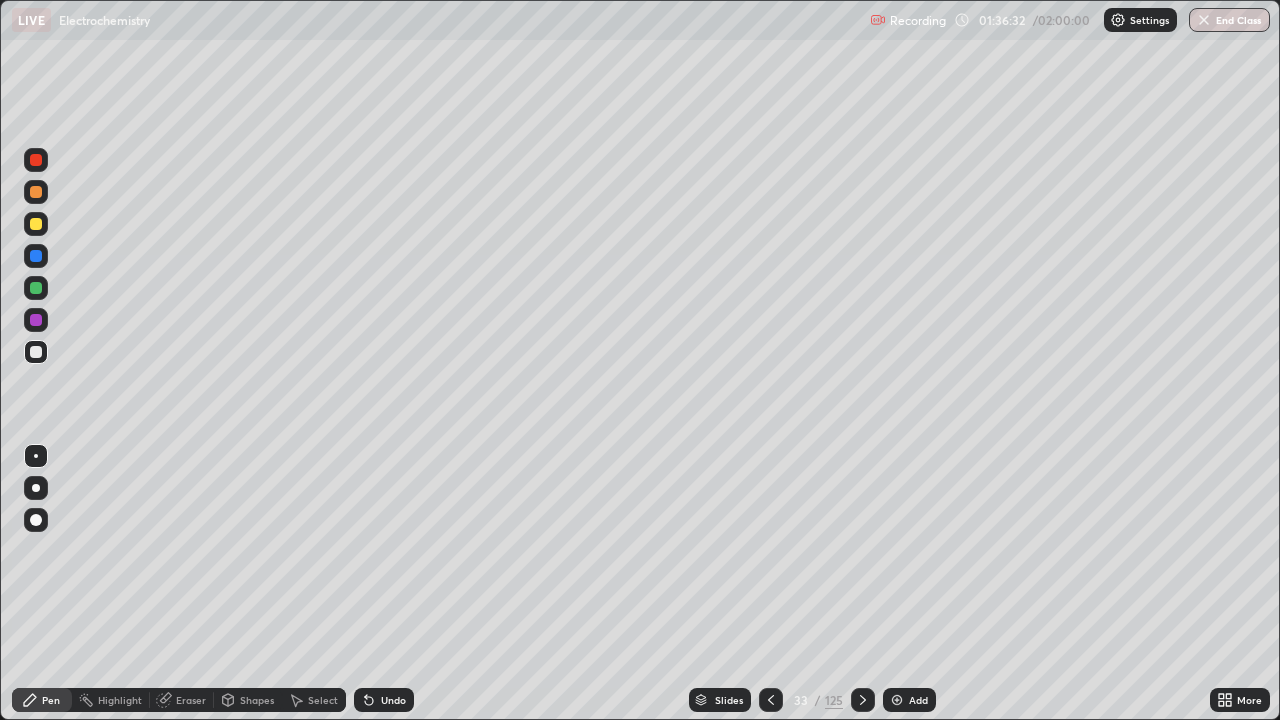 click at bounding box center [36, 160] 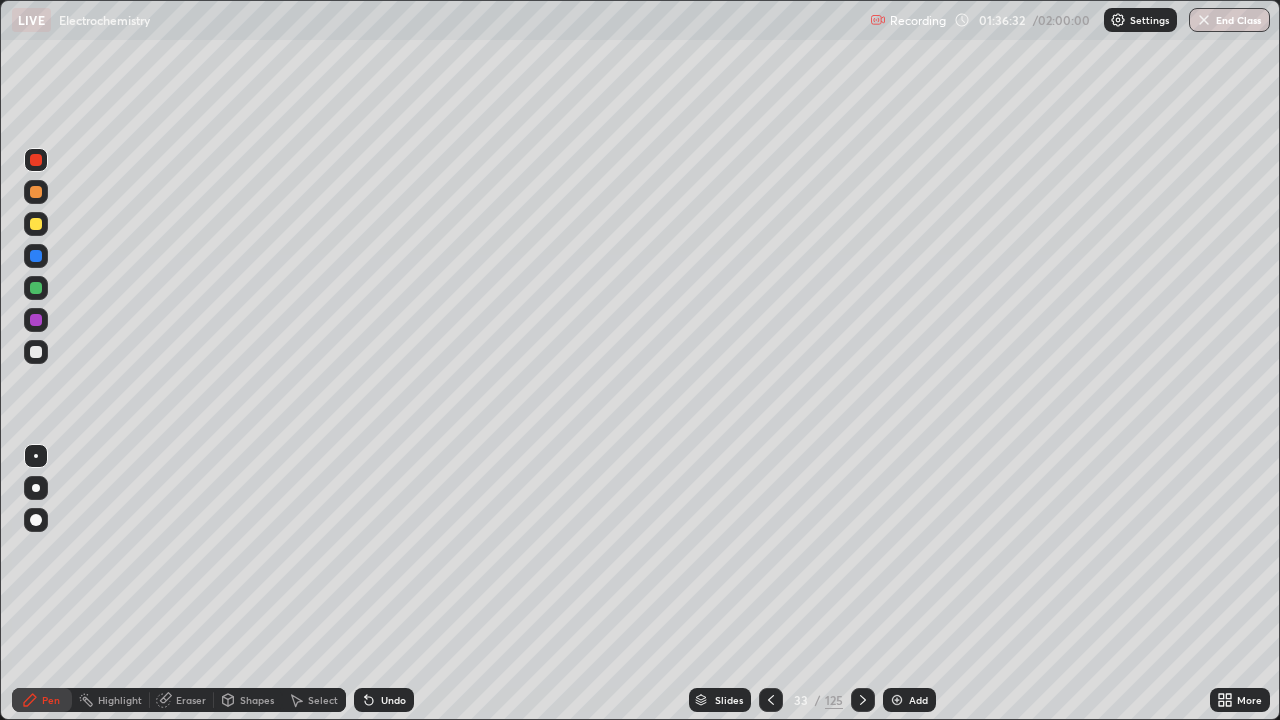 click at bounding box center (36, 160) 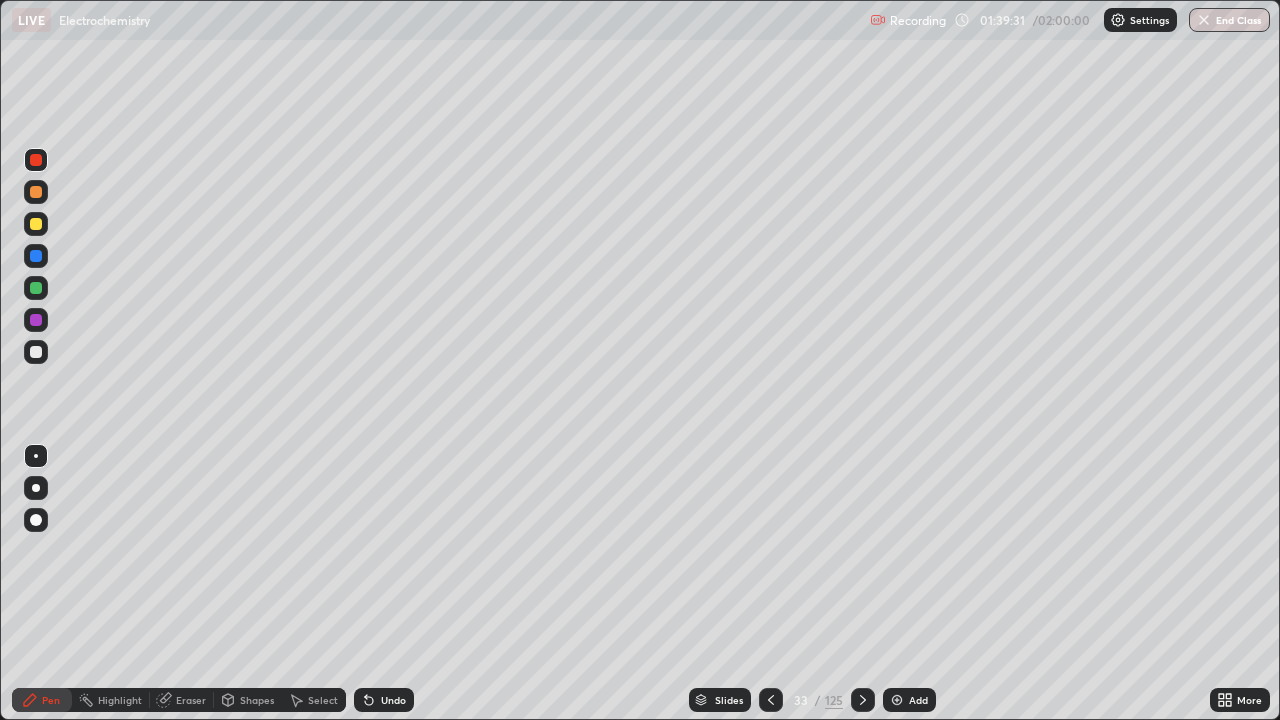 click at bounding box center (36, 224) 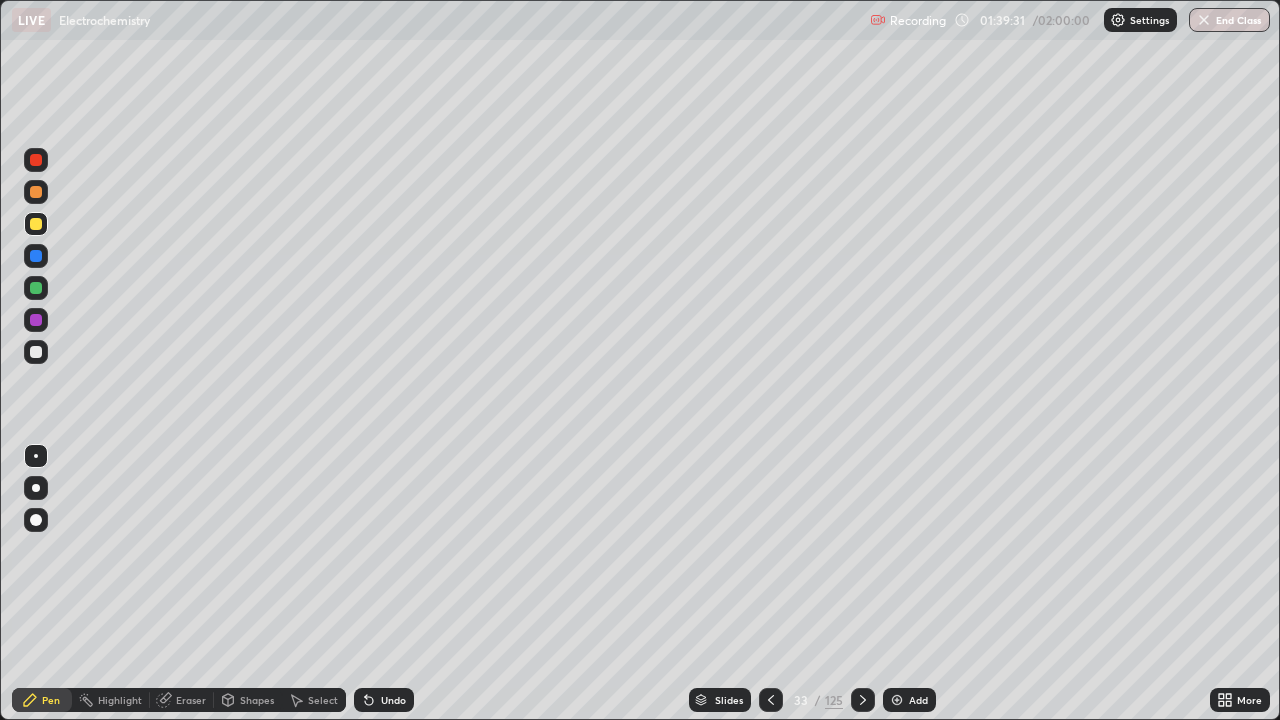 click at bounding box center [36, 224] 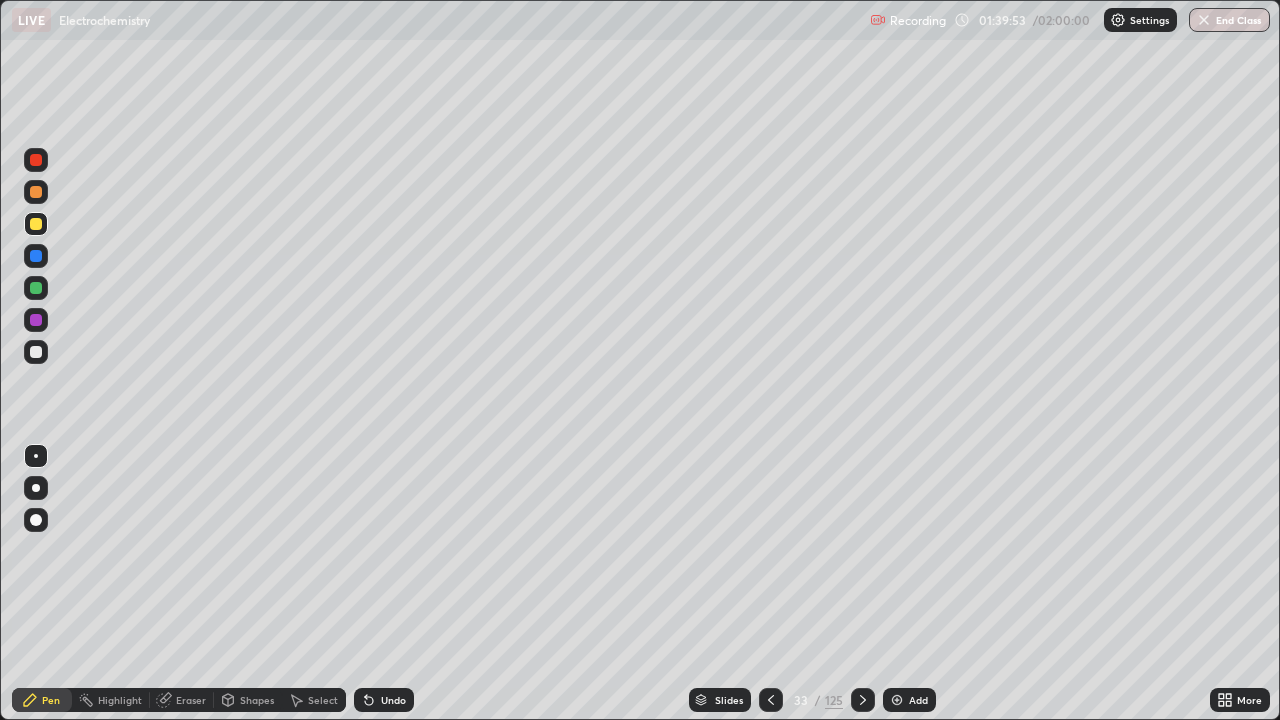 click on "Undo" at bounding box center [393, 700] 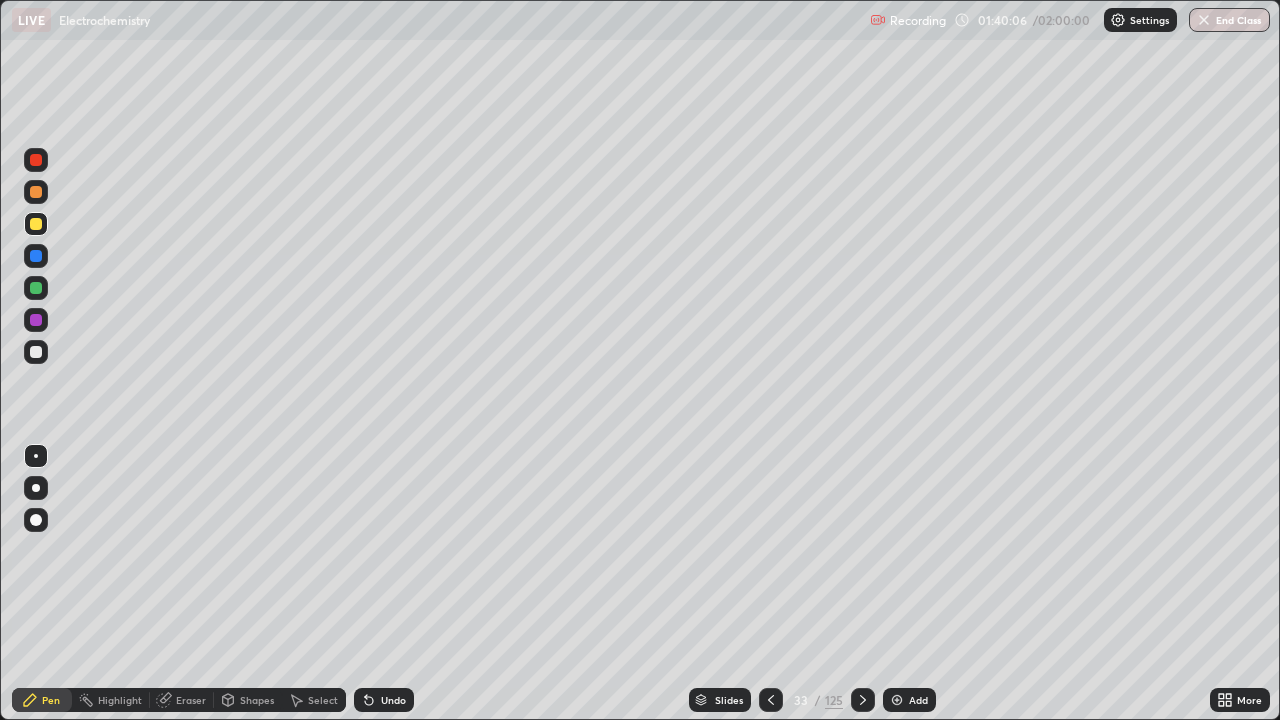 click at bounding box center [36, 352] 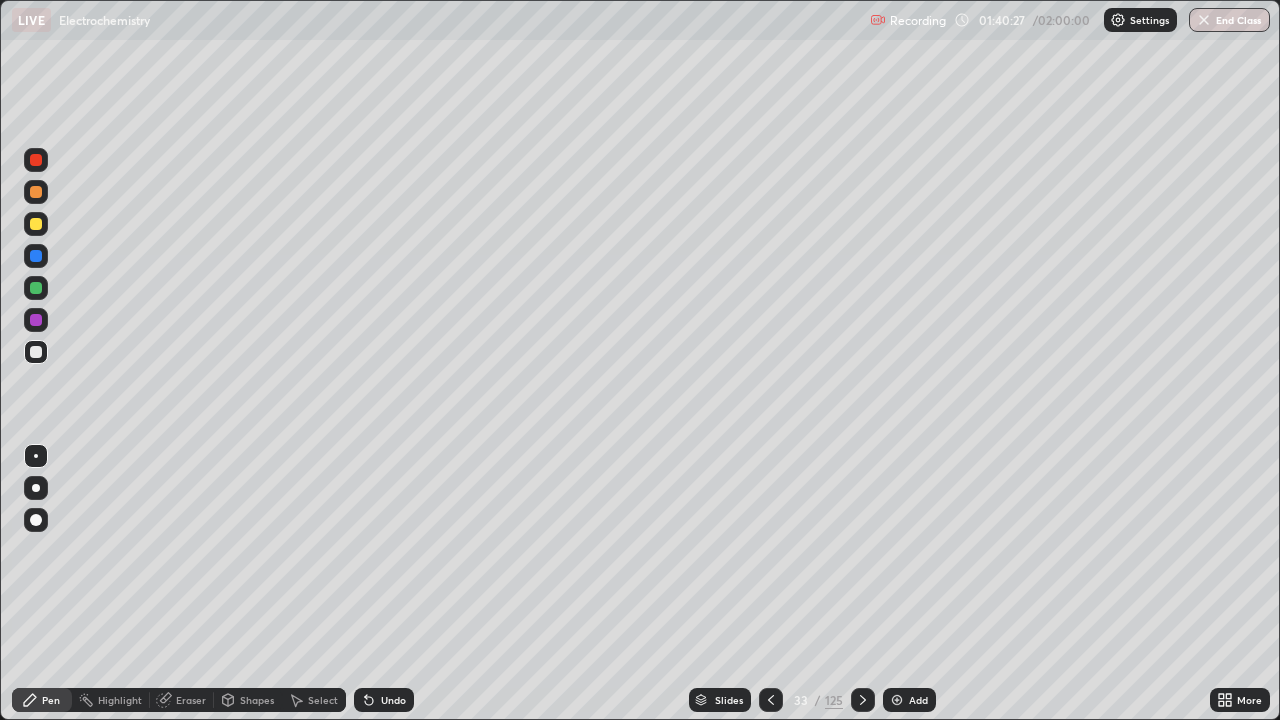 click at bounding box center (36, 160) 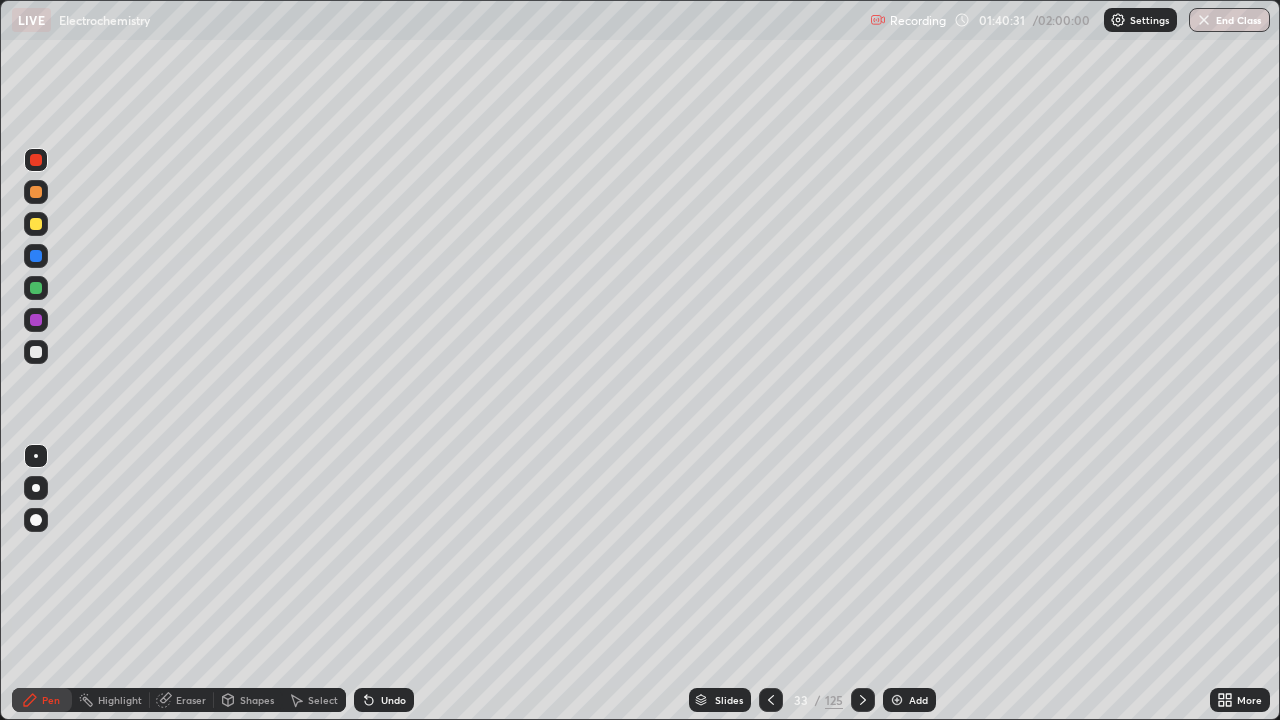 click at bounding box center [36, 352] 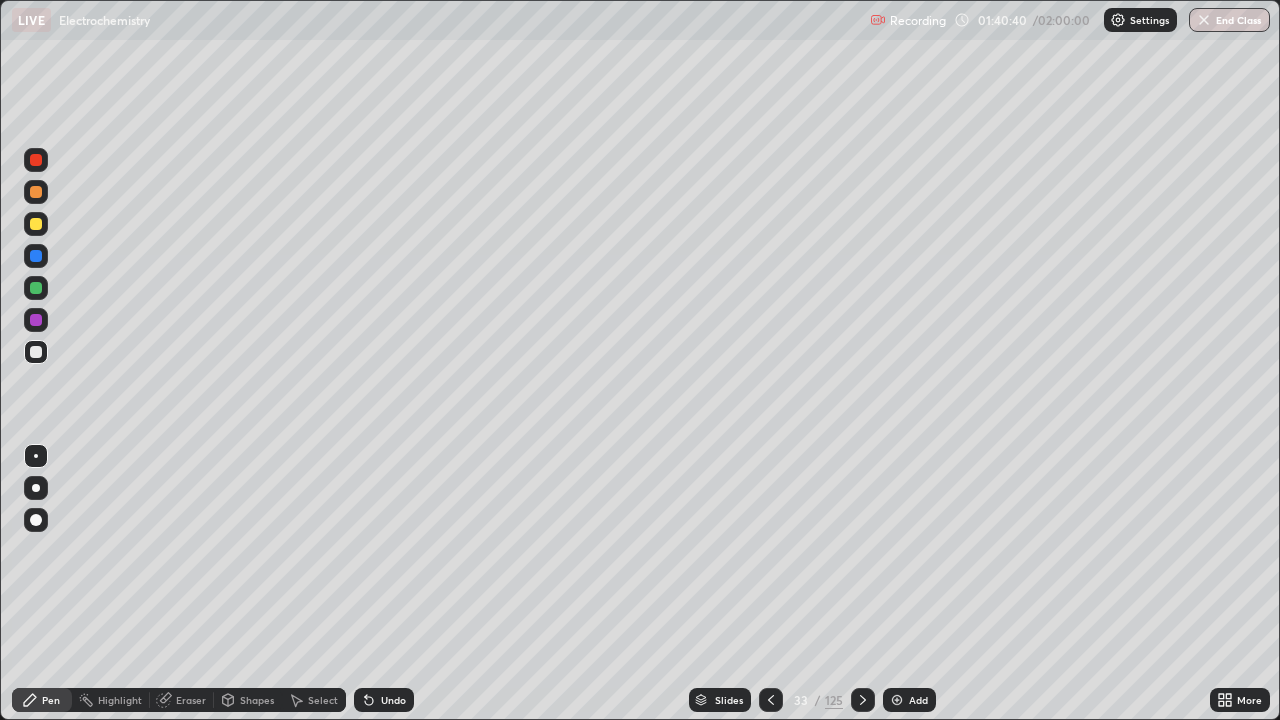 click at bounding box center (36, 160) 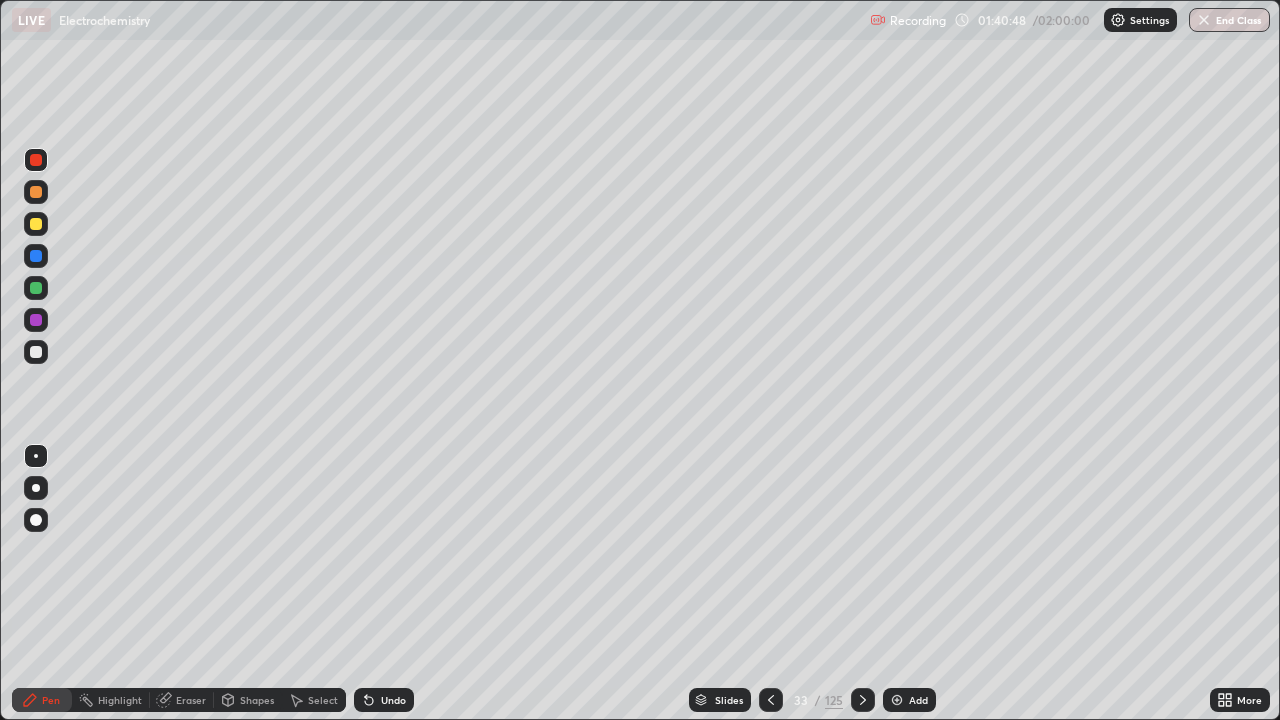 click at bounding box center [36, 352] 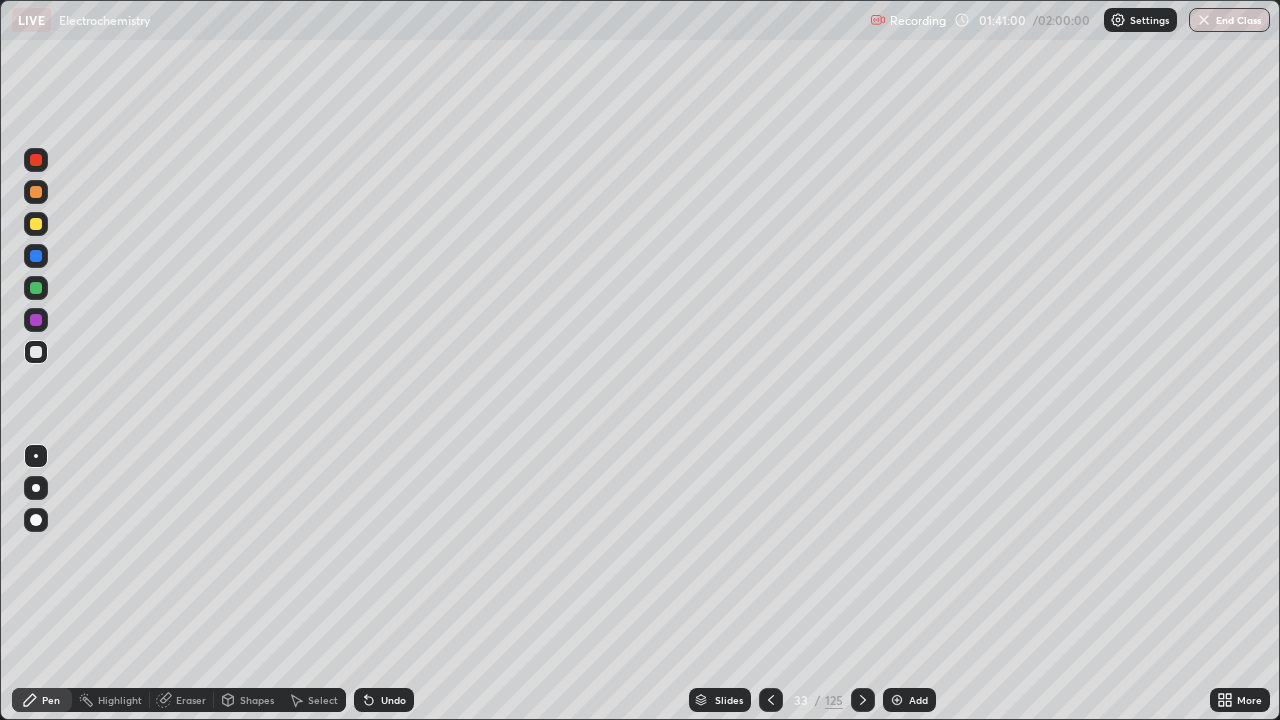click at bounding box center [36, 160] 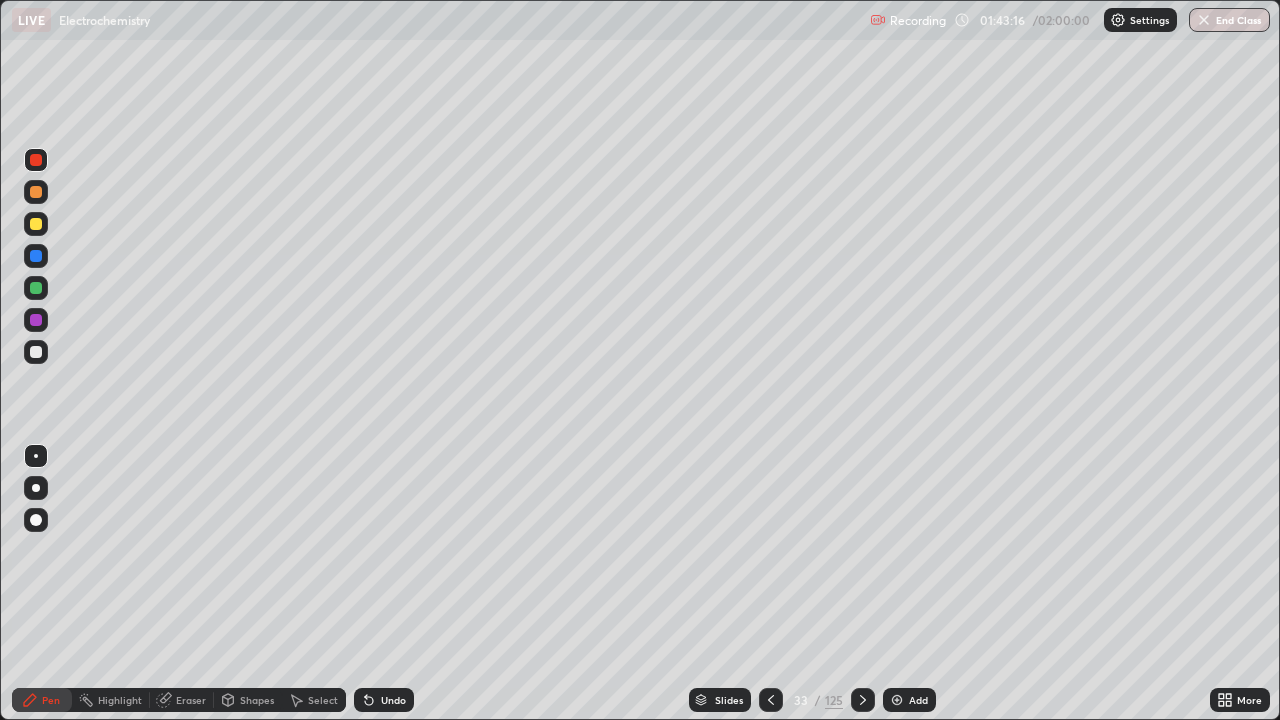 click 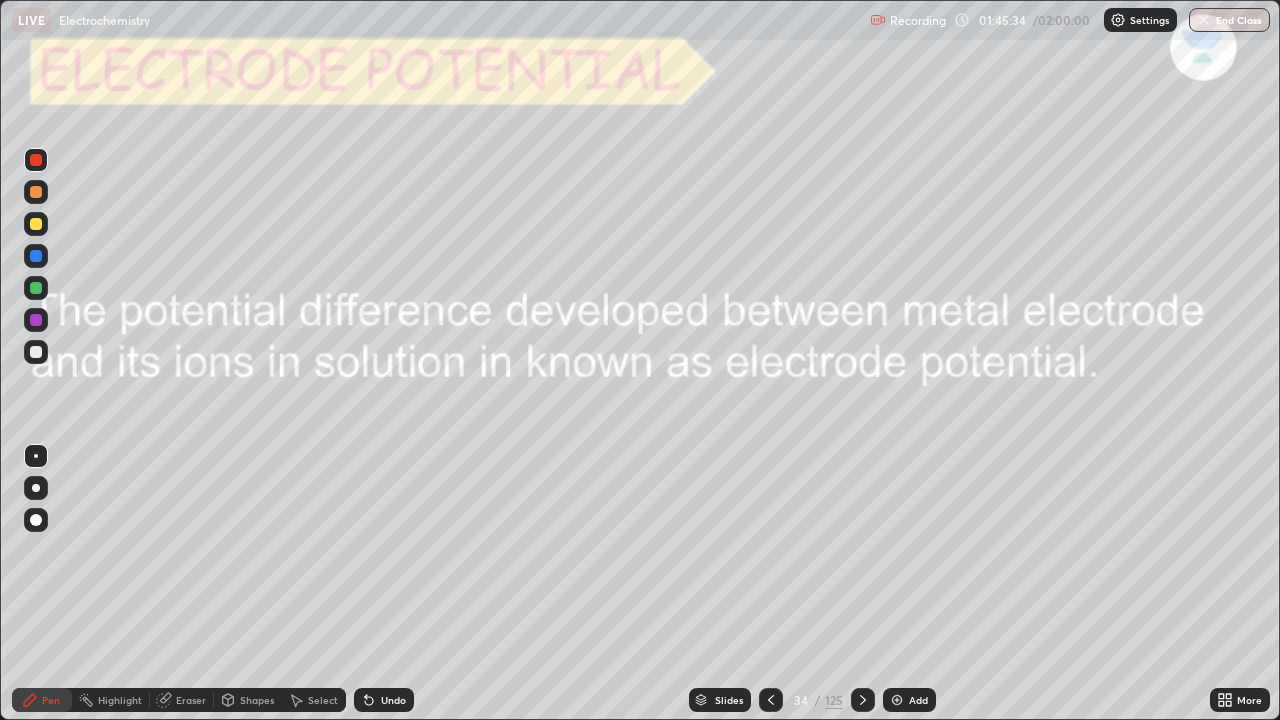 click at bounding box center (863, 700) 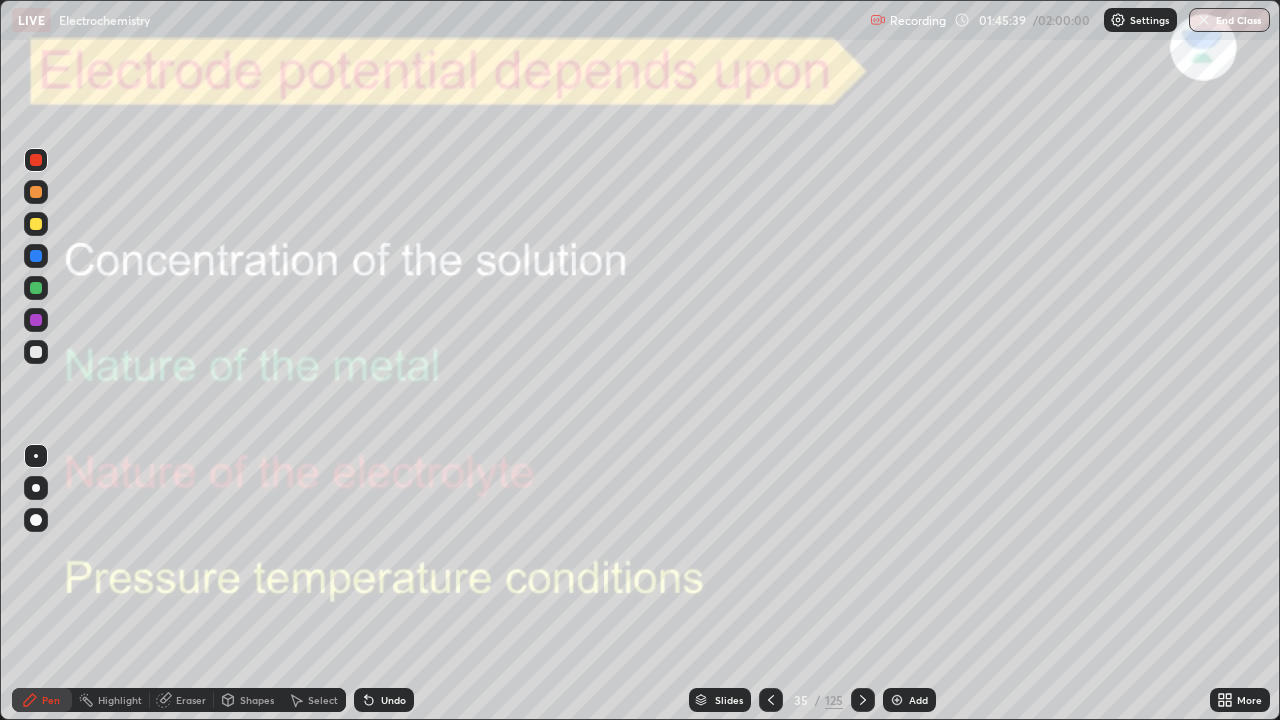 click 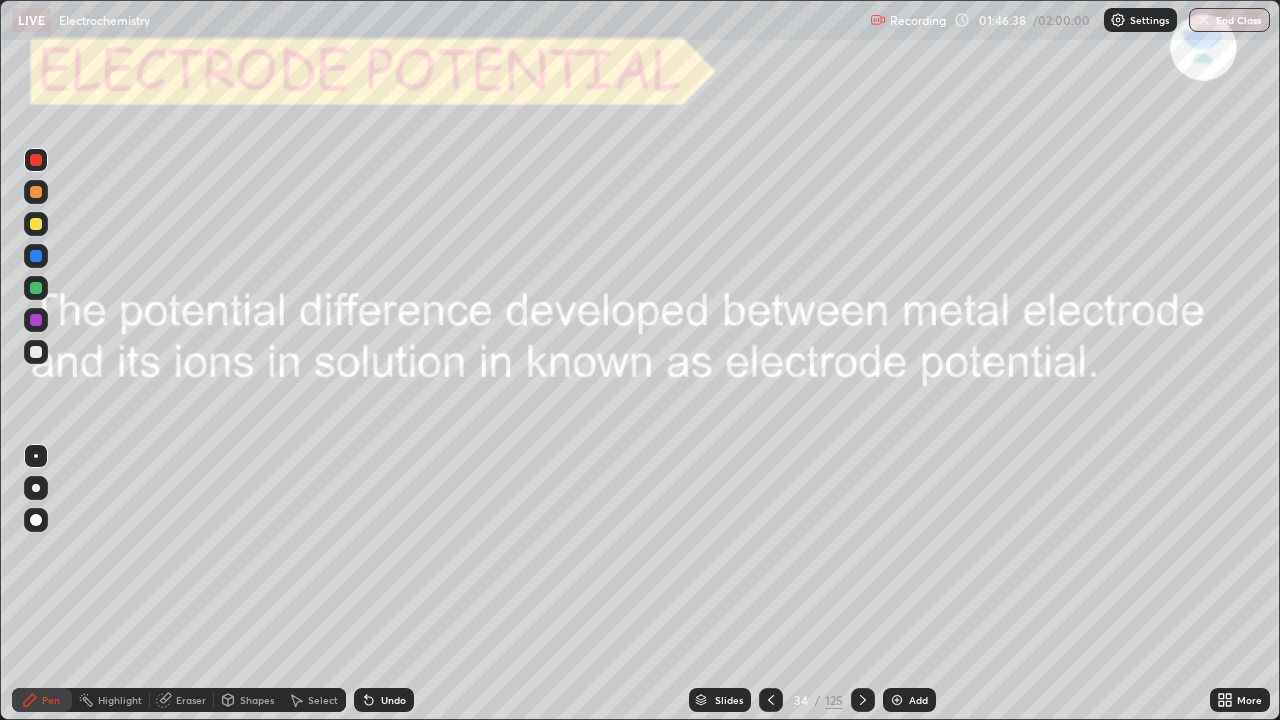 click 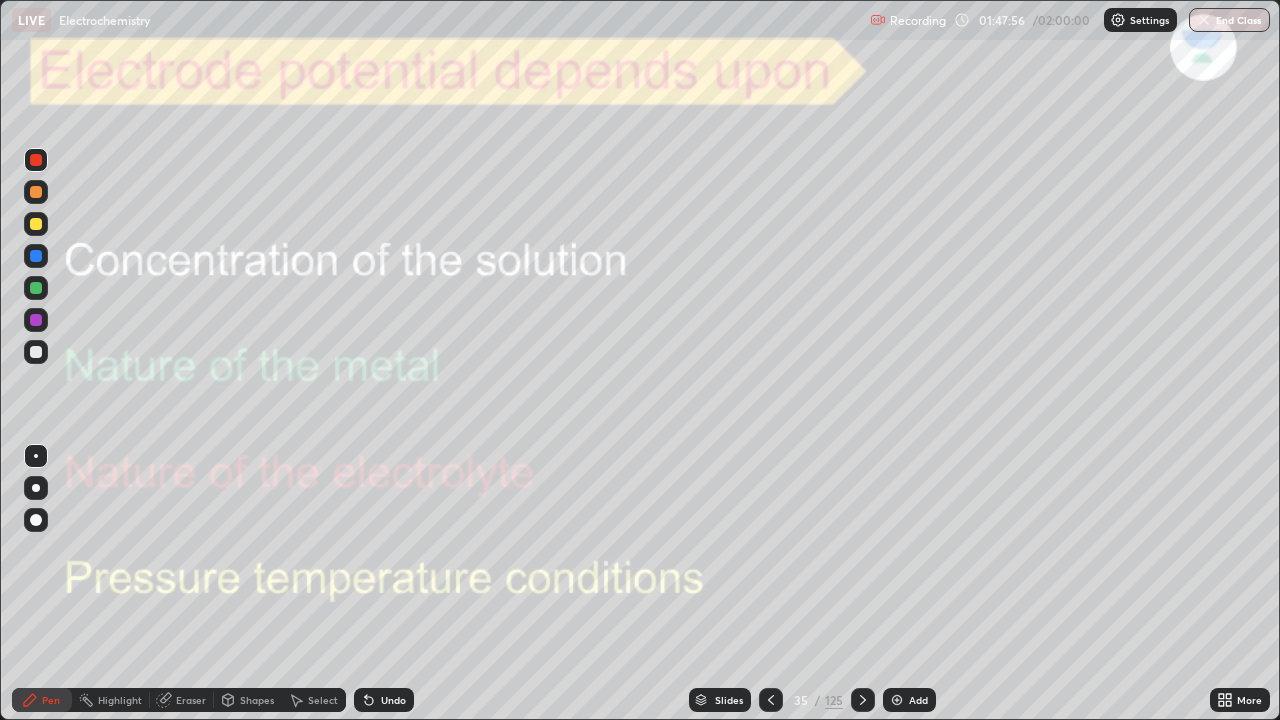 click at bounding box center (36, 352) 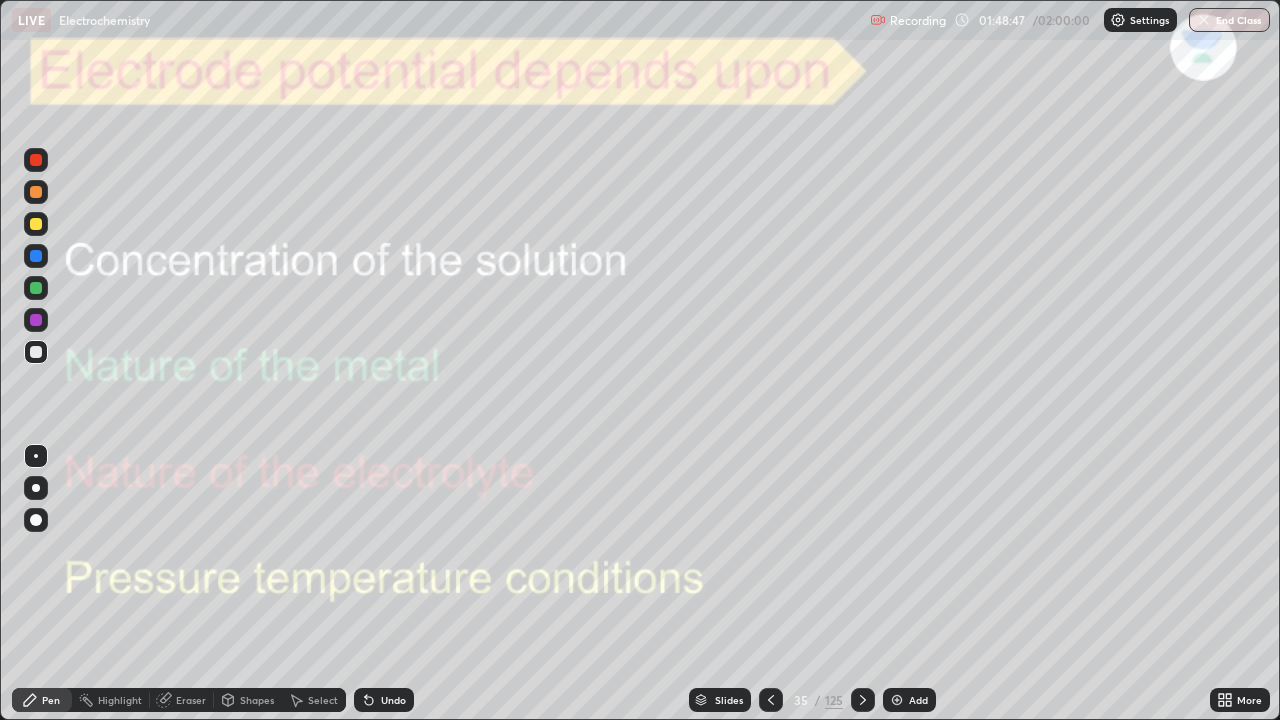 click 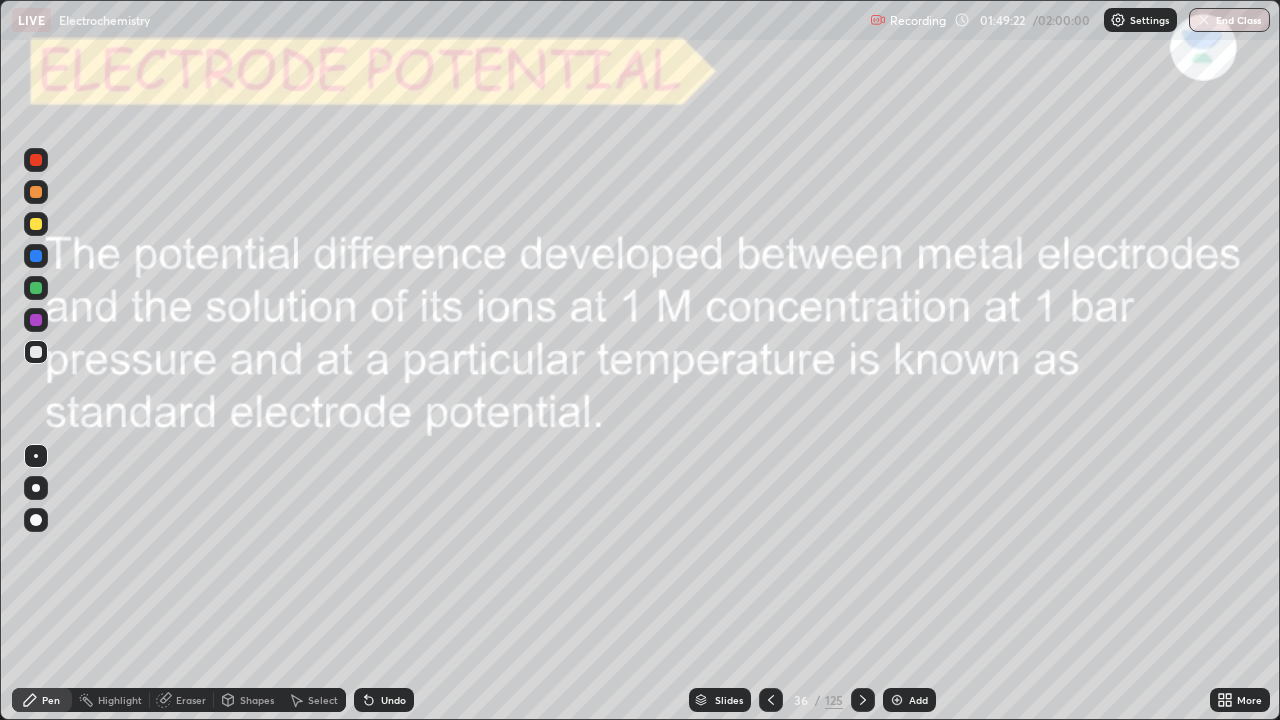 click at bounding box center (36, 224) 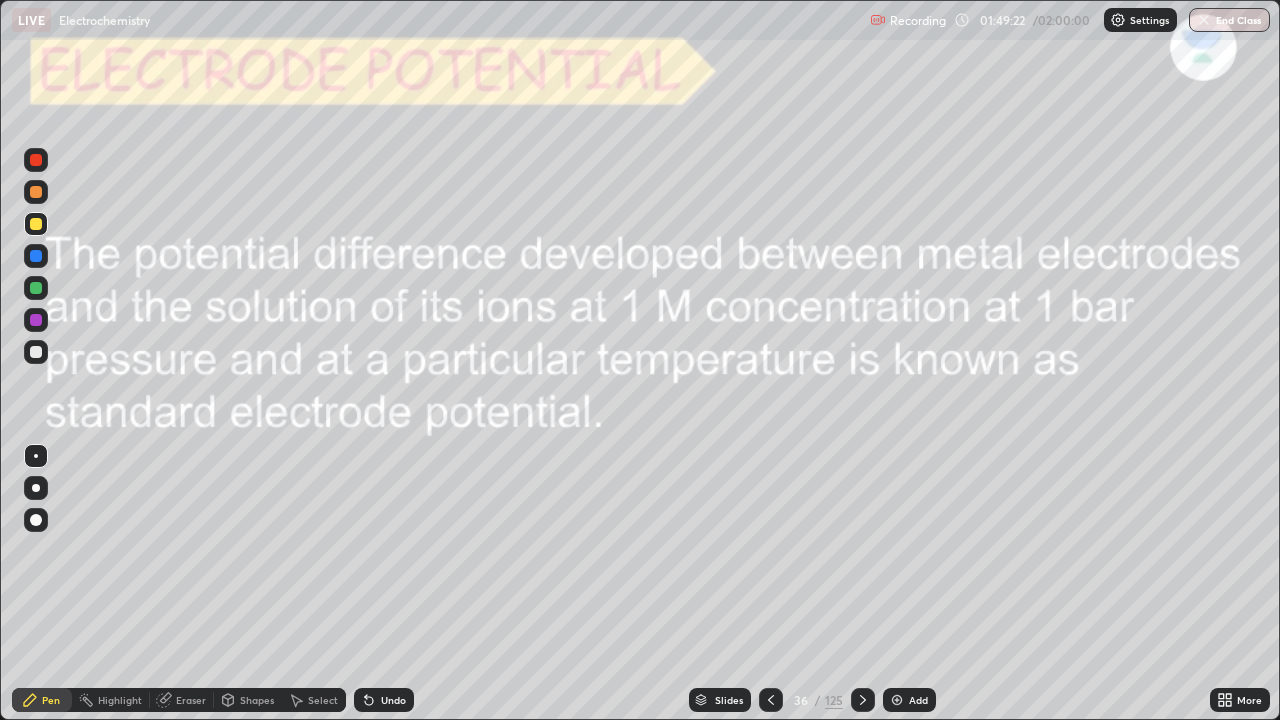 click at bounding box center (36, 224) 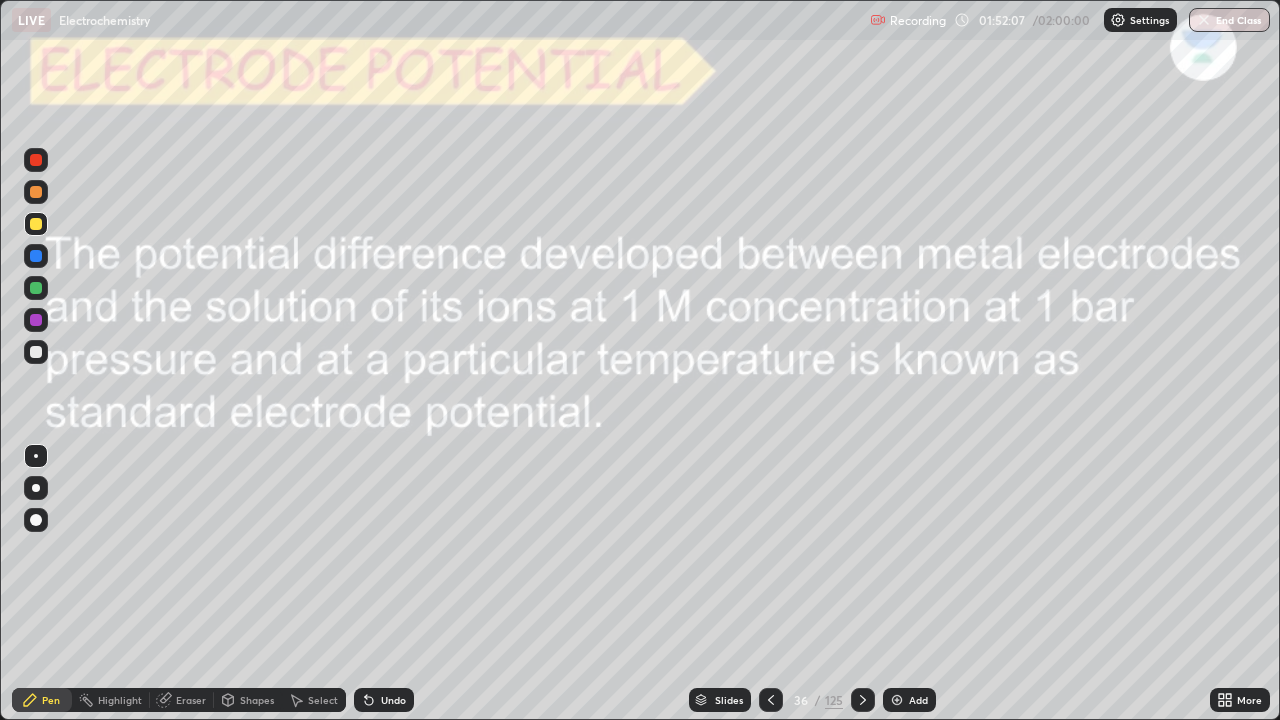 click at bounding box center [36, 352] 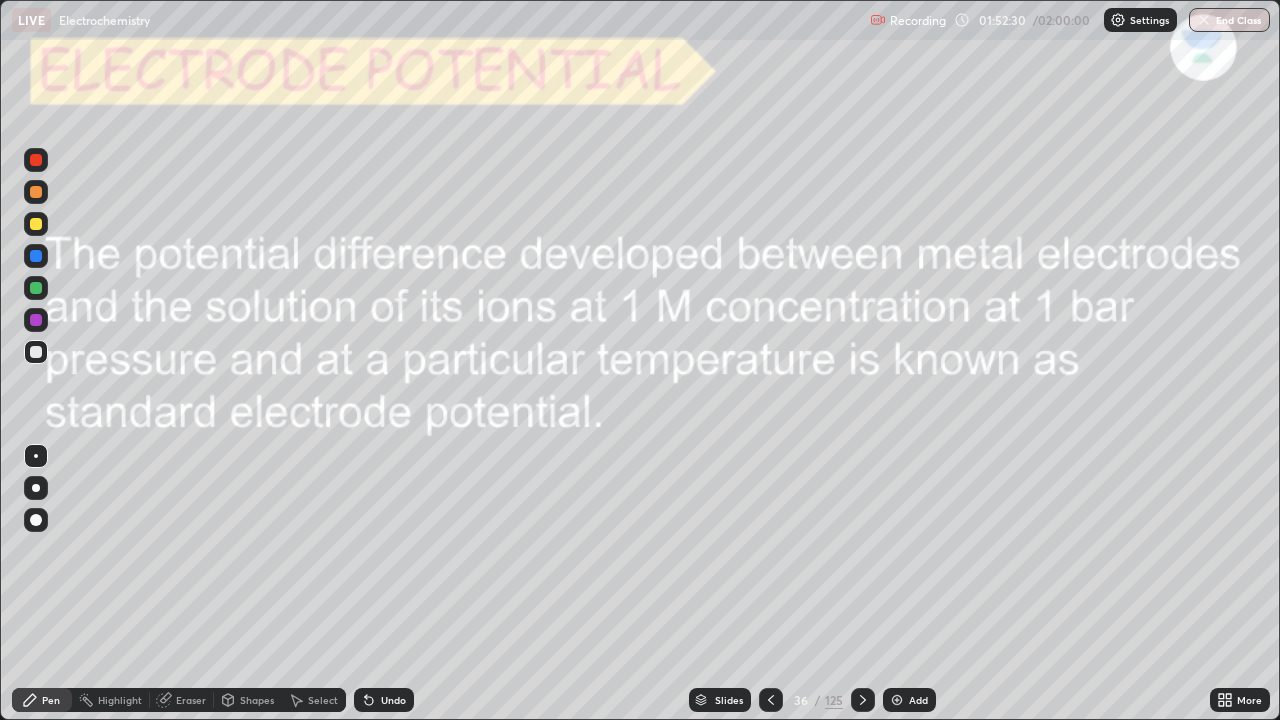 click at bounding box center [863, 700] 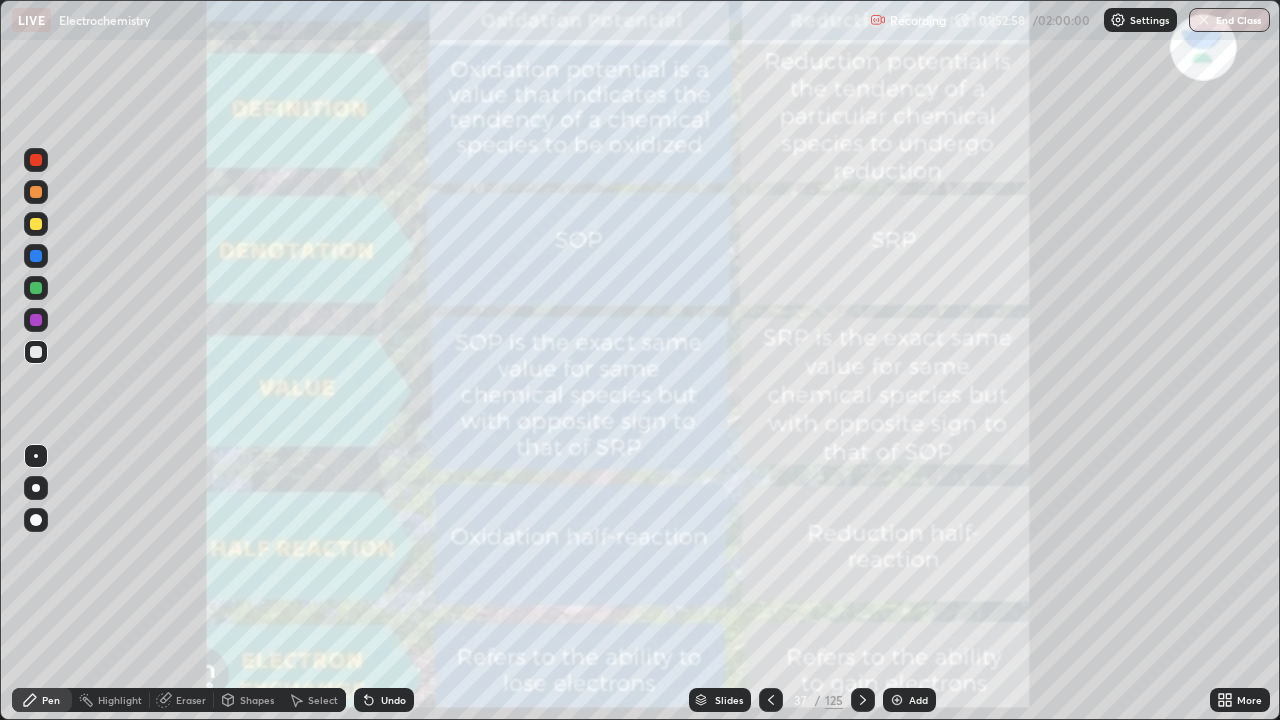 click 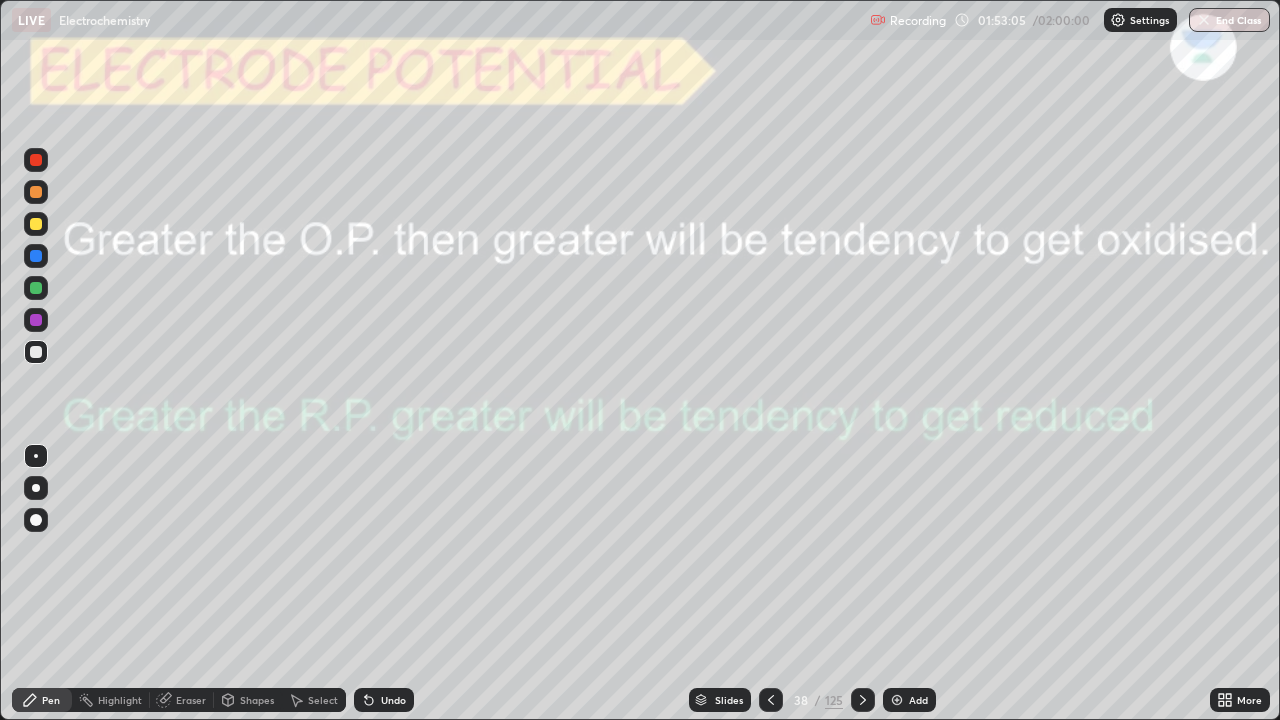 click 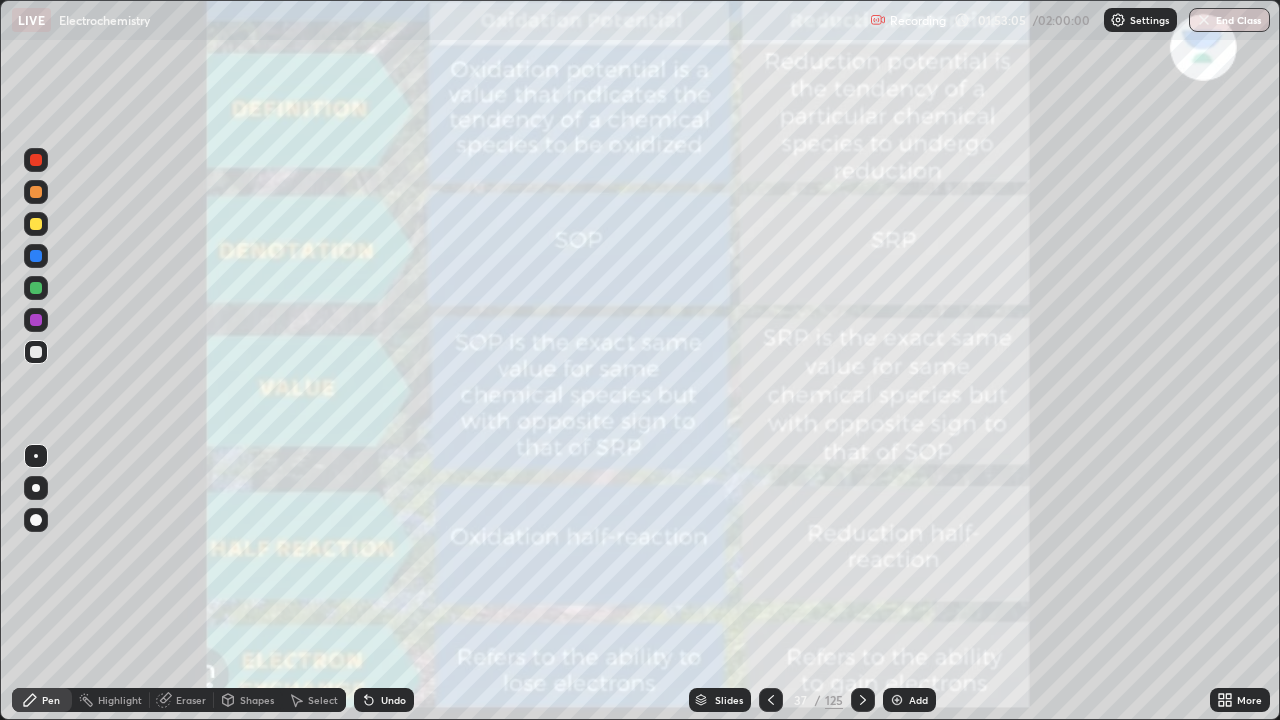 click 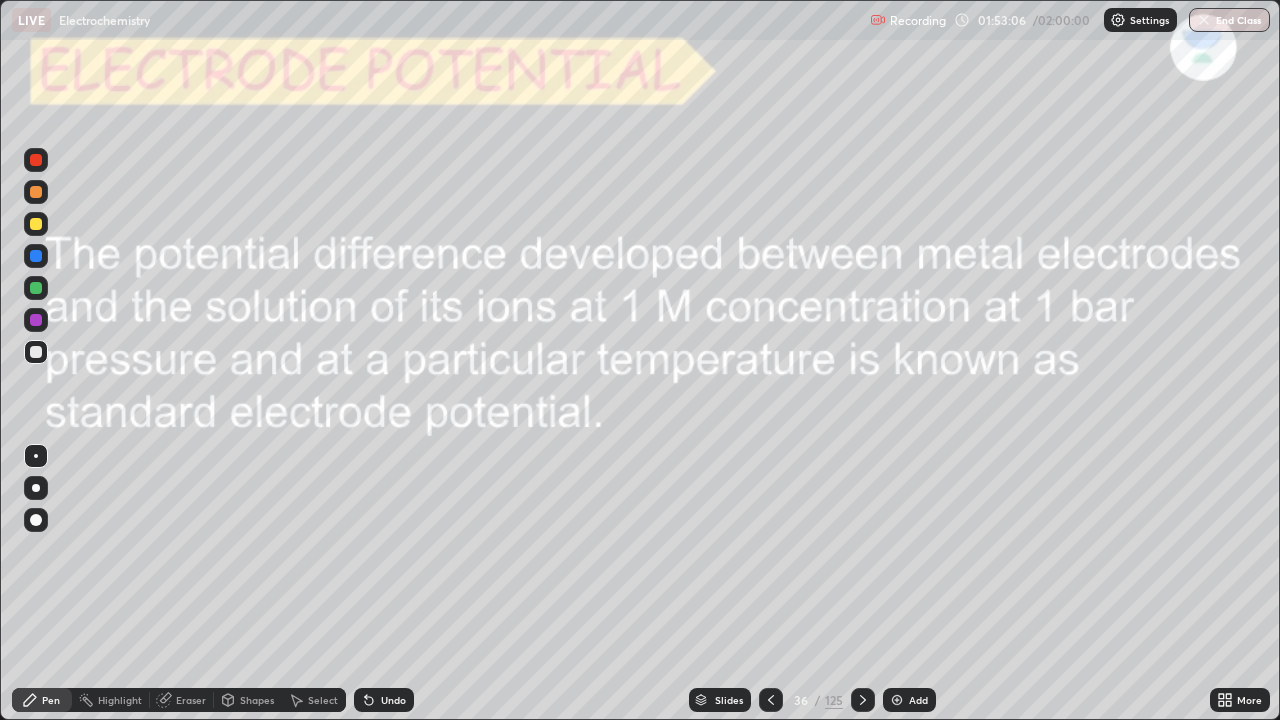 click on "Add" at bounding box center (918, 700) 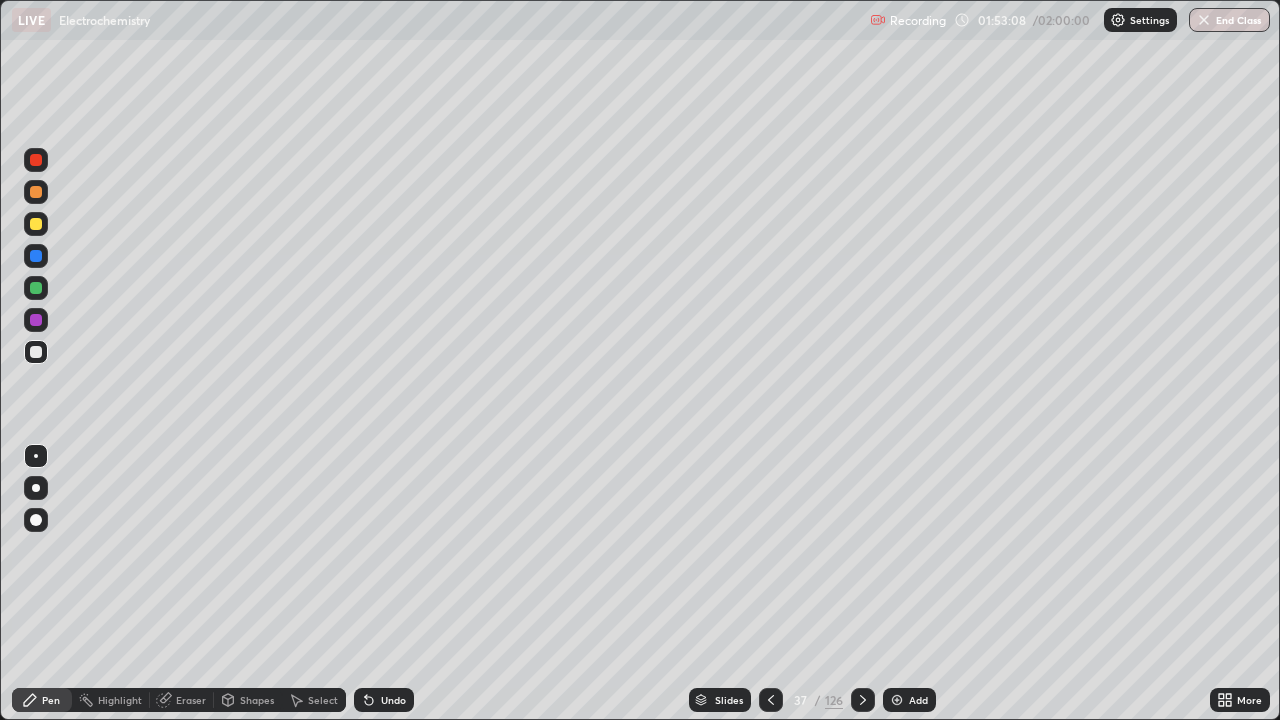 click 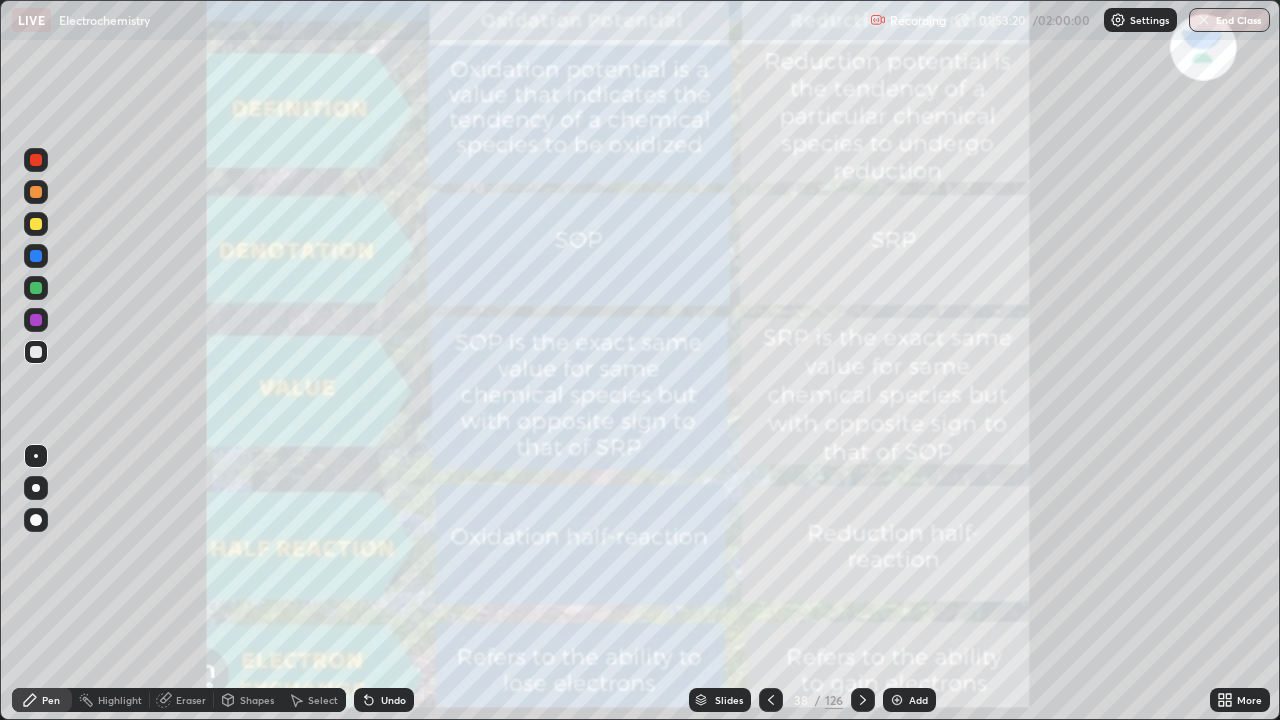 click 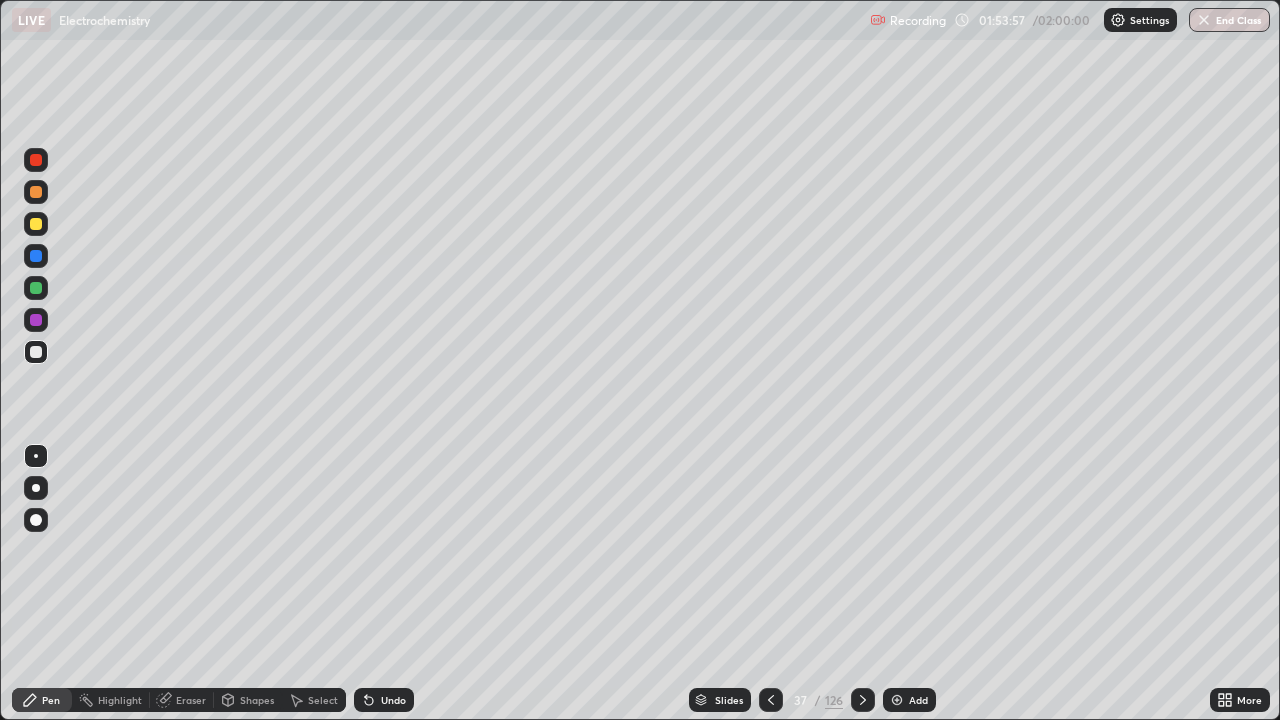 click on "Undo" at bounding box center [393, 700] 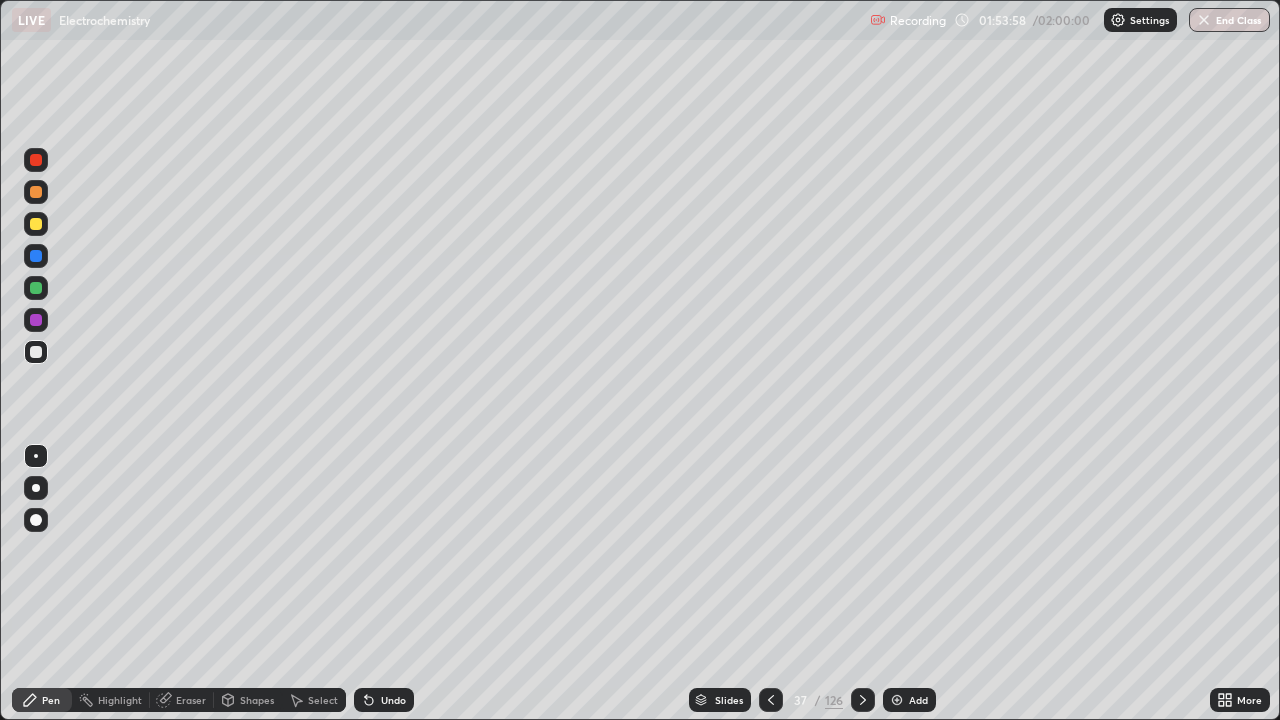 click on "Undo" at bounding box center [393, 700] 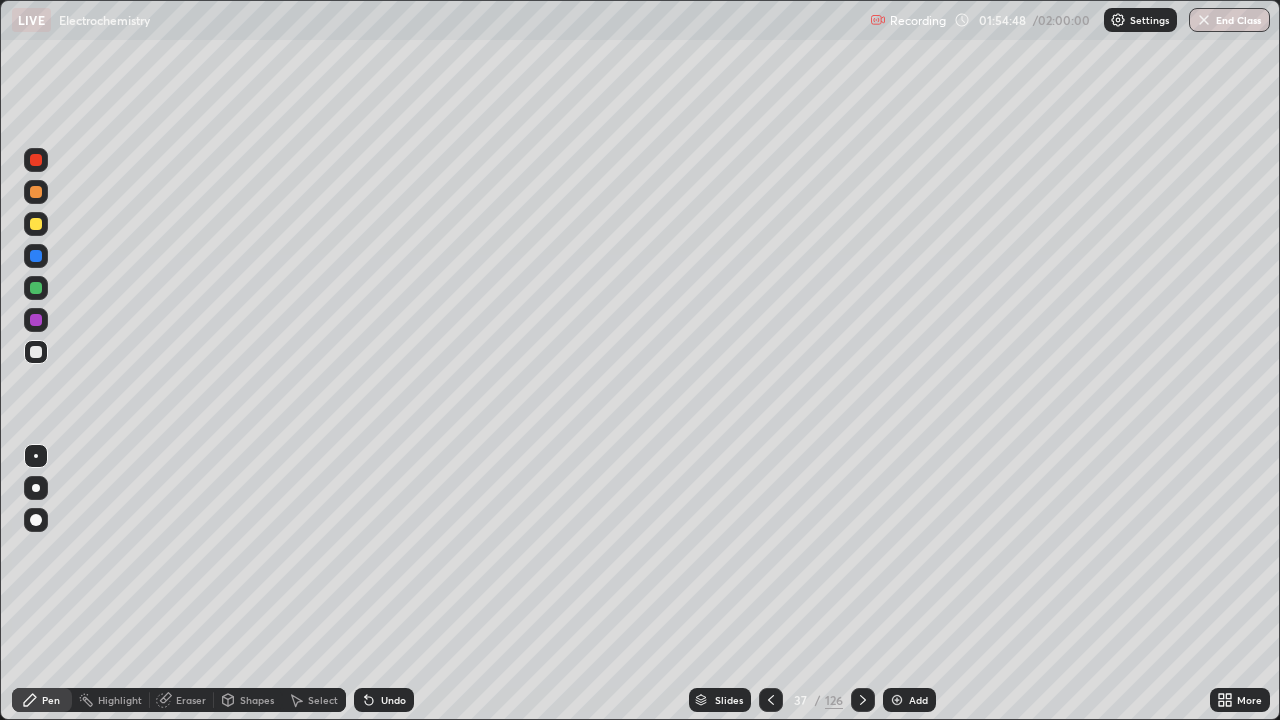 click on "Undo" at bounding box center (393, 700) 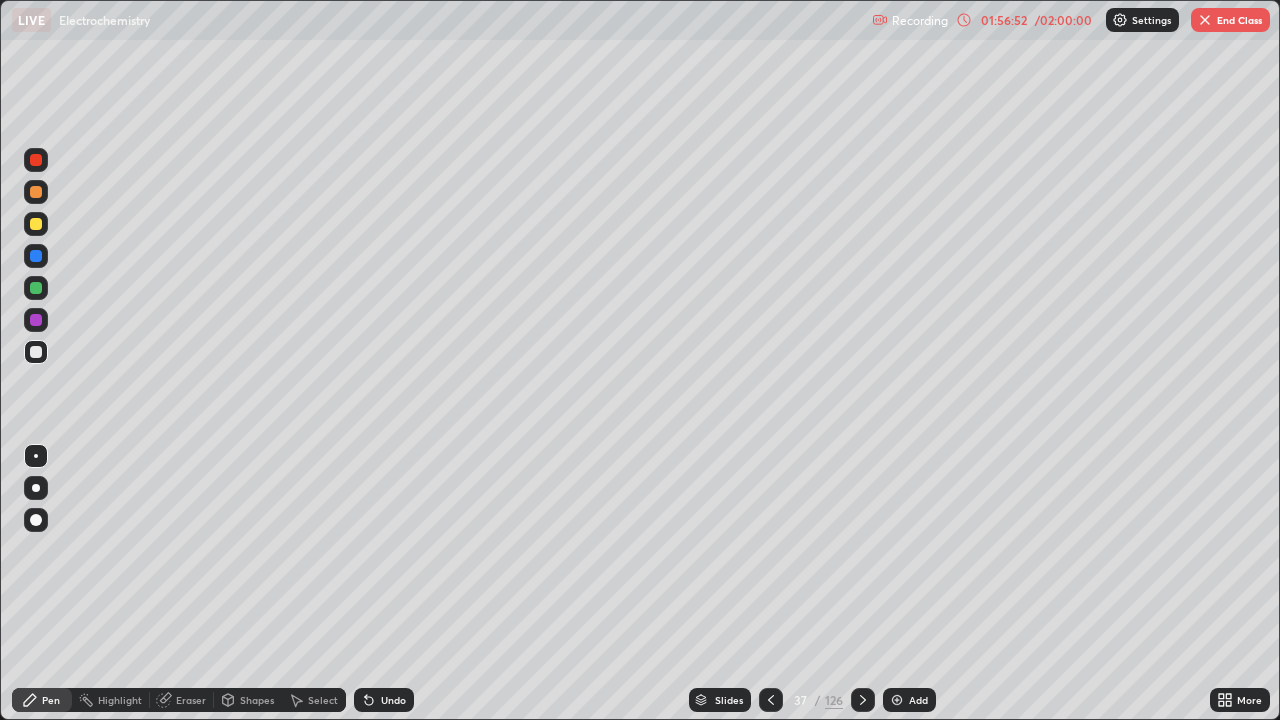 click on "Add" at bounding box center (909, 700) 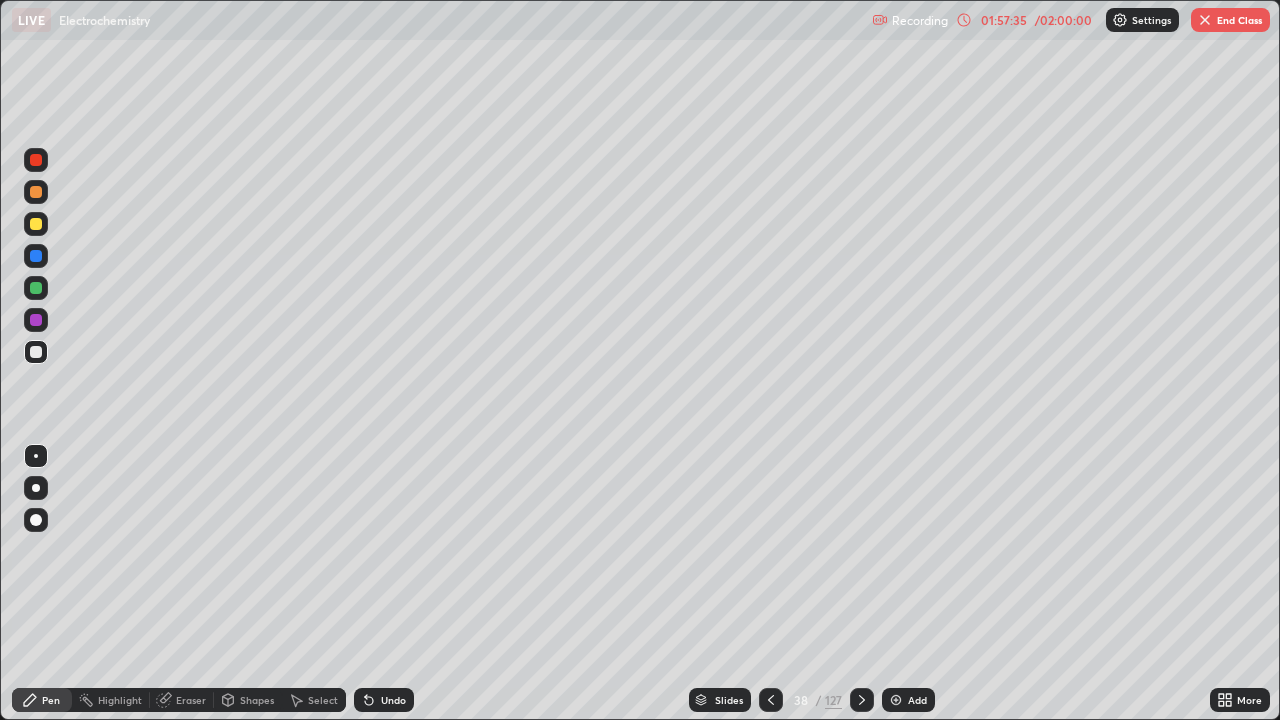 click at bounding box center [36, 224] 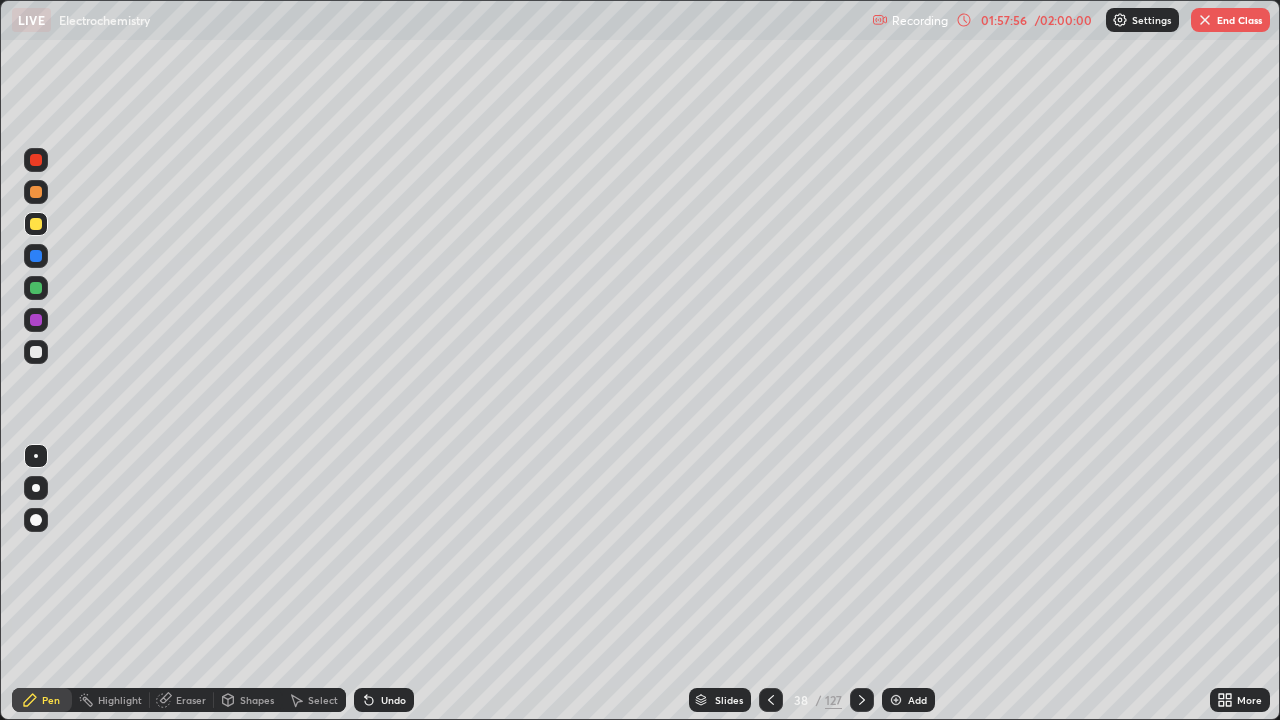 click on "Undo" at bounding box center (393, 700) 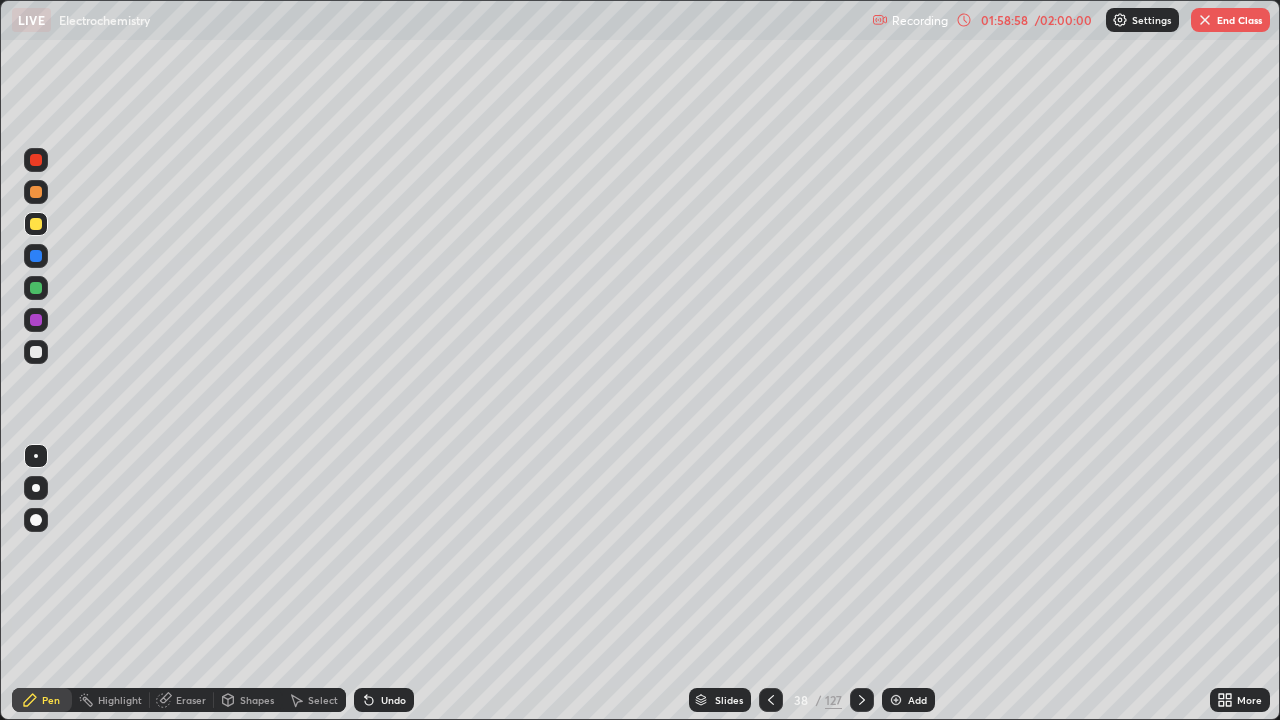 click 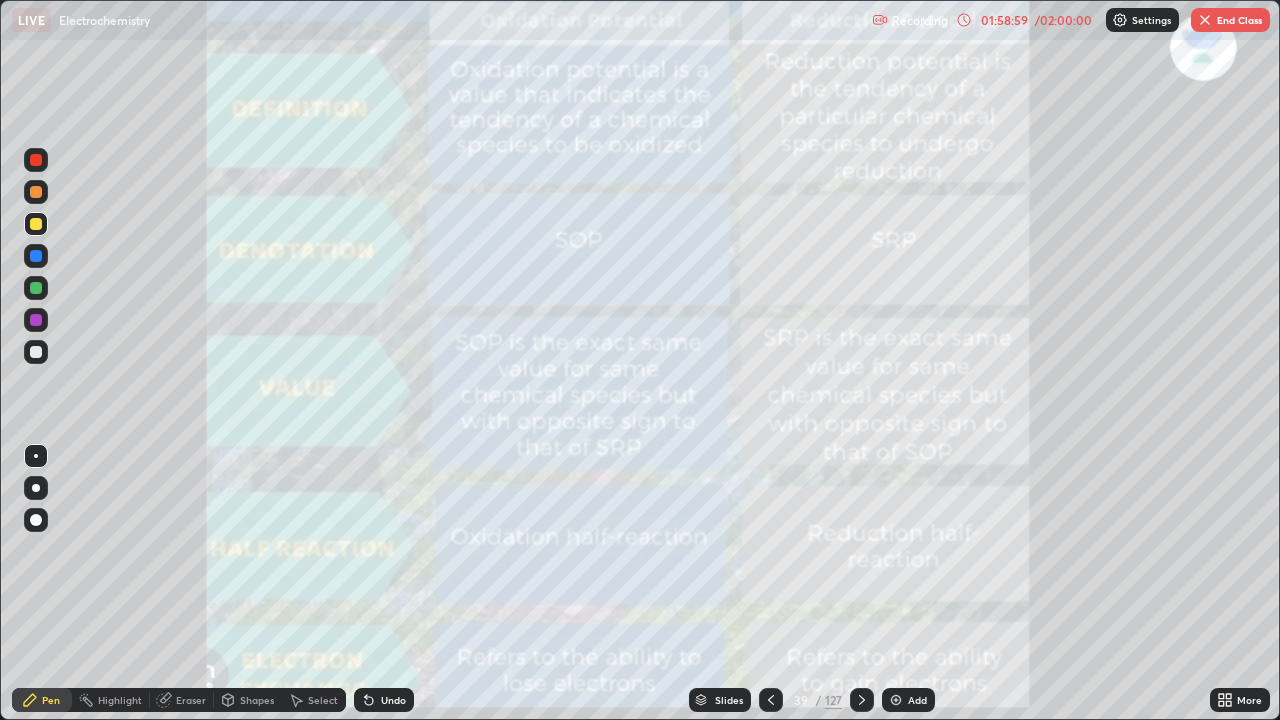 click 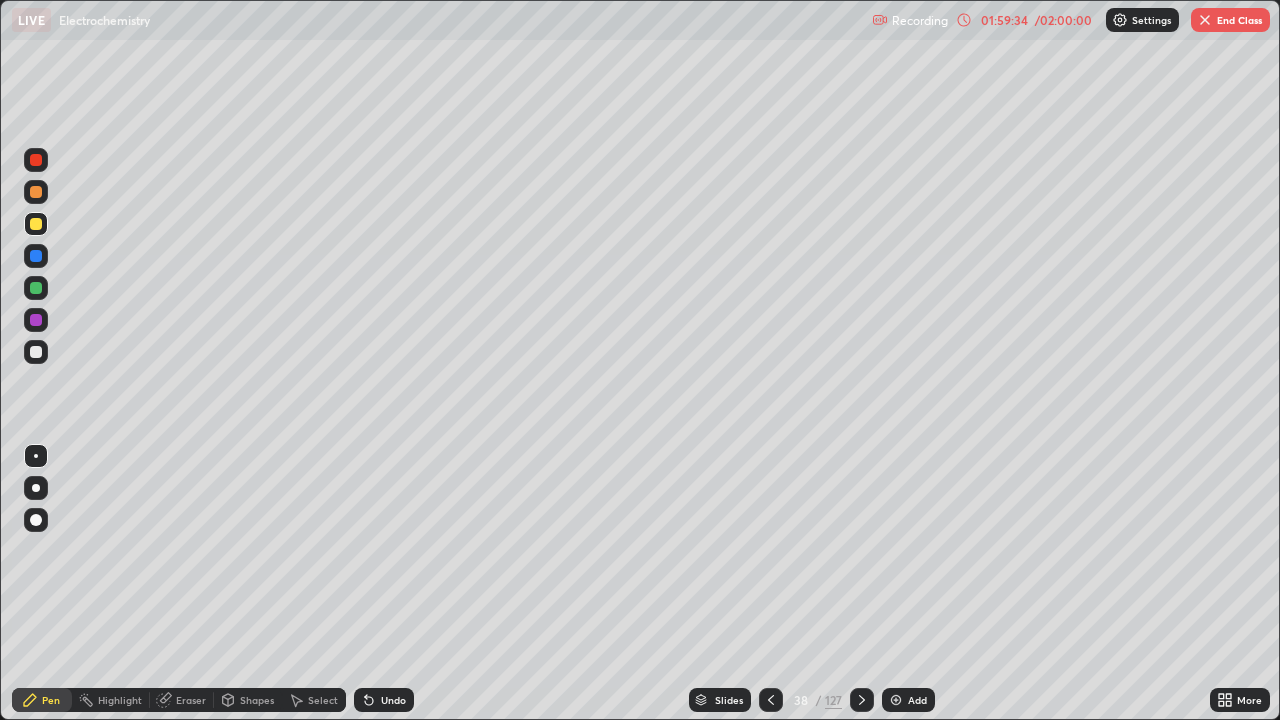 click on "Slides 38 / 127 Add" at bounding box center [812, 700] 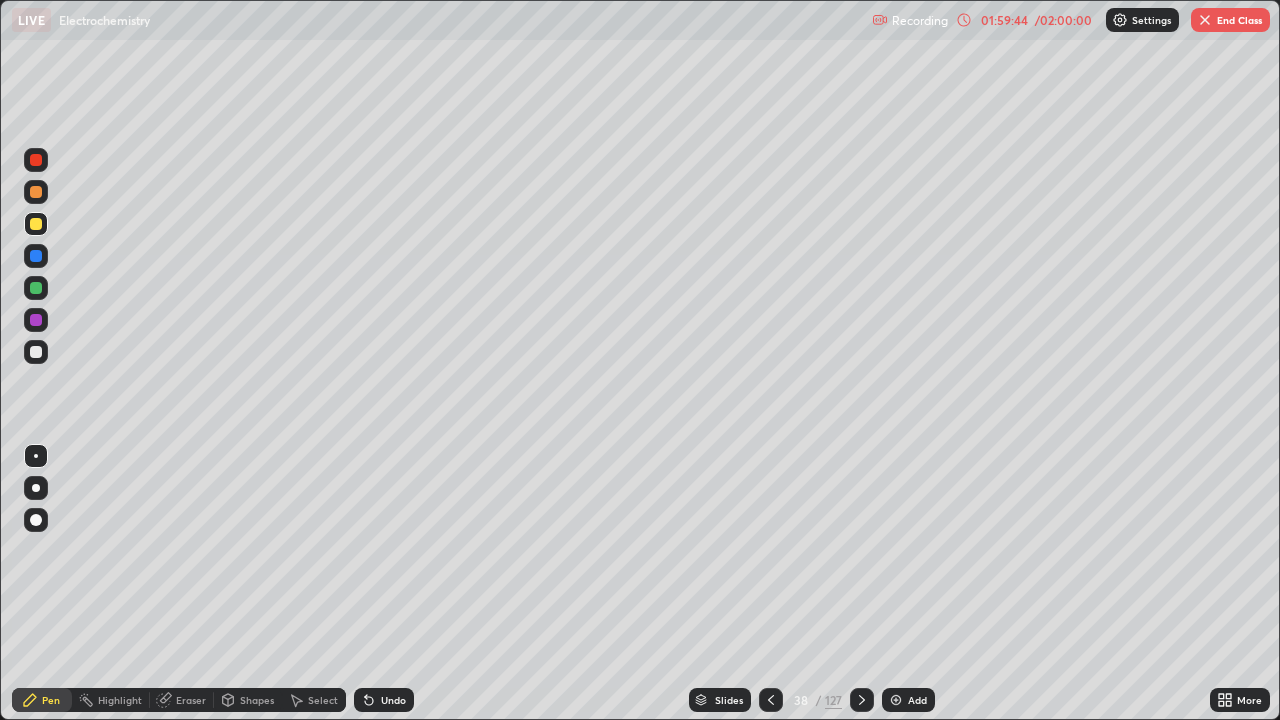 click on "End Class" at bounding box center (1230, 20) 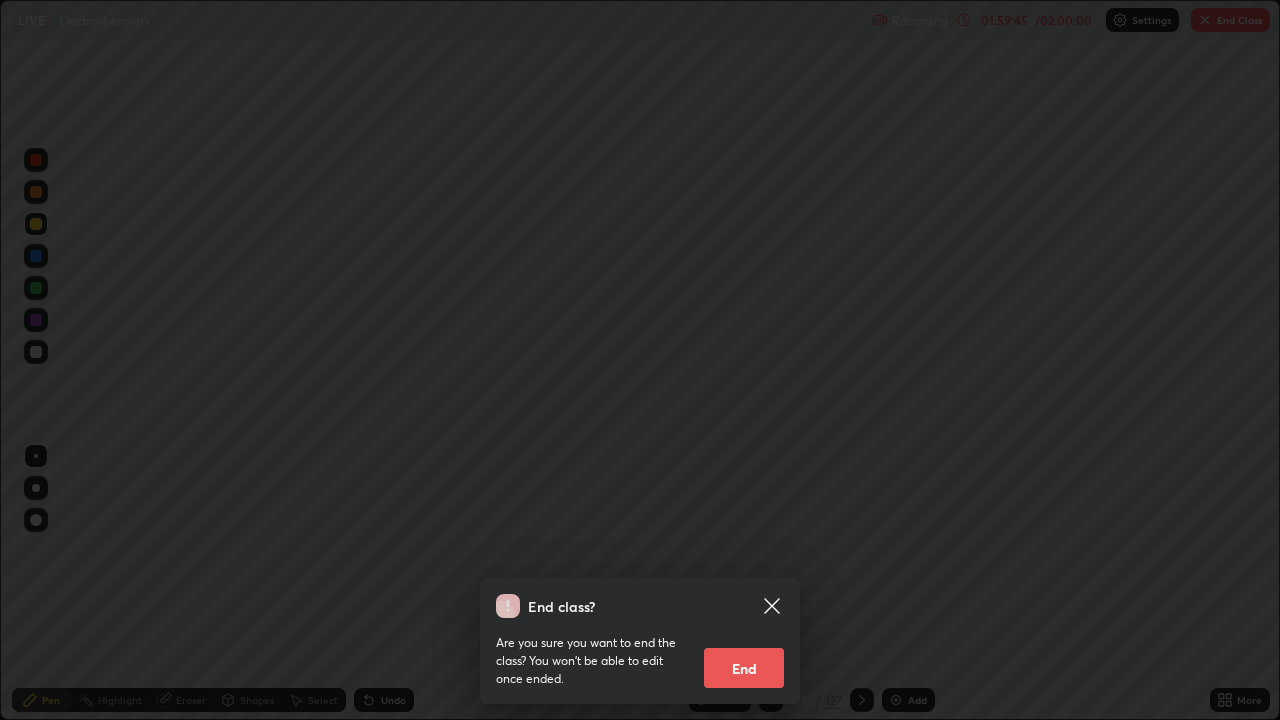click on "End" at bounding box center [744, 668] 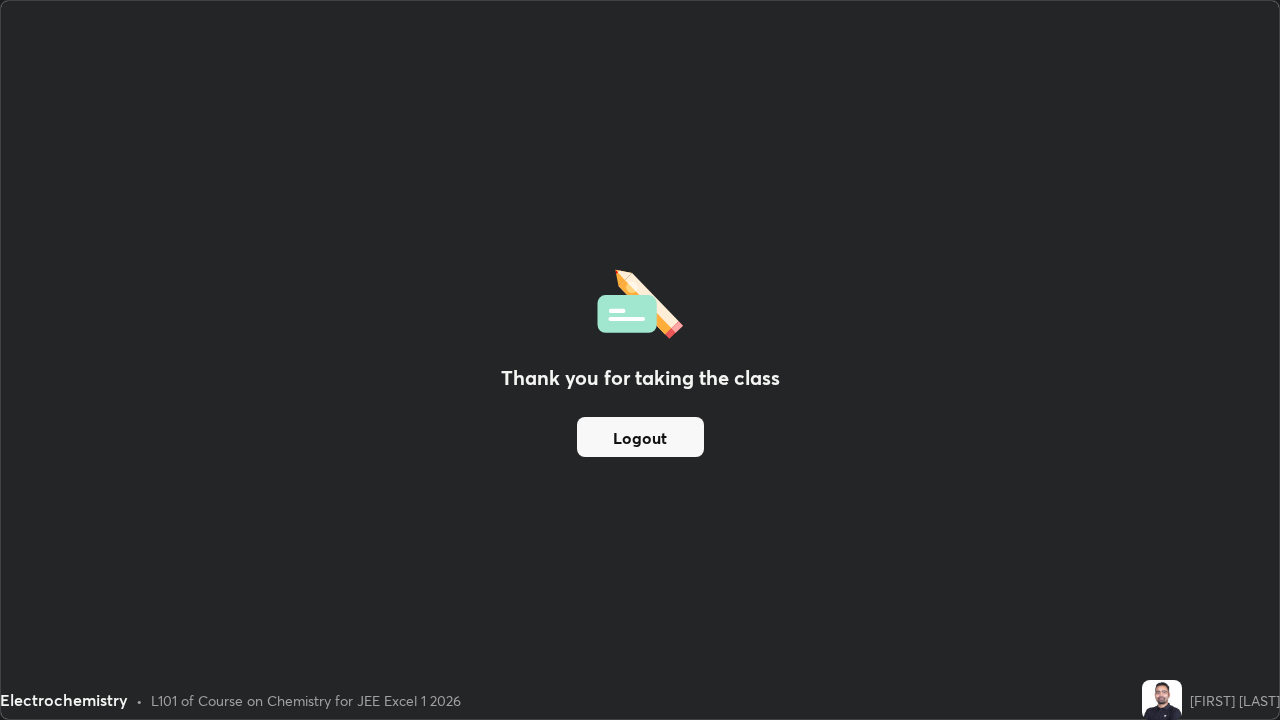 click on "Logout" at bounding box center [640, 437] 